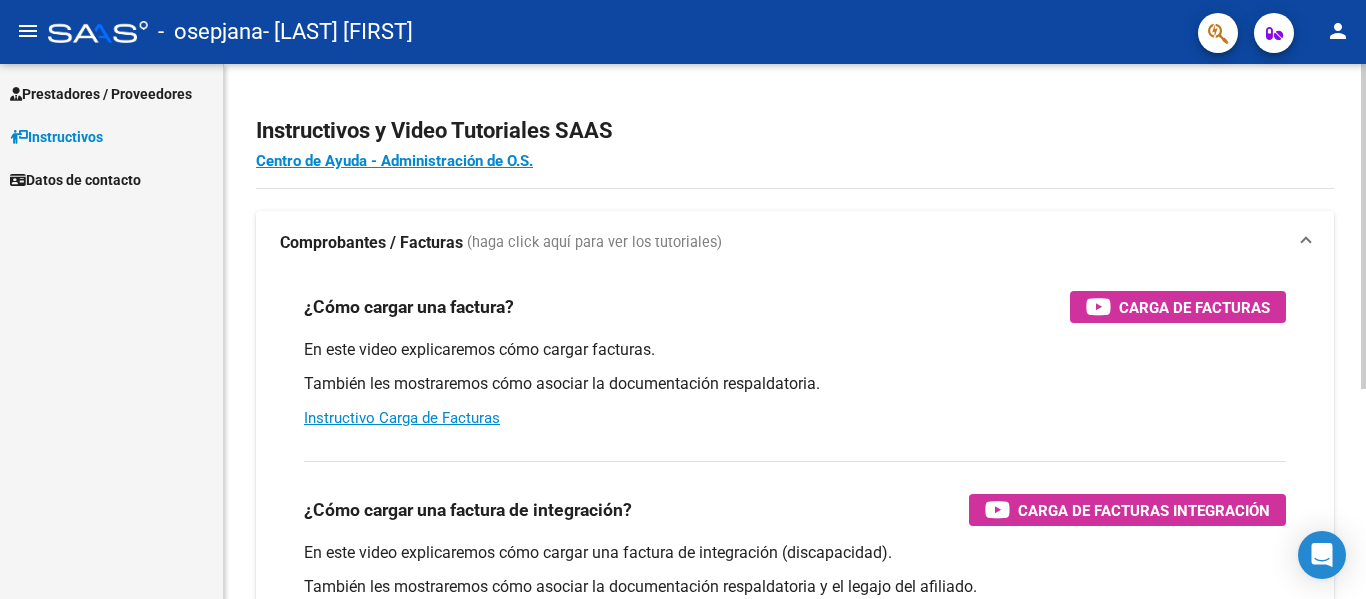 scroll, scrollTop: 0, scrollLeft: 0, axis: both 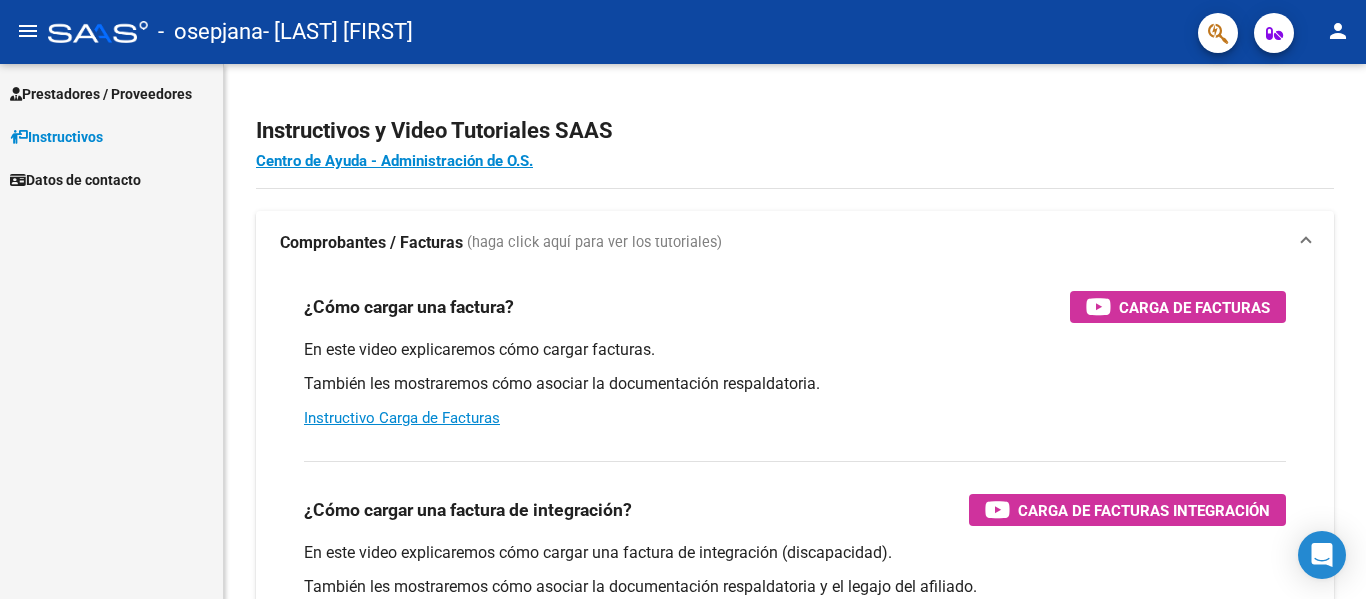 click on "Prestadores / Proveedores" at bounding box center (101, 94) 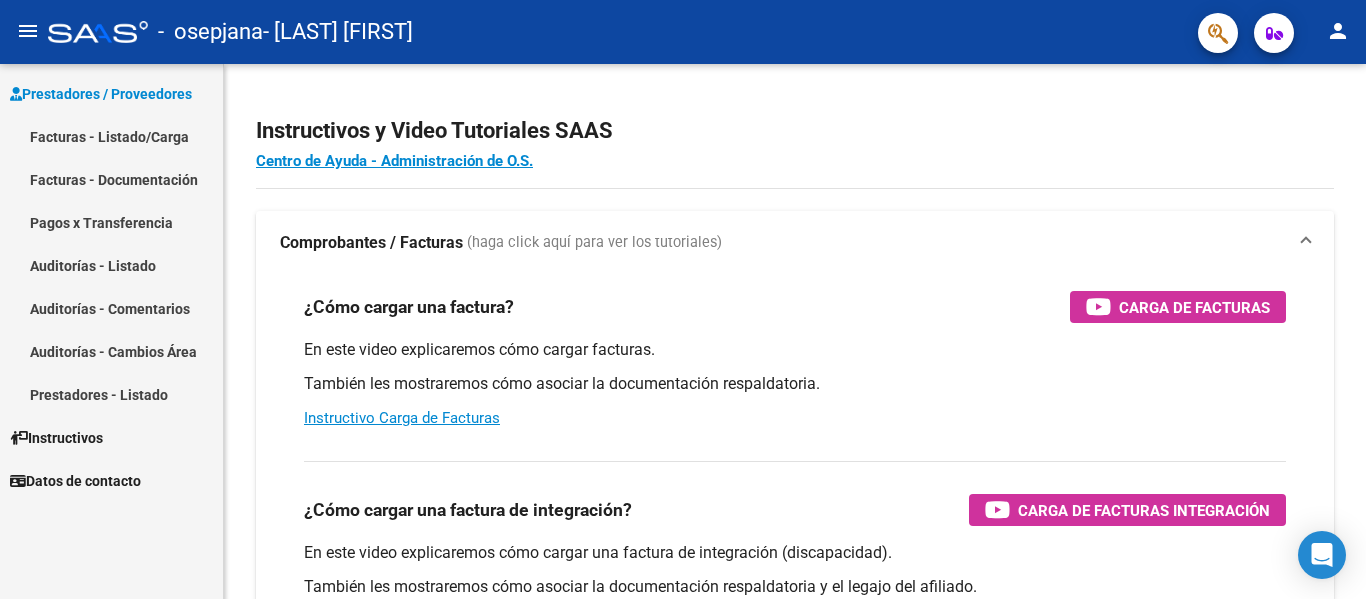 click on "Facturas - Listado/Carga" at bounding box center (111, 136) 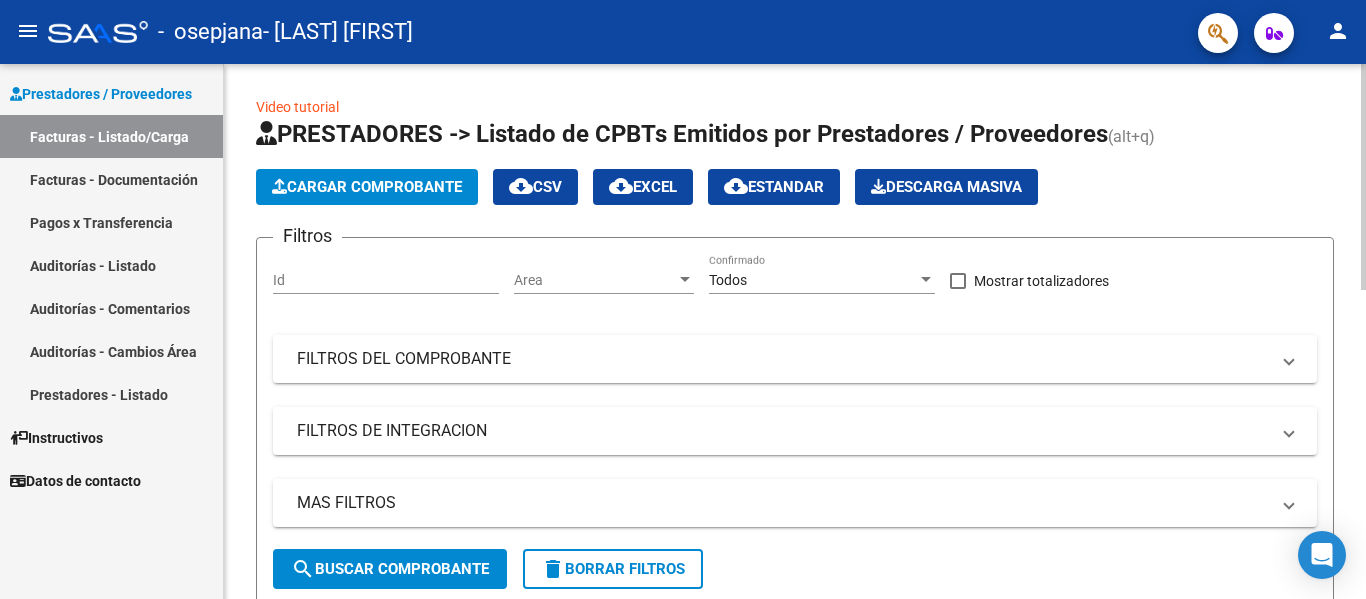 click on "Cargar Comprobante" 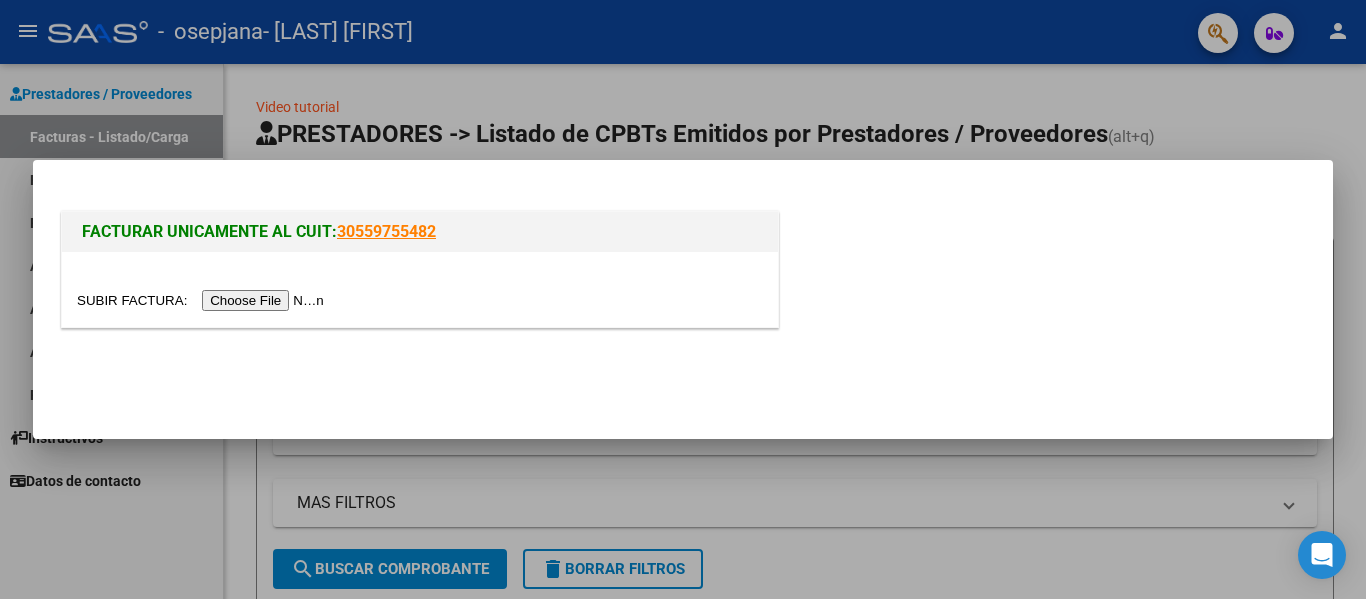 click at bounding box center (203, 300) 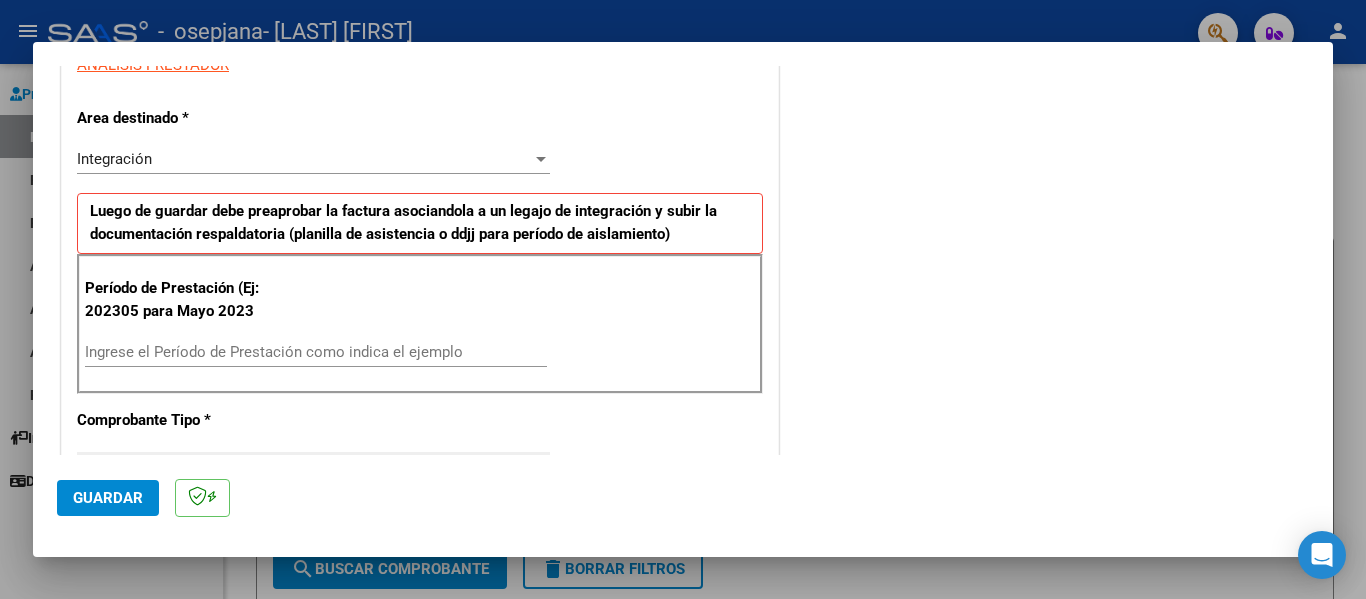 scroll, scrollTop: 500, scrollLeft: 0, axis: vertical 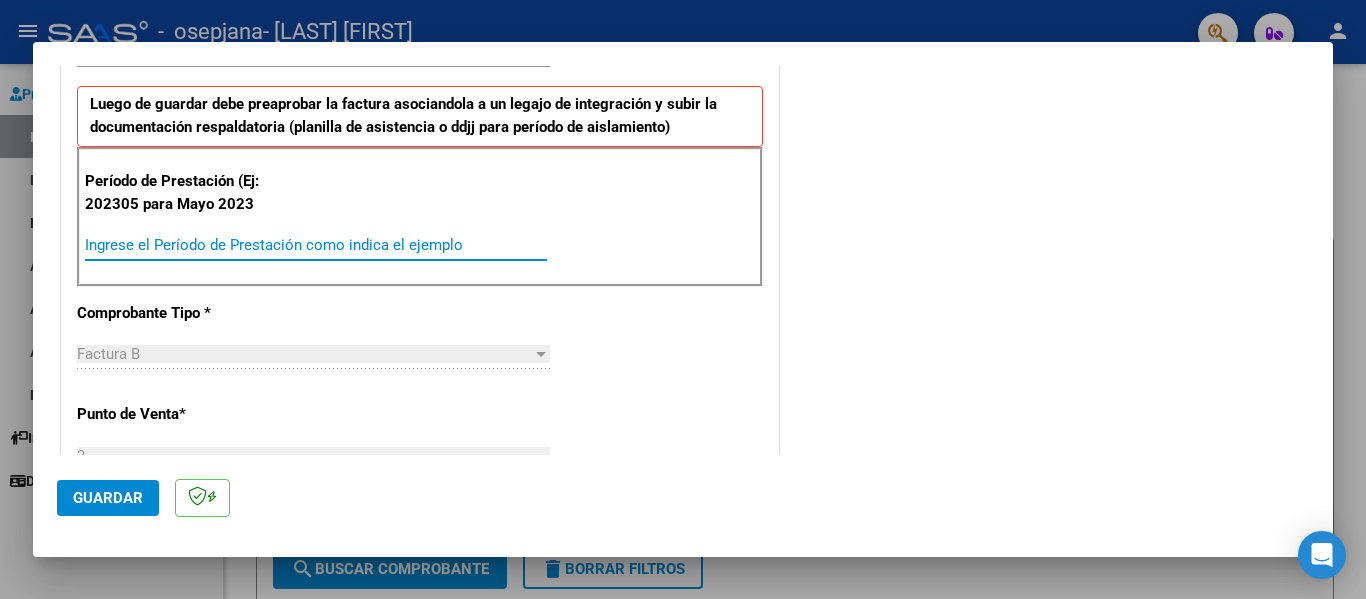 click on "Ingrese el Período de Prestación como indica el ejemplo" at bounding box center (316, 245) 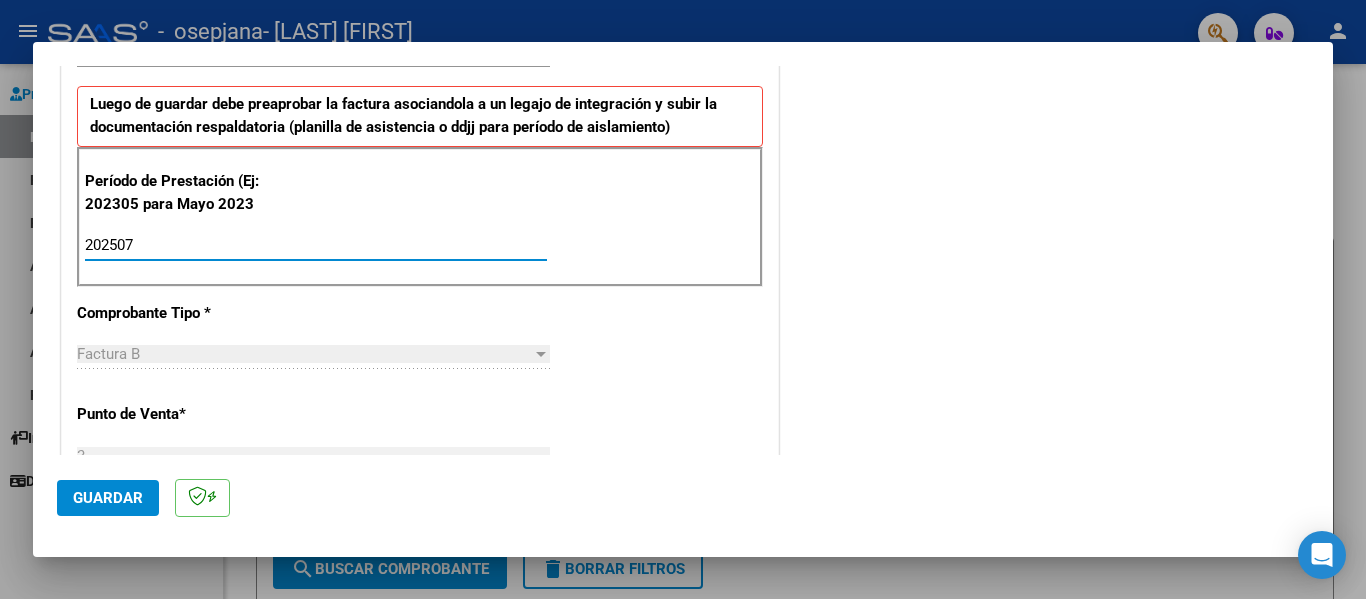 type on "202507" 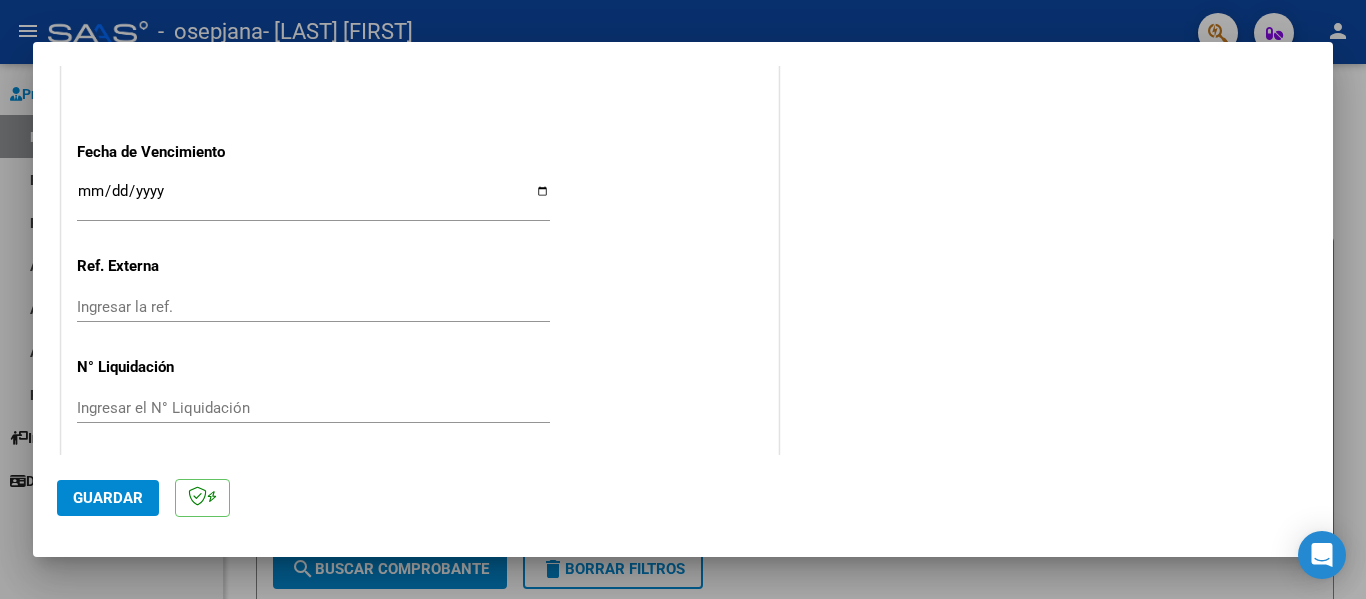 scroll, scrollTop: 1333, scrollLeft: 0, axis: vertical 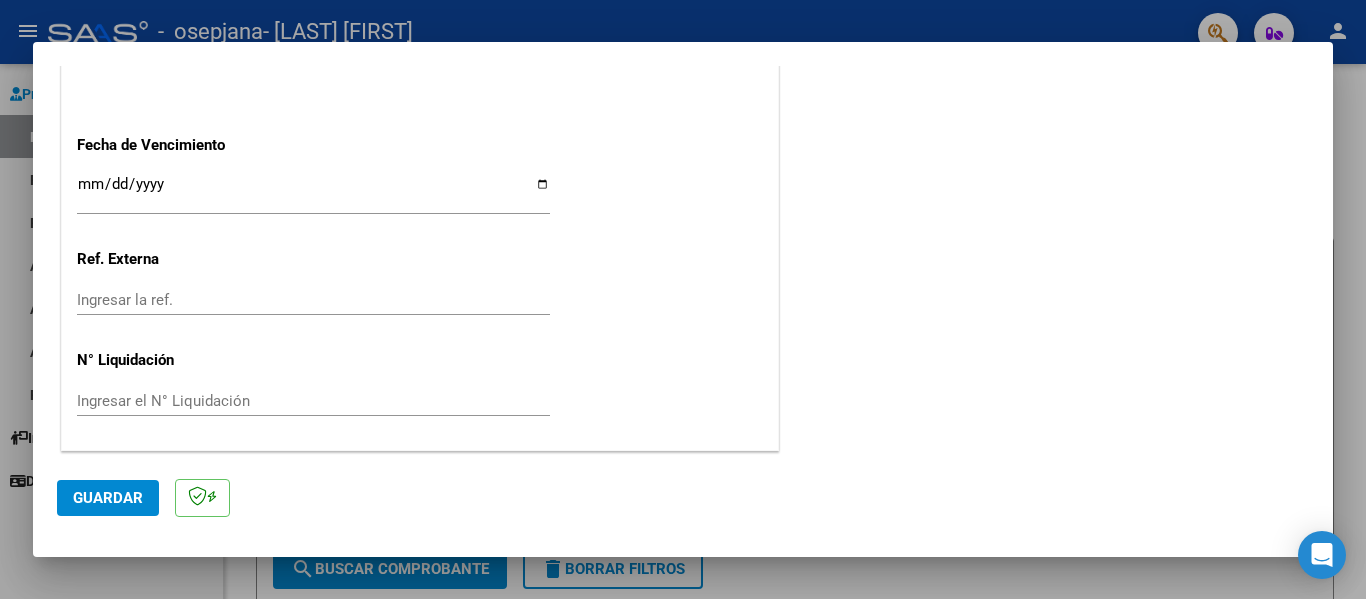 click on "Ingresar la fecha" at bounding box center (313, 192) 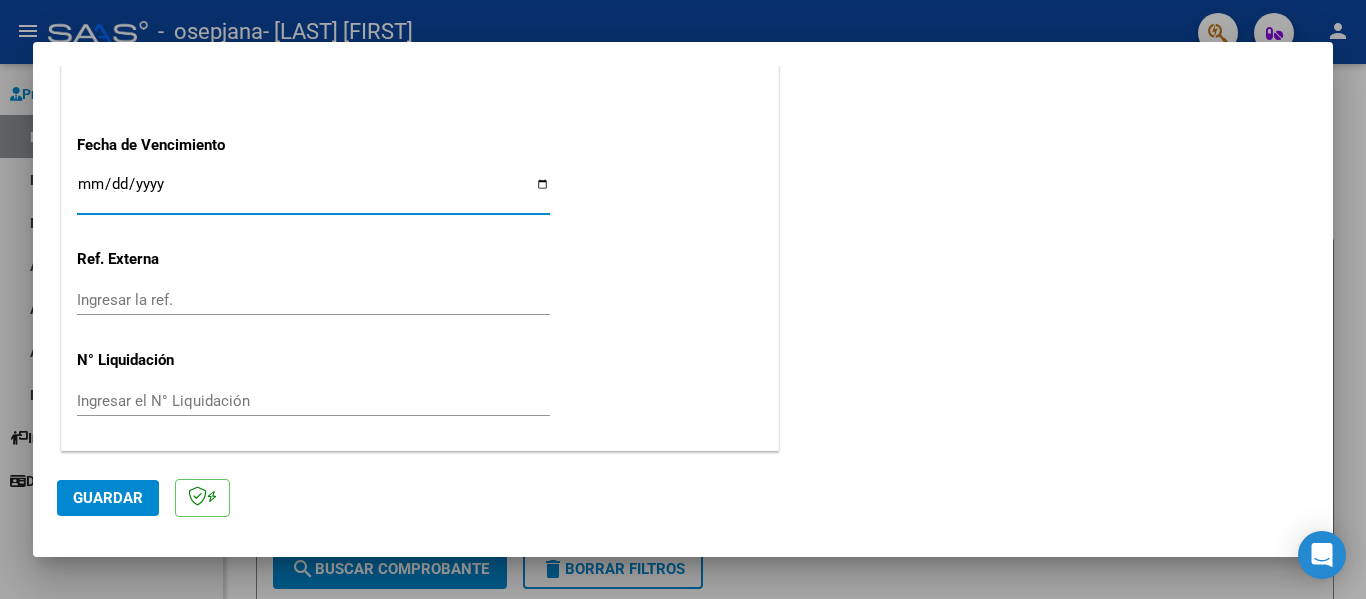 click on "Ingresar la fecha" at bounding box center (313, 192) 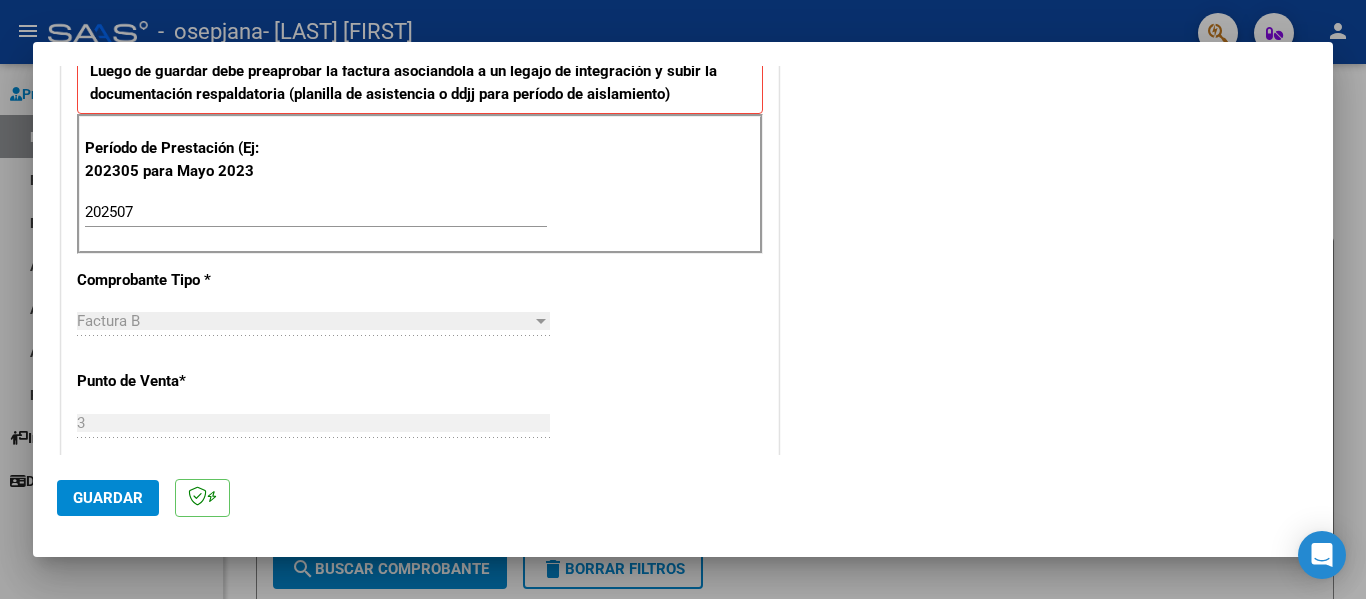 scroll, scrollTop: 0, scrollLeft: 0, axis: both 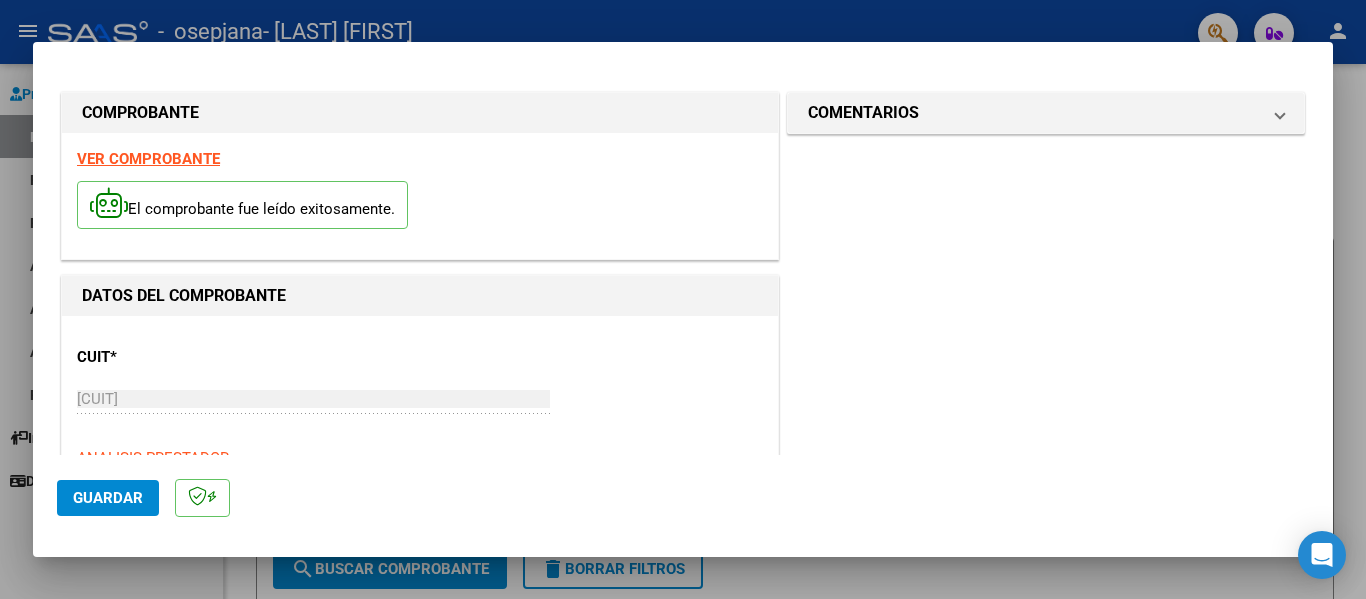 click on "Guardar" 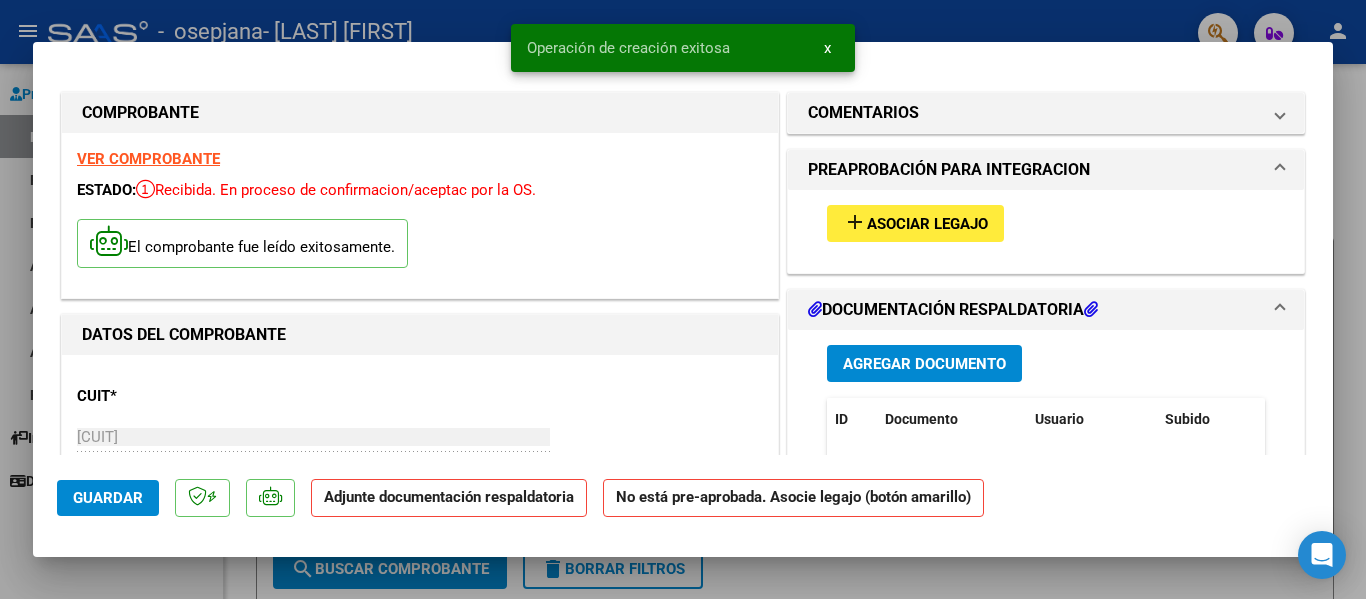 click on "Asociar Legajo" at bounding box center (927, 224) 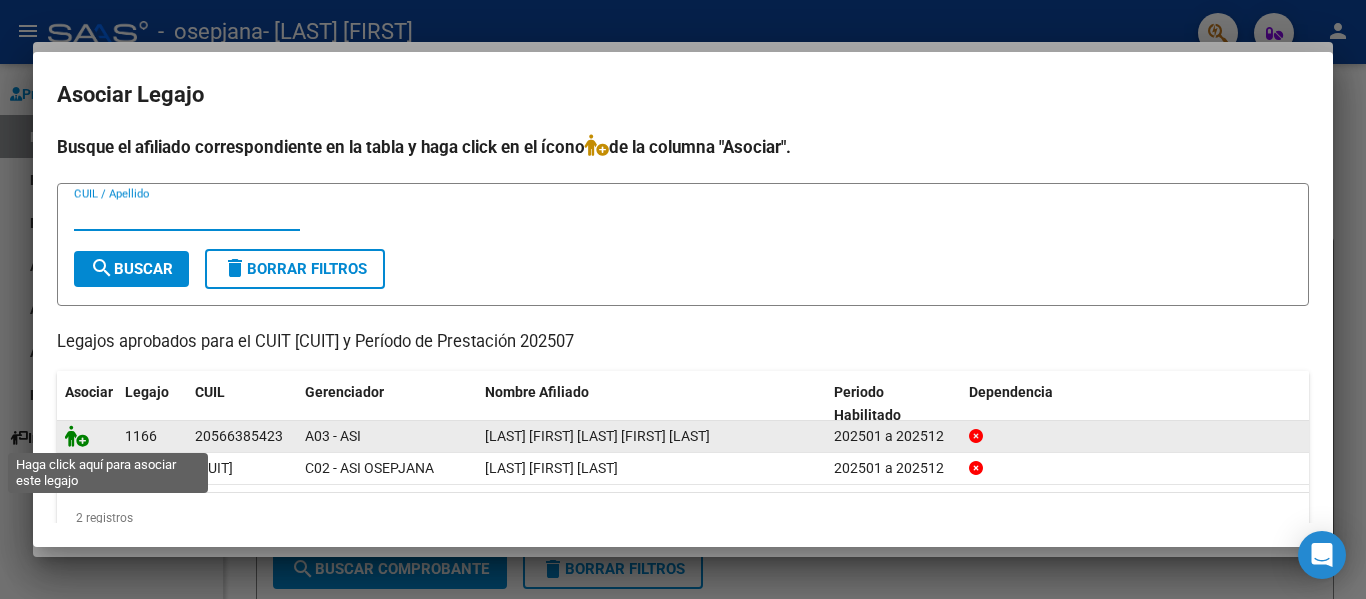 click 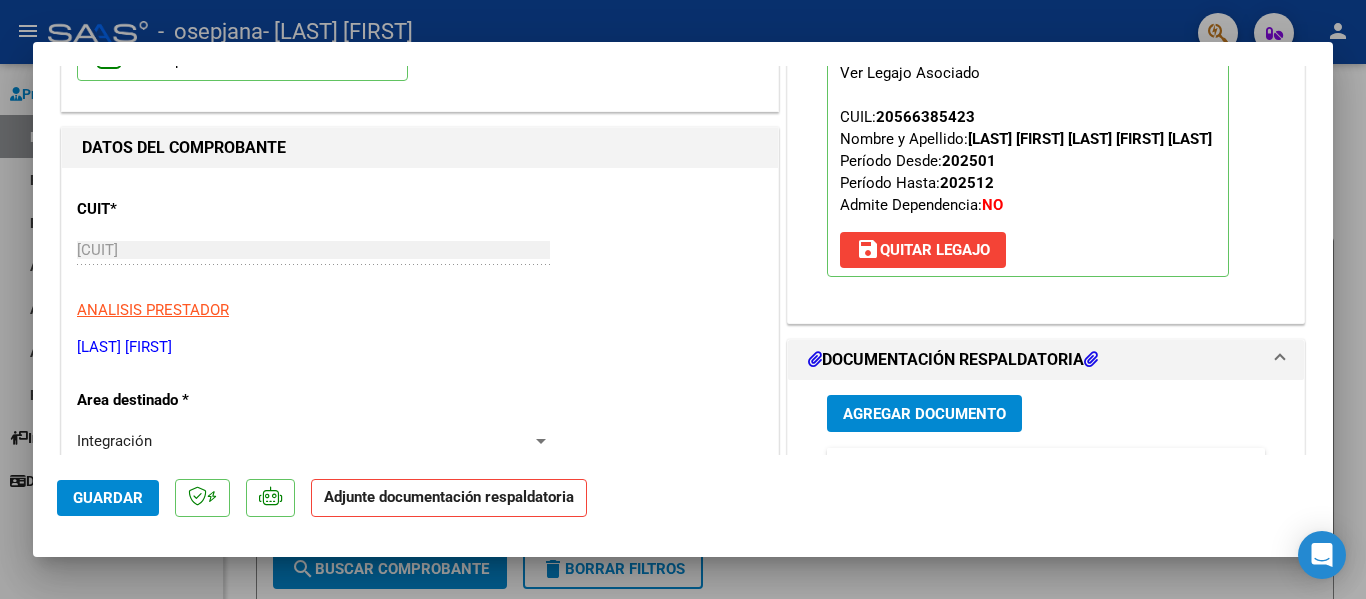 scroll, scrollTop: 300, scrollLeft: 0, axis: vertical 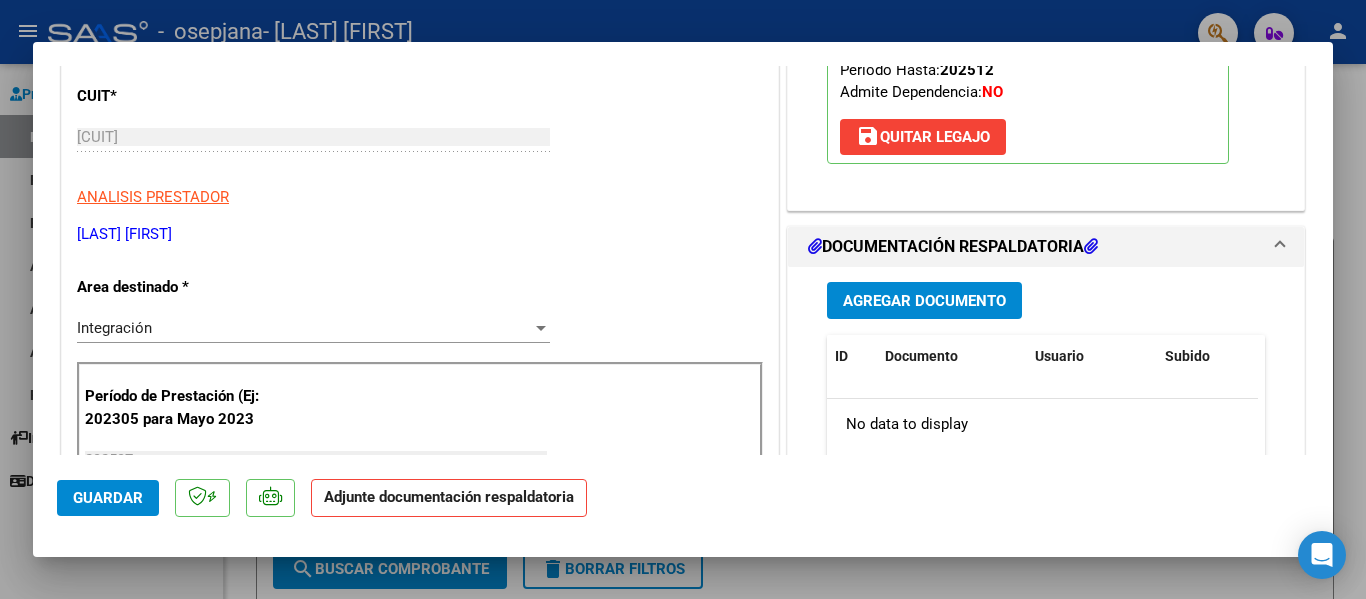 click on "Agregar Documento" at bounding box center [924, 301] 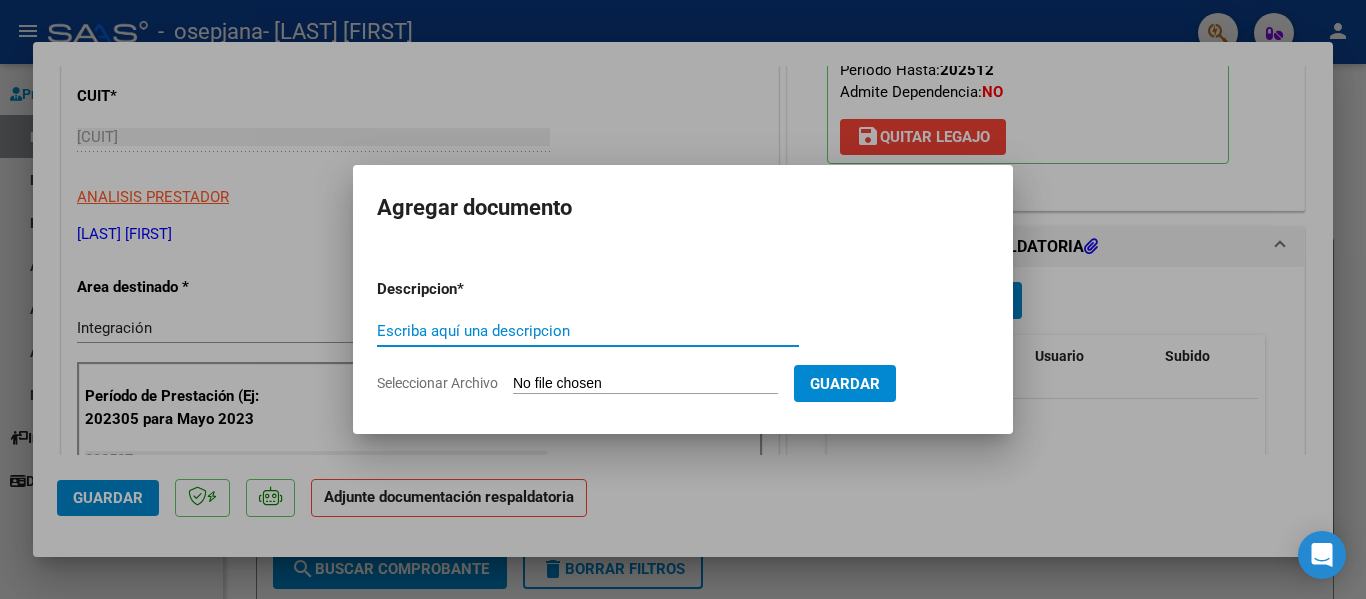 click on "Seleccionar Archivo" 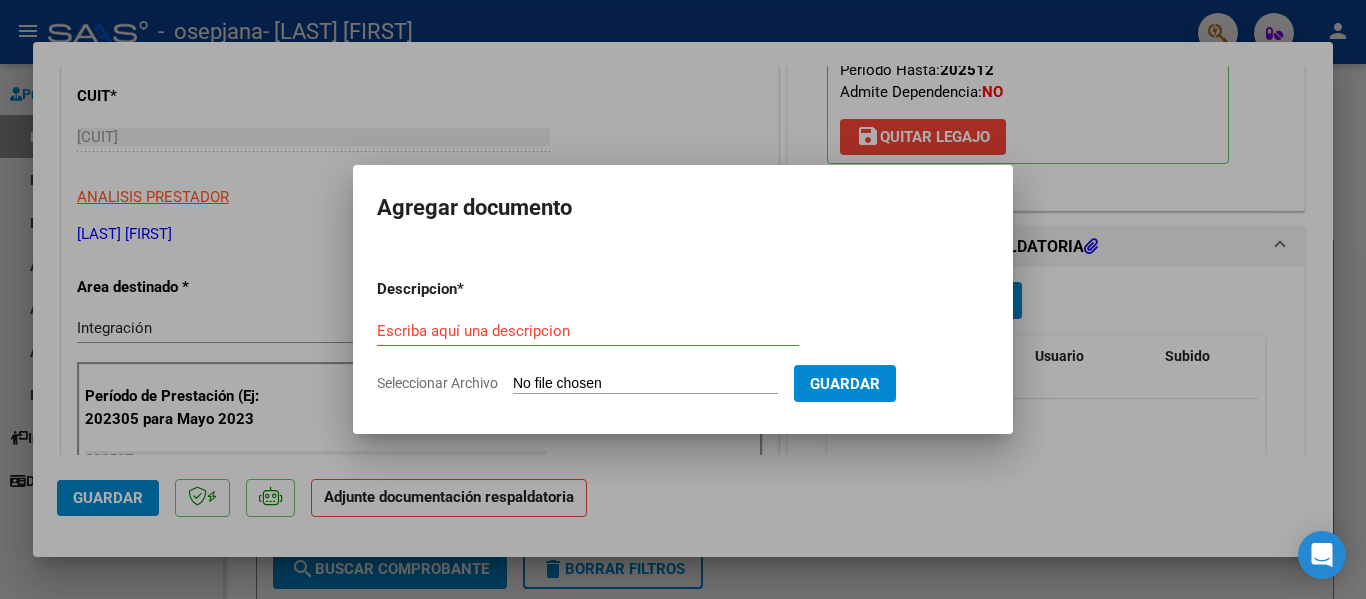 type on "C:\fakepath\CAE.pdf" 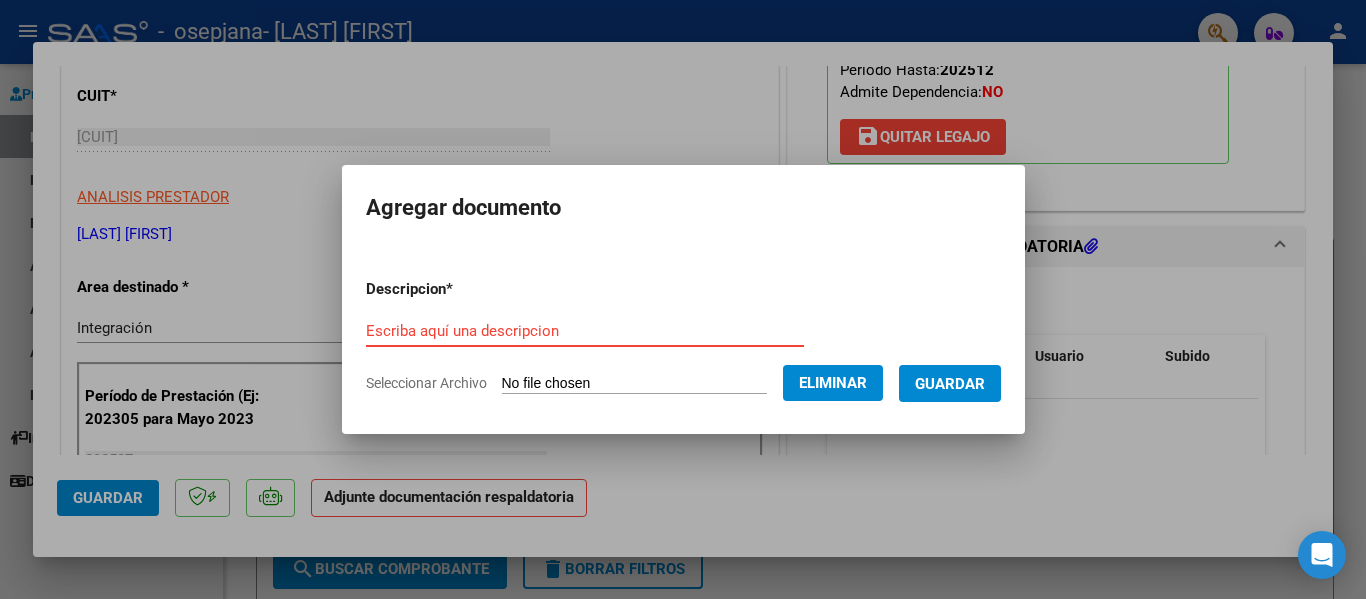 click on "Escriba aquí una descripcion" at bounding box center (585, 331) 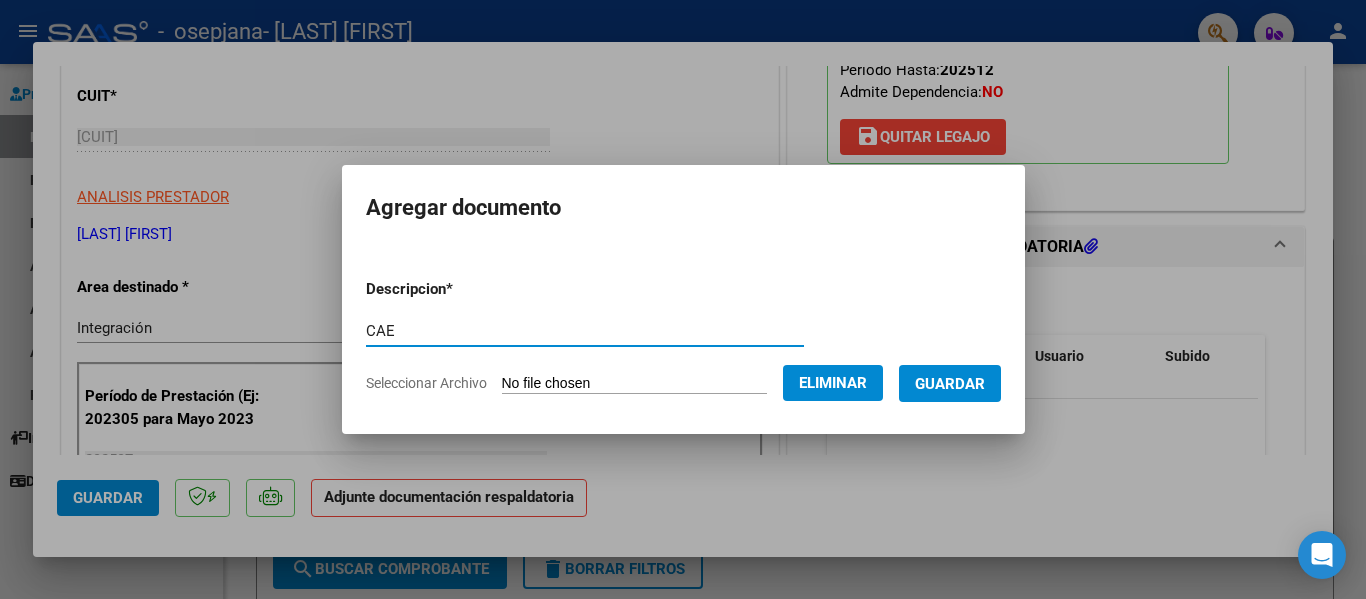 type on "CAE" 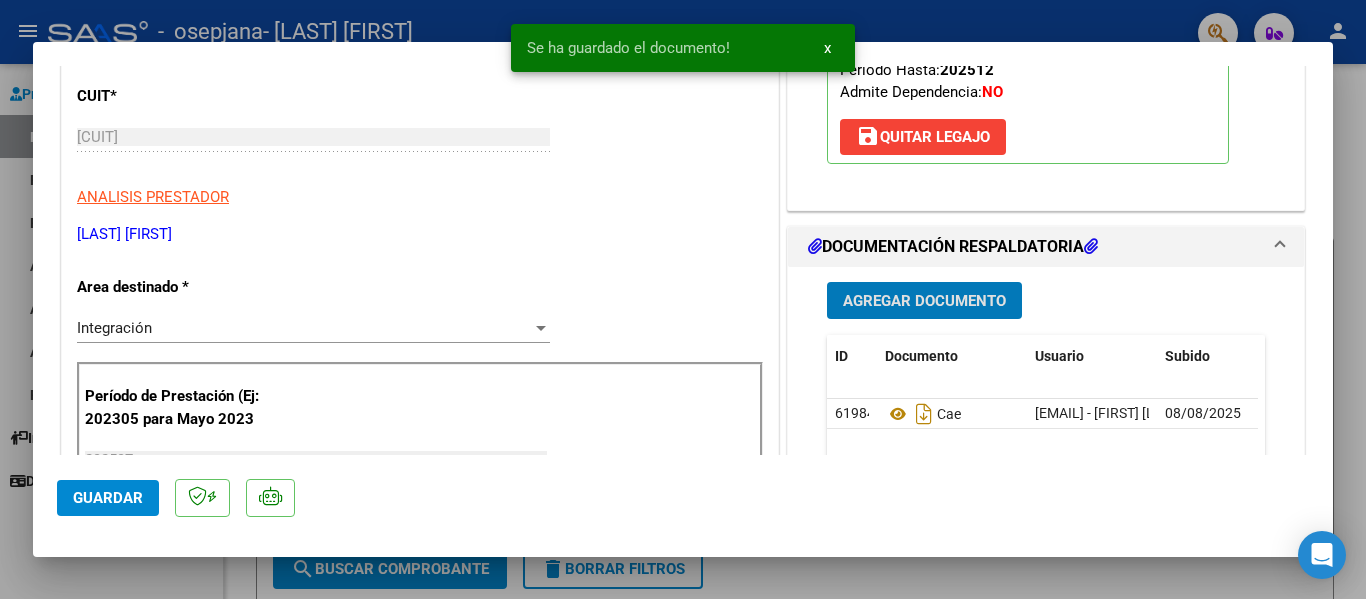 click on "Agregar Documento" at bounding box center (924, 301) 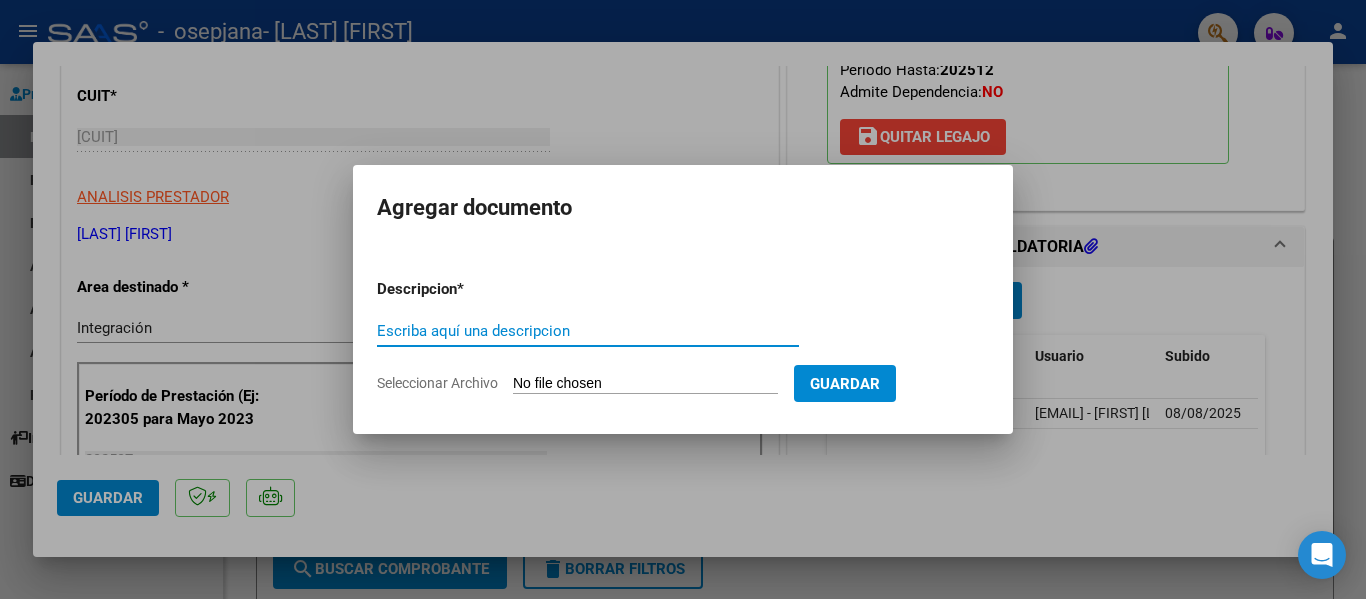 click on "Seleccionar Archivo" 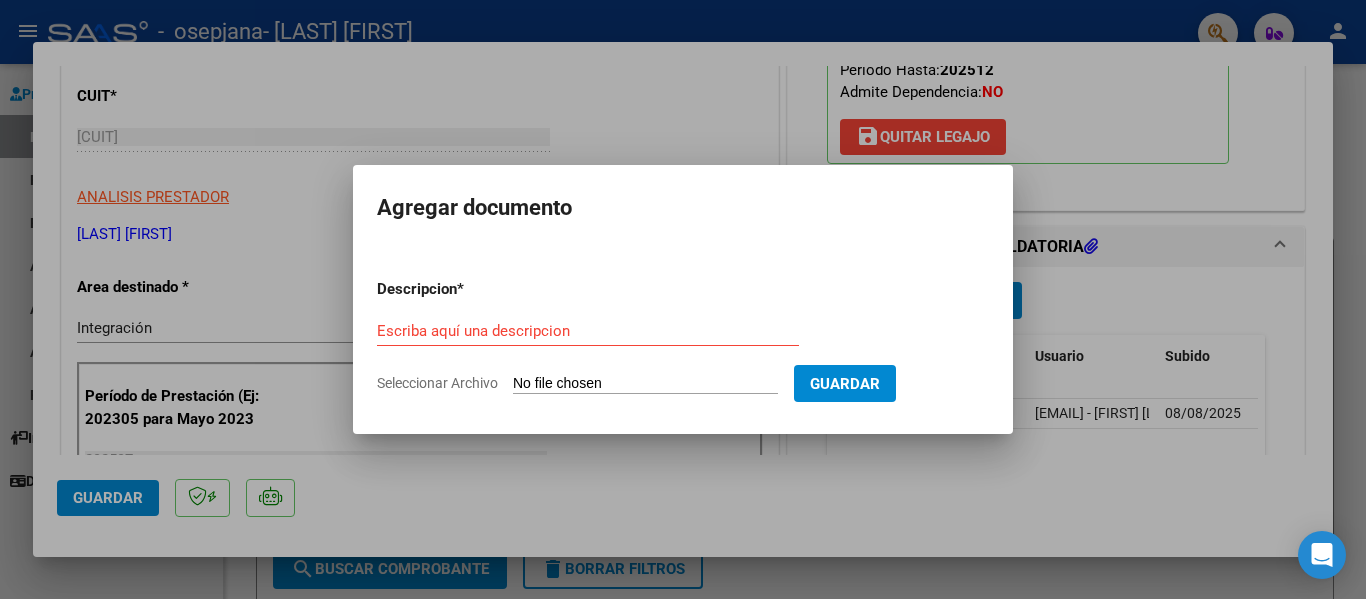 type on "C:\fakepath\Fono INFORME Julio SIMON SALINAS.pdf" 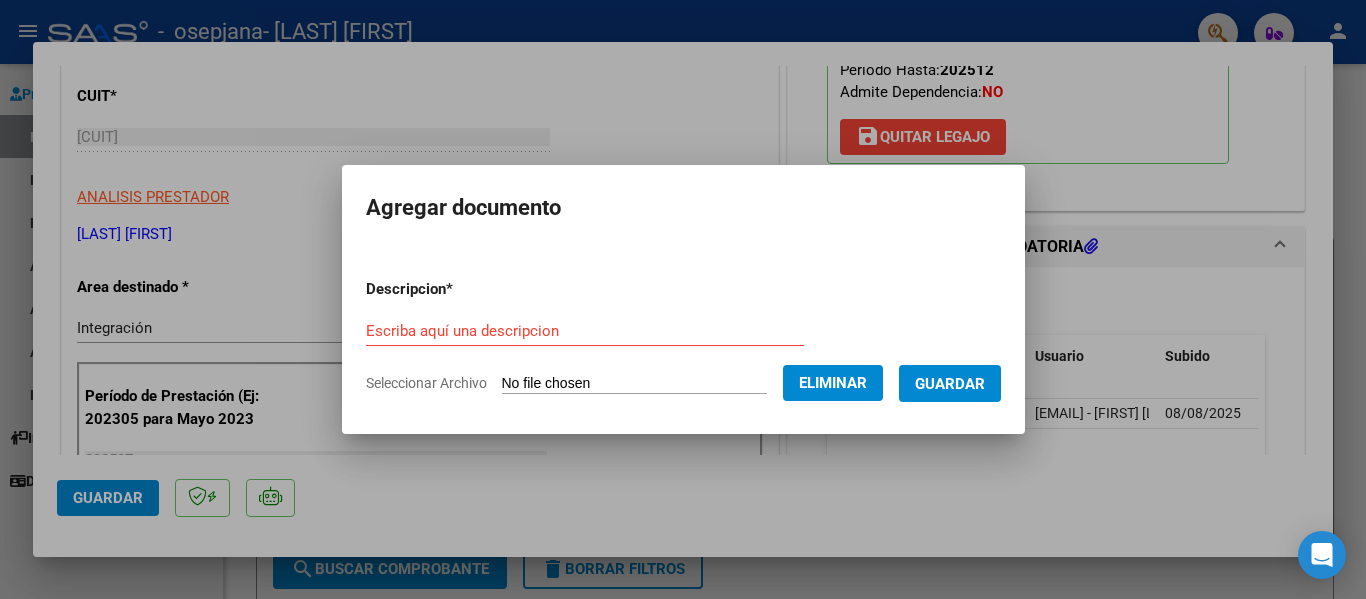 click on "Escriba aquí una descripcion" at bounding box center (585, 331) 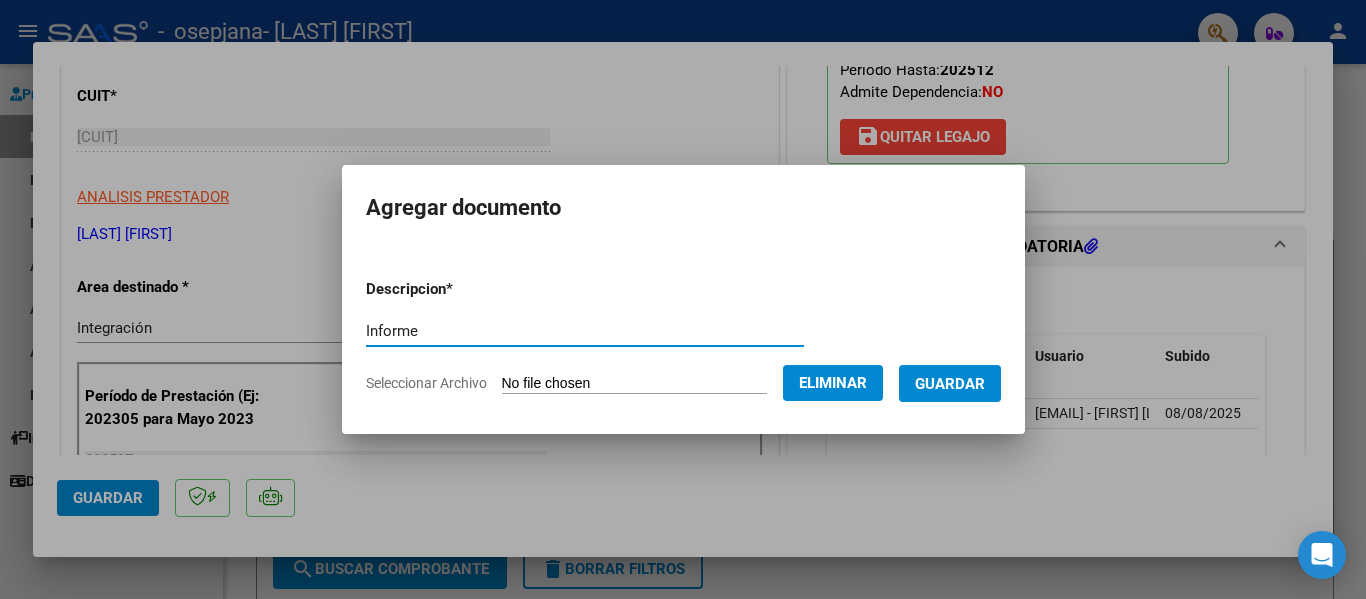 type on "Informe" 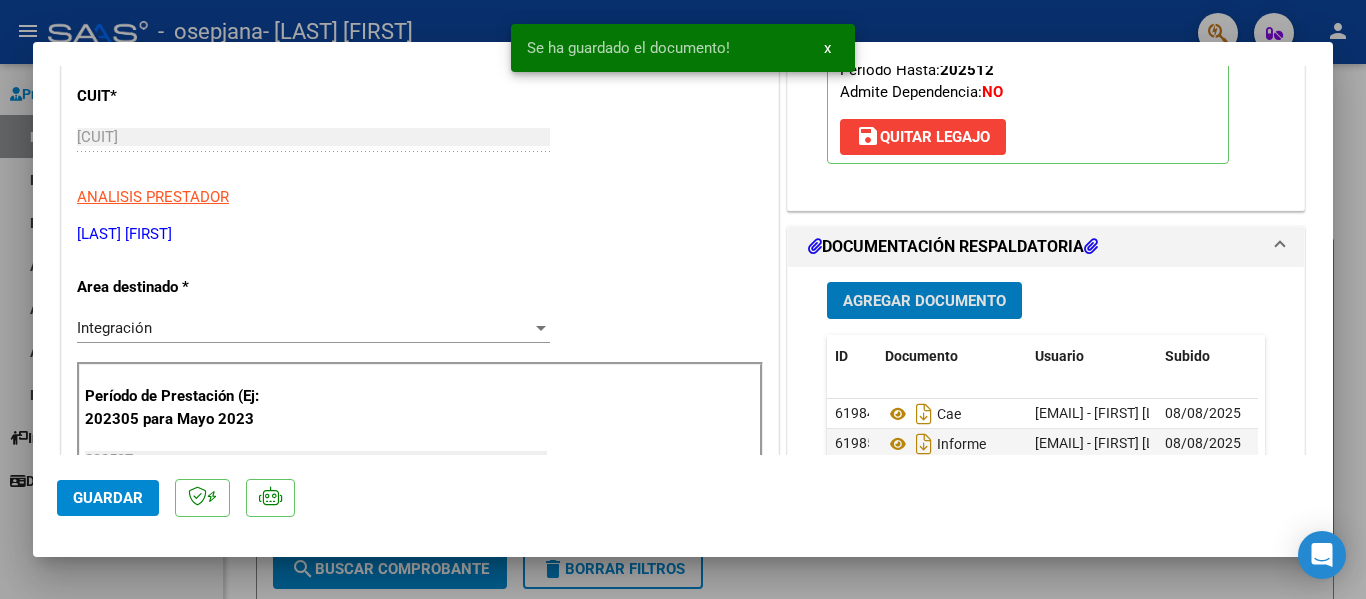 click on "Agregar Documento" at bounding box center (924, 301) 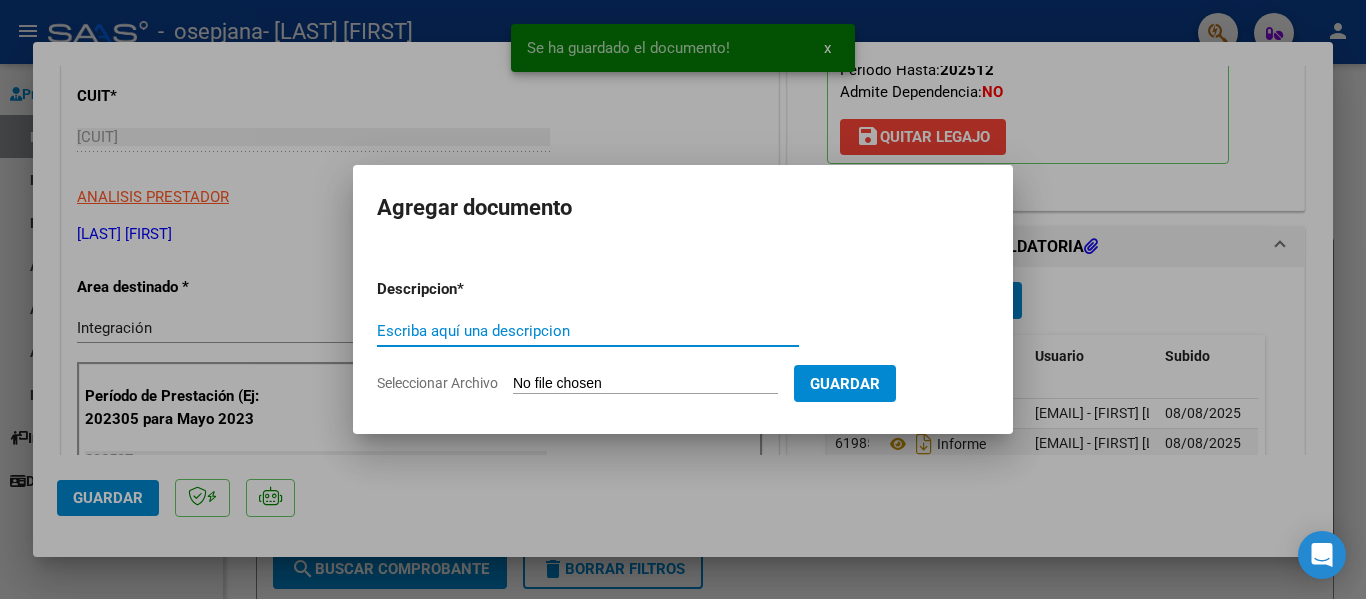 click on "Seleccionar Archivo" 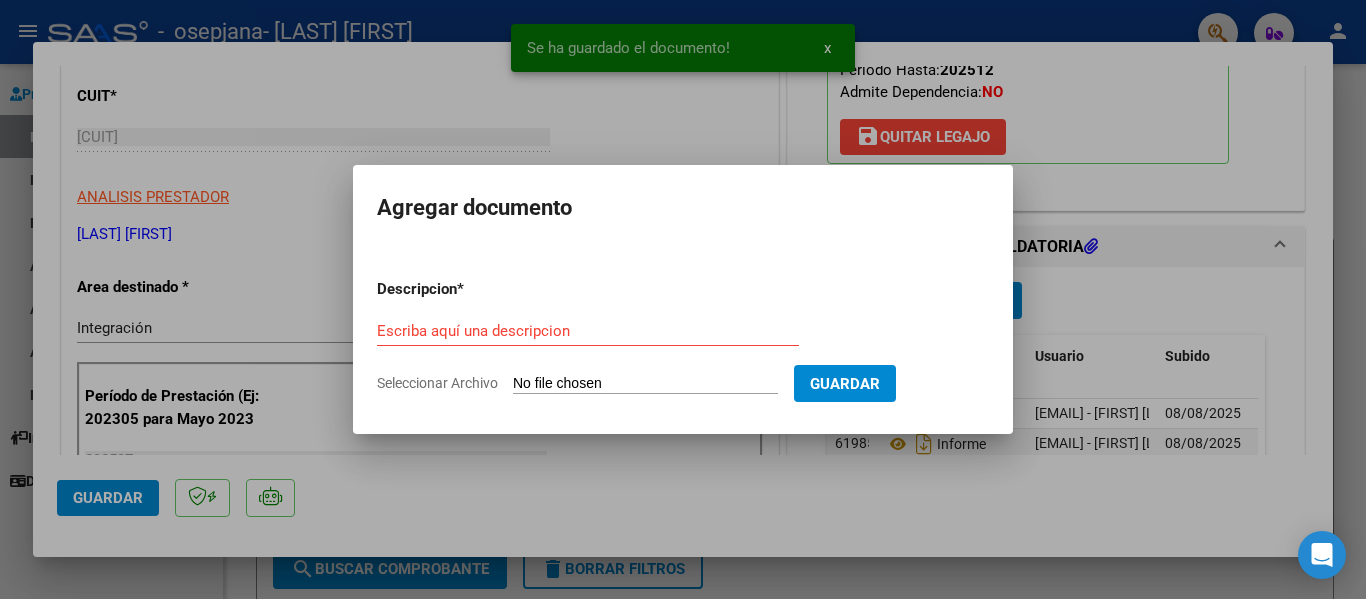 type on "C:\fakepath\PA FONO SALINAS JUL.pdf" 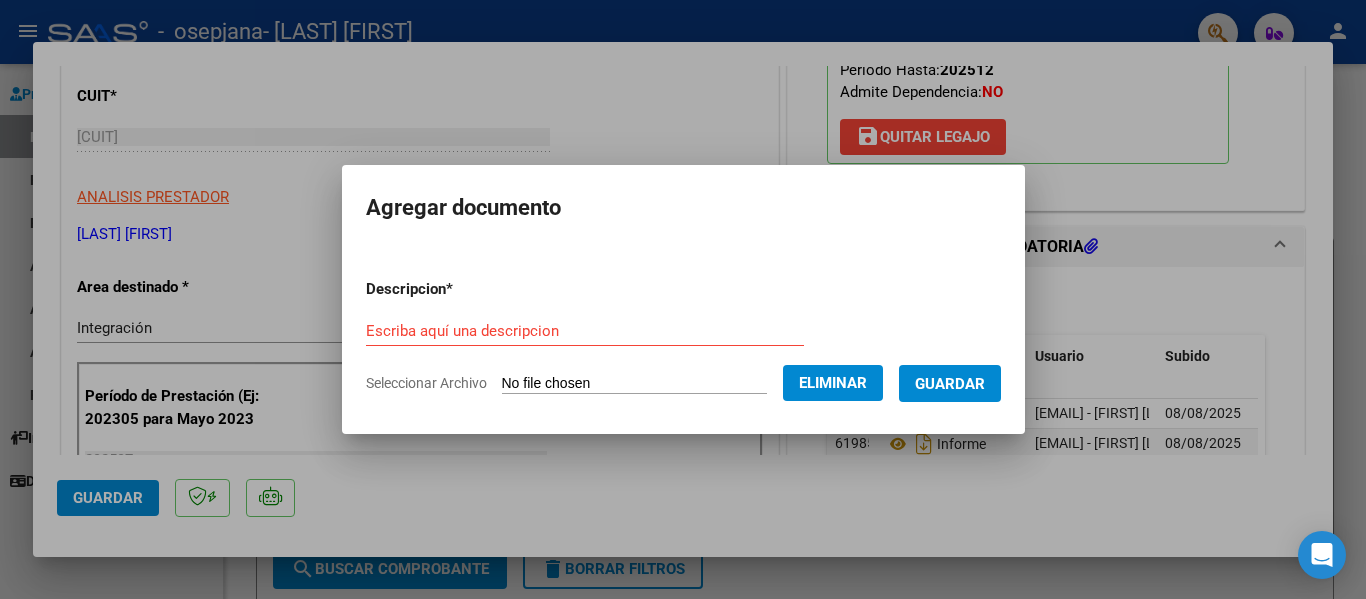click on "Escriba aquí una descripcion" at bounding box center (585, 331) 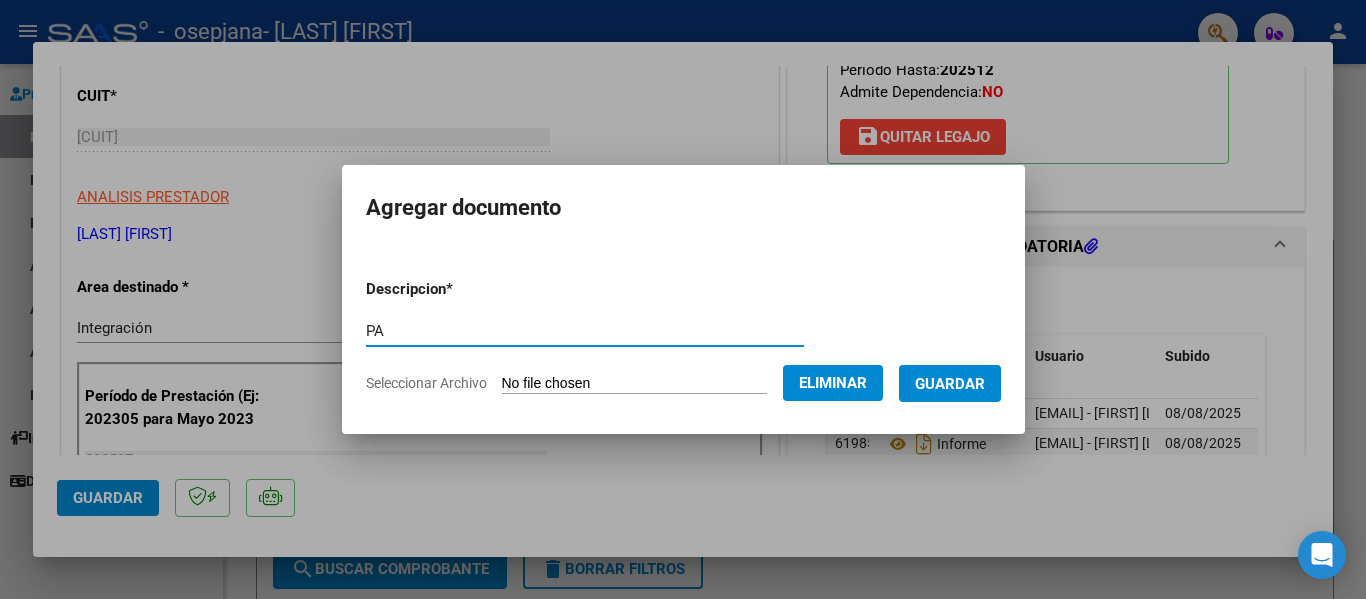 type on "PA" 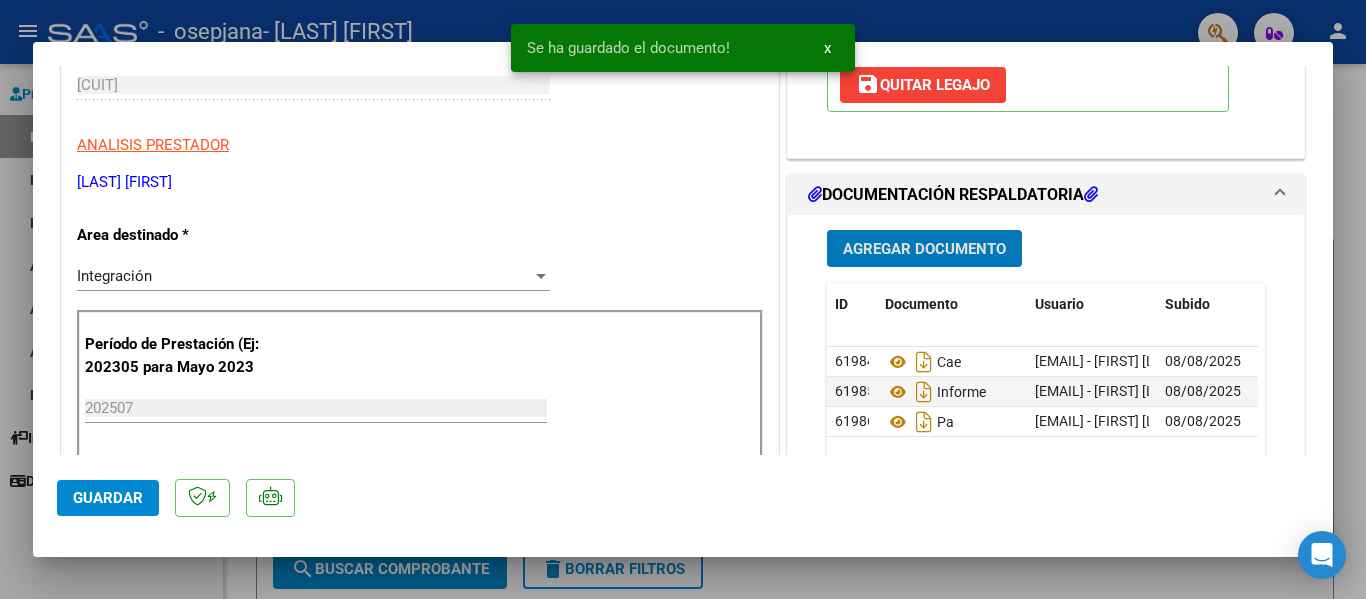 scroll, scrollTop: 400, scrollLeft: 0, axis: vertical 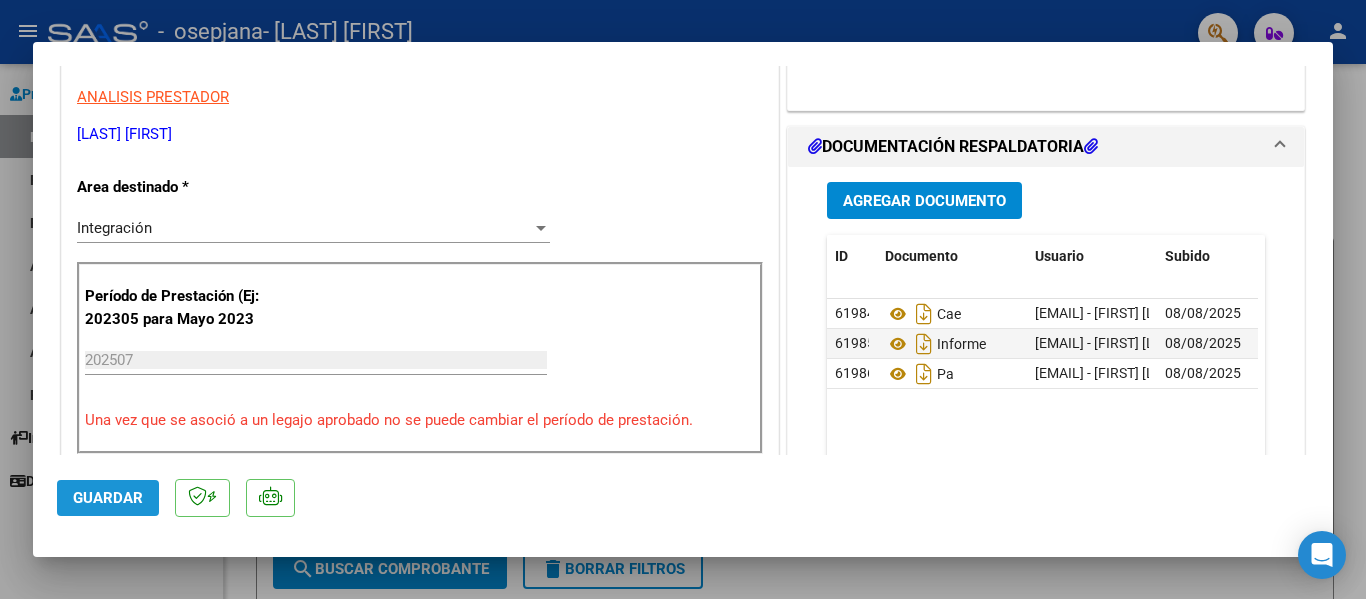 click on "Guardar" 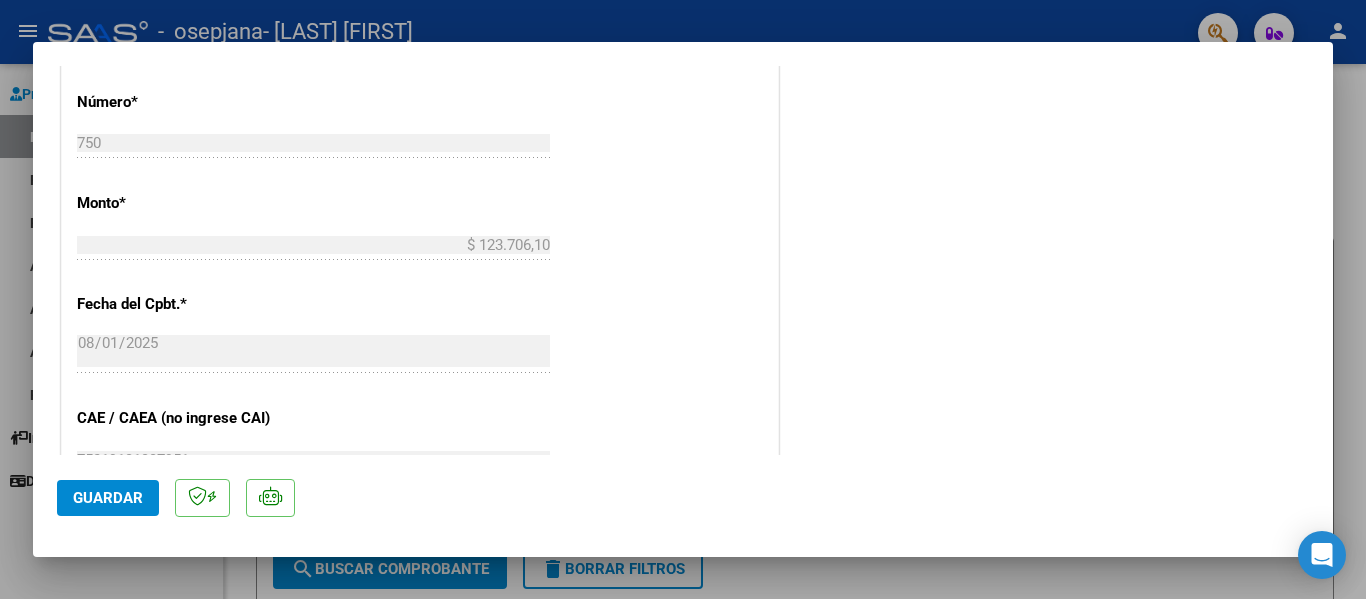 scroll, scrollTop: 901, scrollLeft: 0, axis: vertical 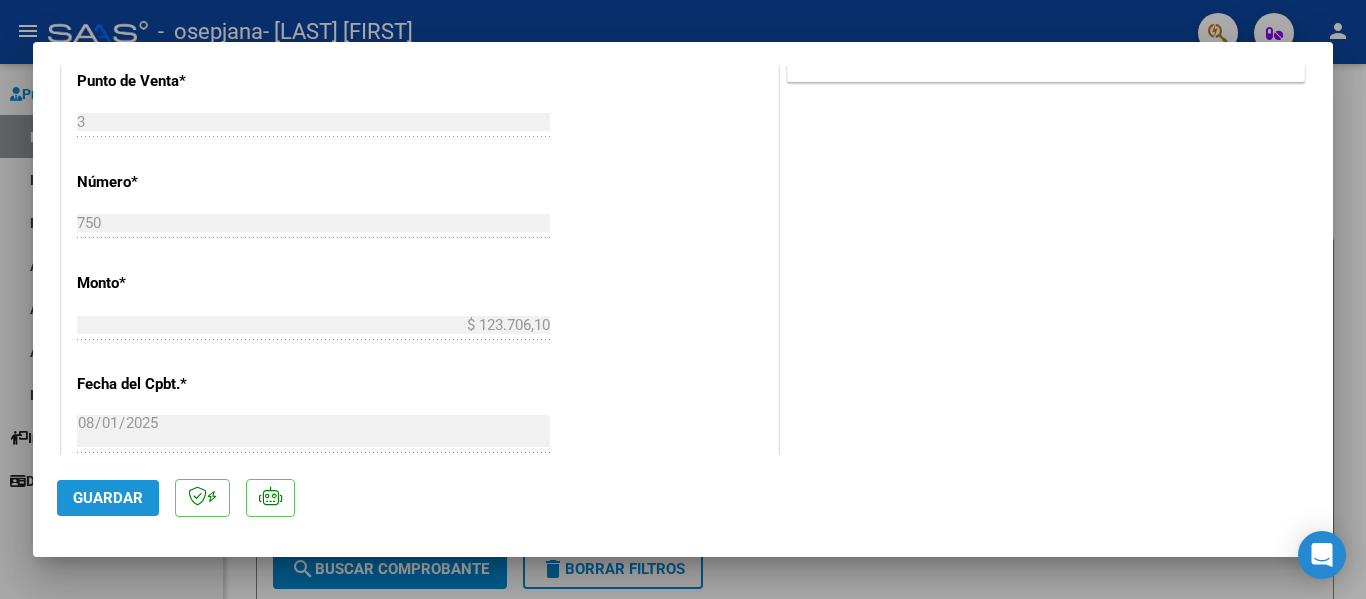 click on "Guardar" 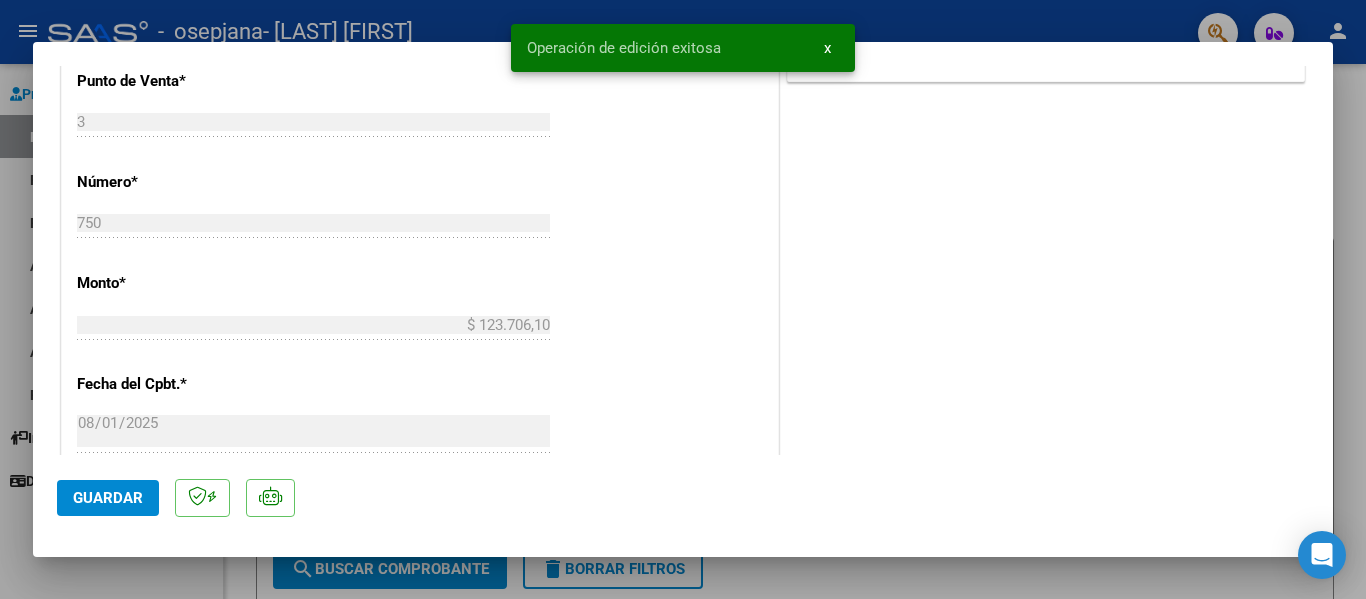 click at bounding box center [683, 299] 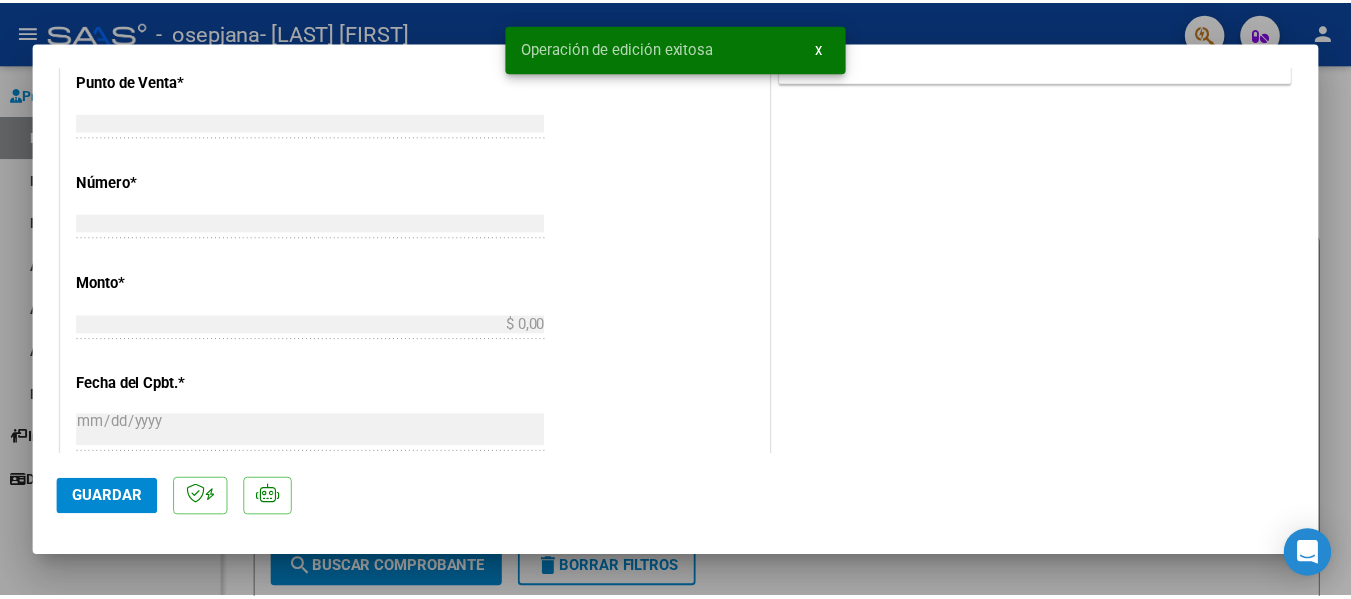 scroll, scrollTop: 0, scrollLeft: 0, axis: both 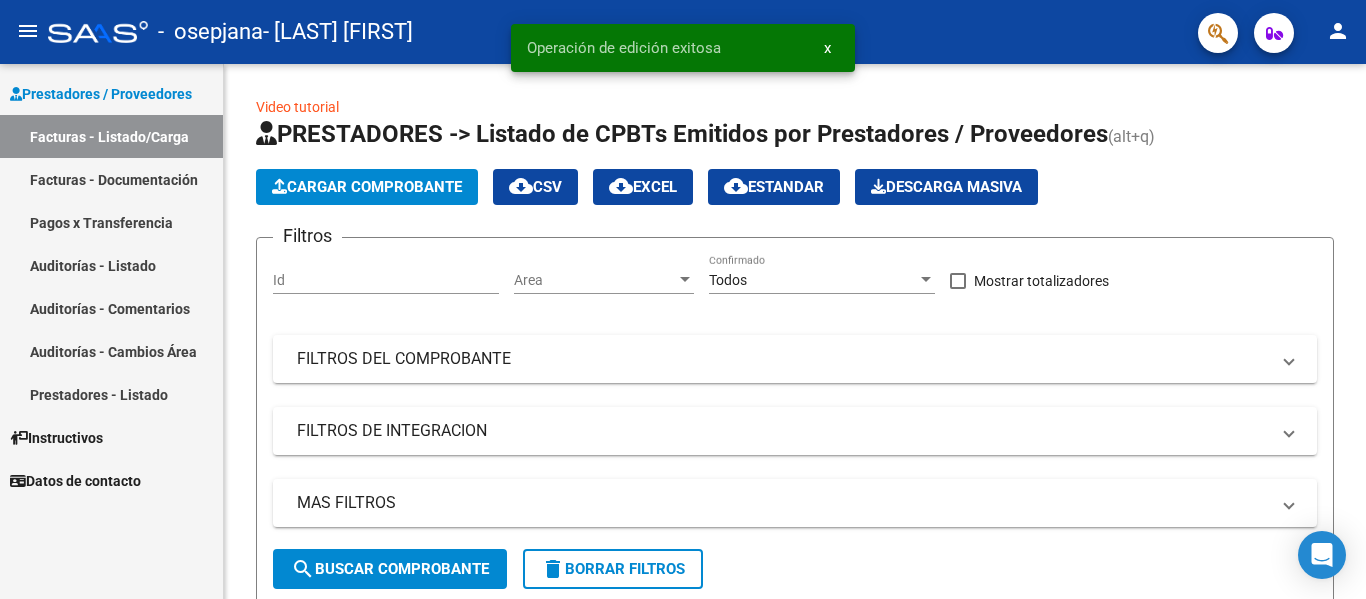 click on "person" 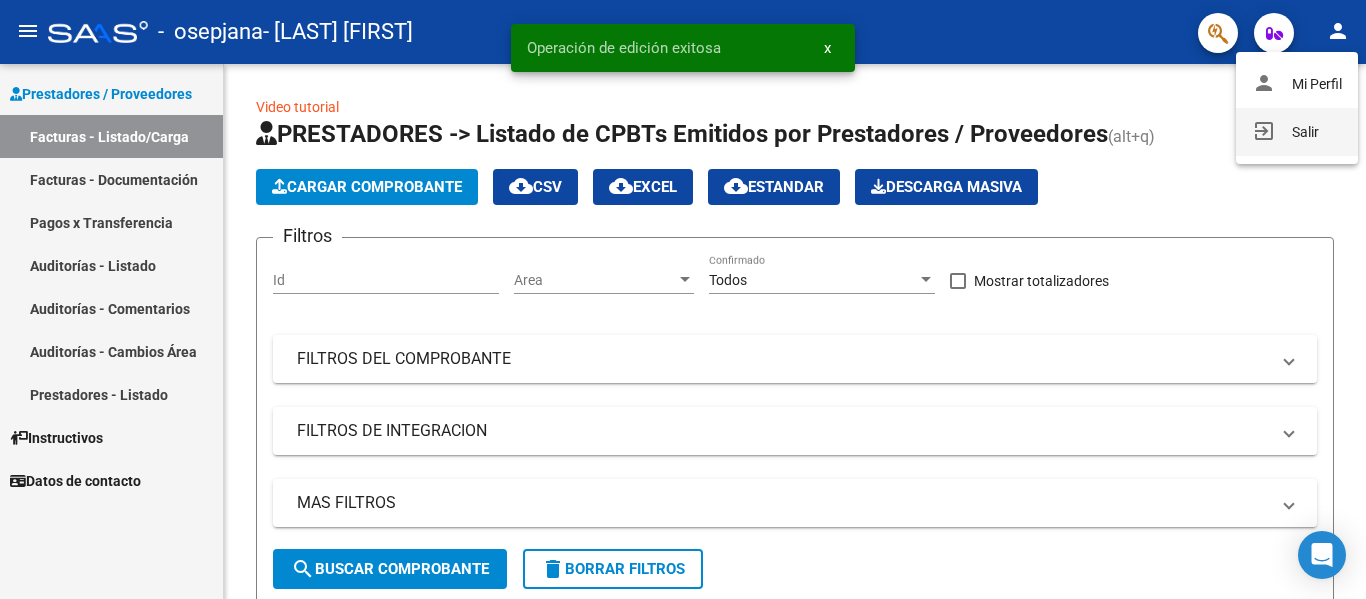 click on "exit_to_app  Salir" at bounding box center [1297, 132] 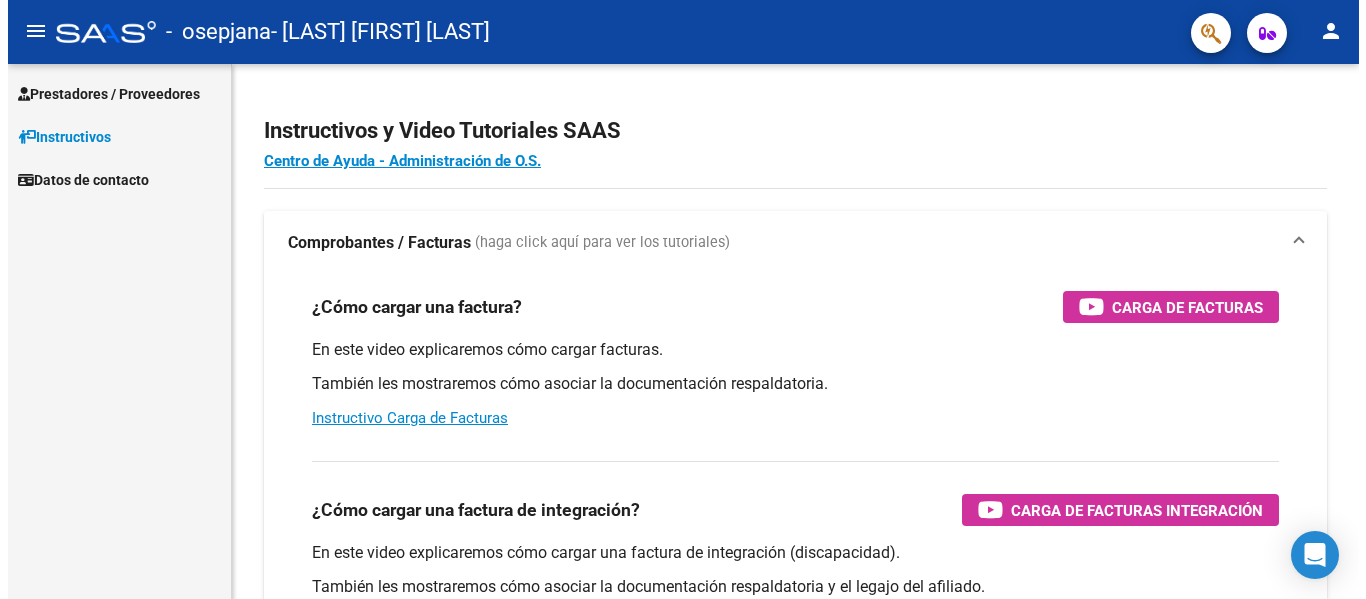 scroll, scrollTop: 0, scrollLeft: 0, axis: both 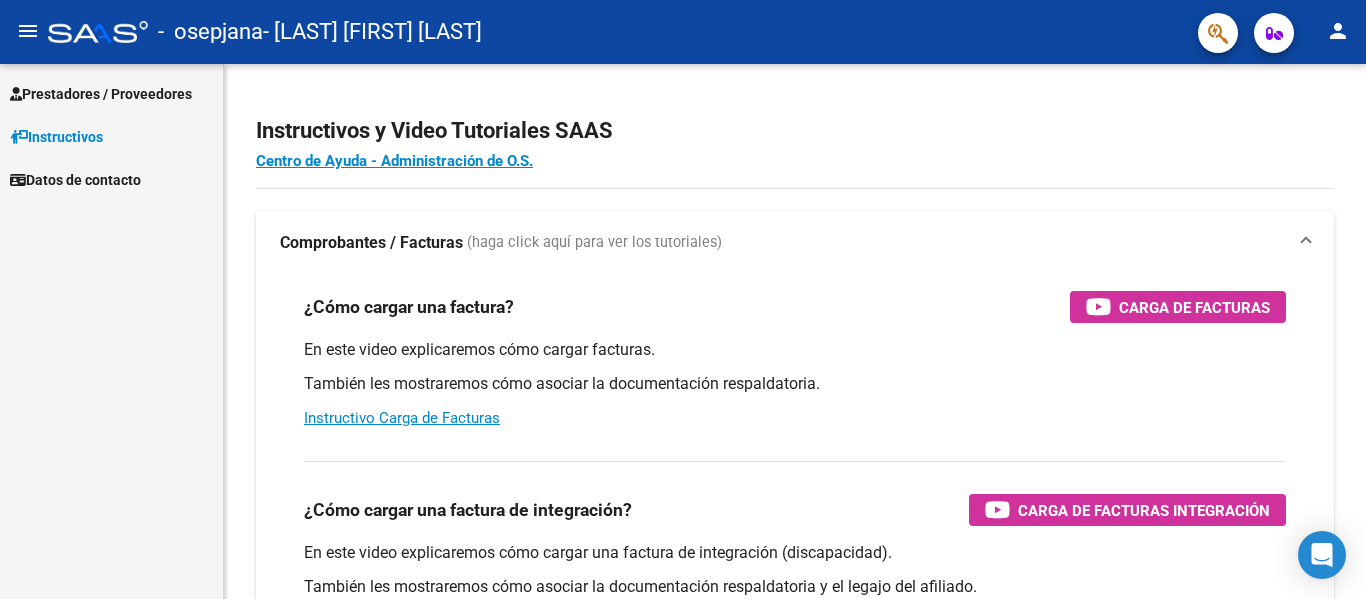 click on "Prestadores / Proveedores" at bounding box center [101, 94] 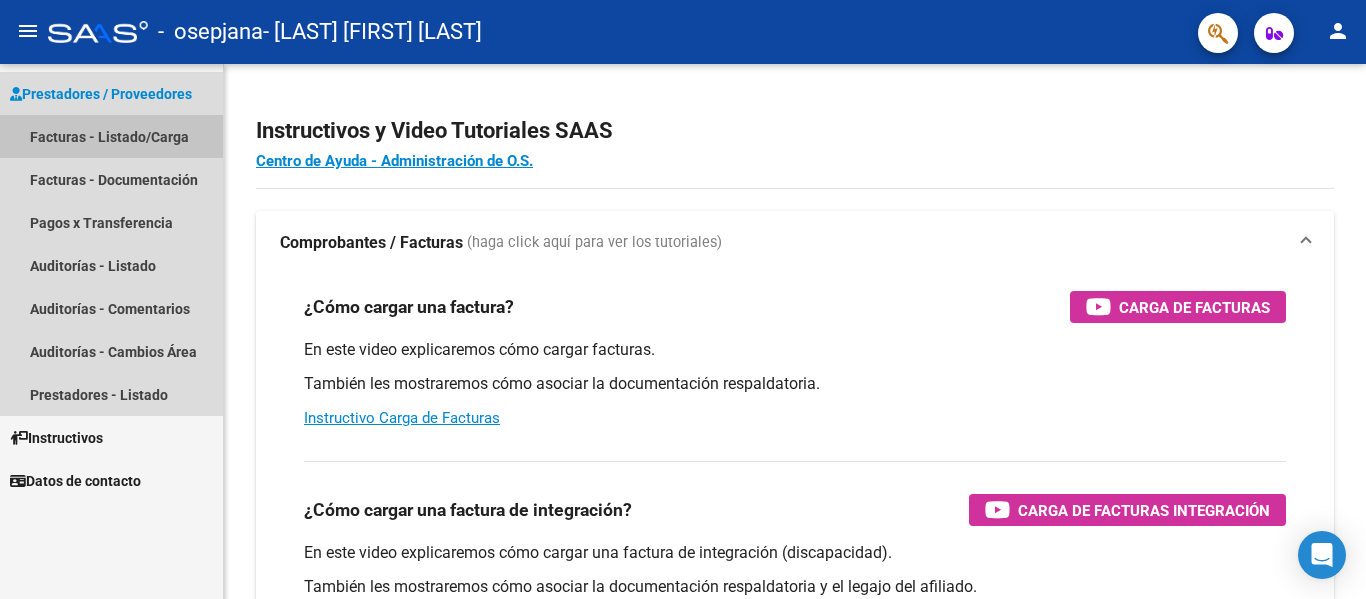 click on "Facturas - Listado/Carga" at bounding box center [111, 136] 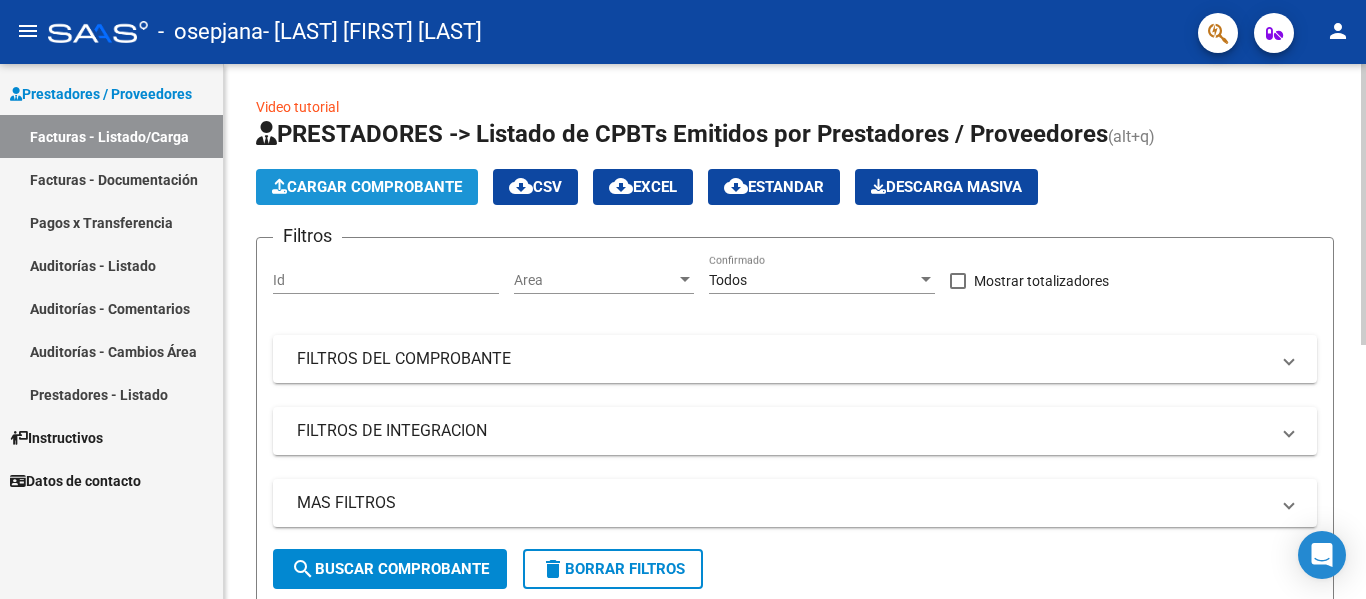 click on "Cargar Comprobante" 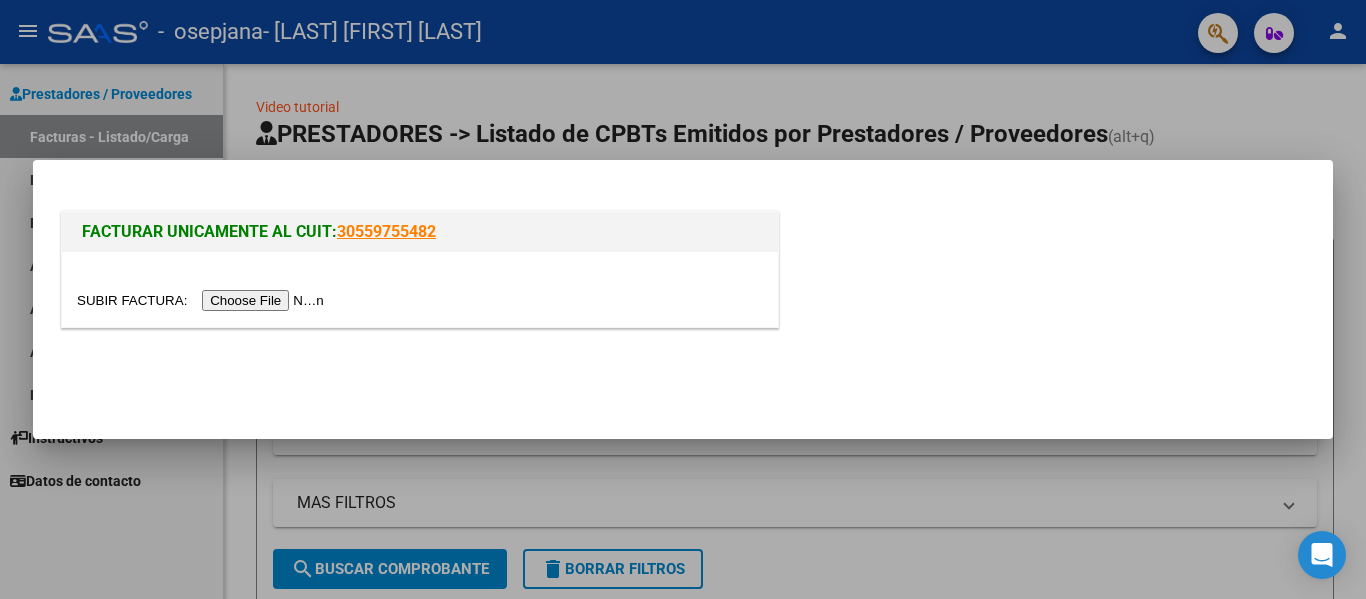 click at bounding box center (203, 300) 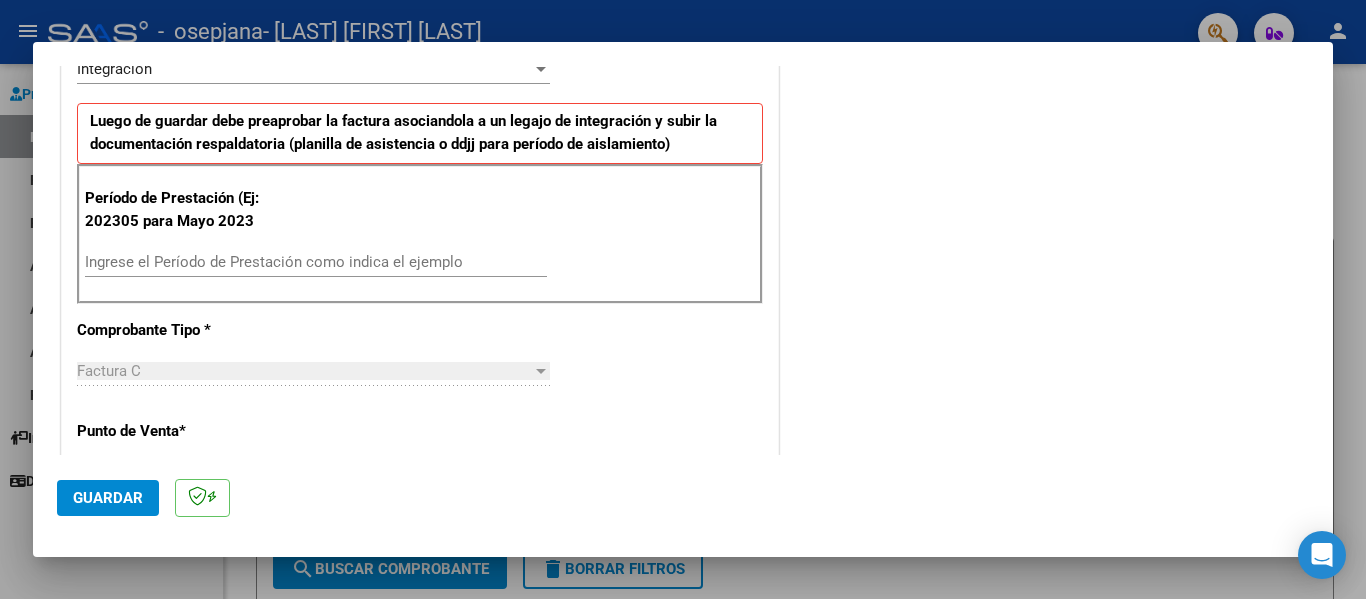 scroll, scrollTop: 500, scrollLeft: 0, axis: vertical 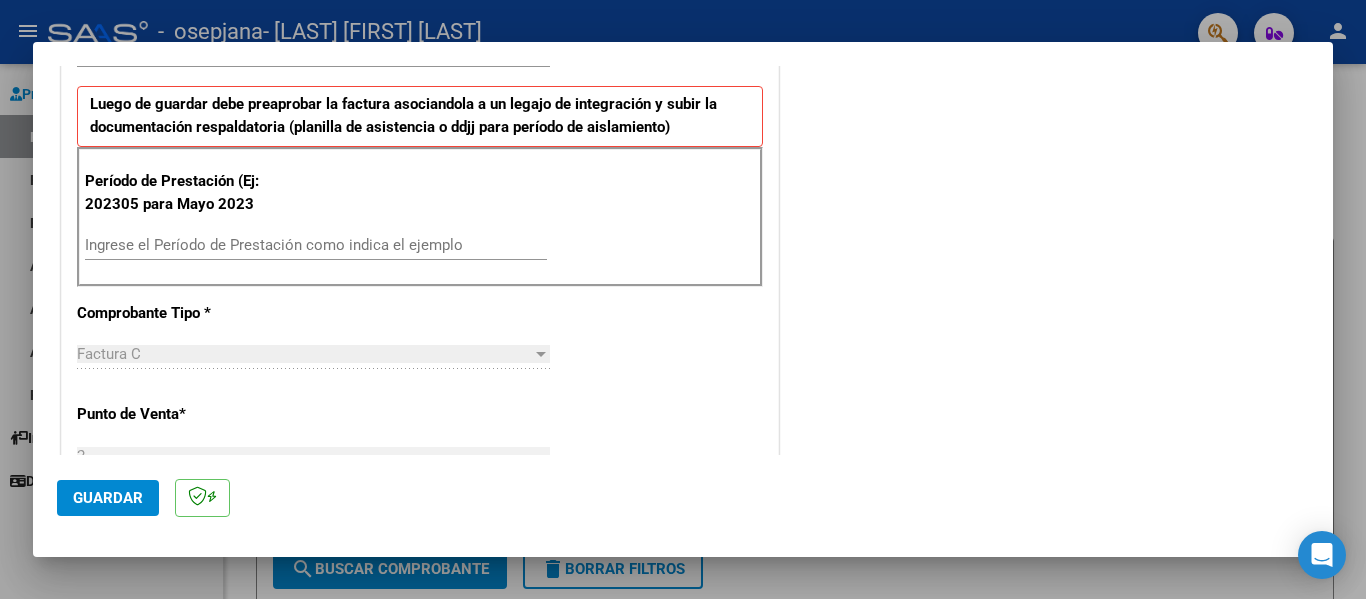 click on "Ingrese el Período de Prestación como indica el ejemplo" at bounding box center (316, 245) 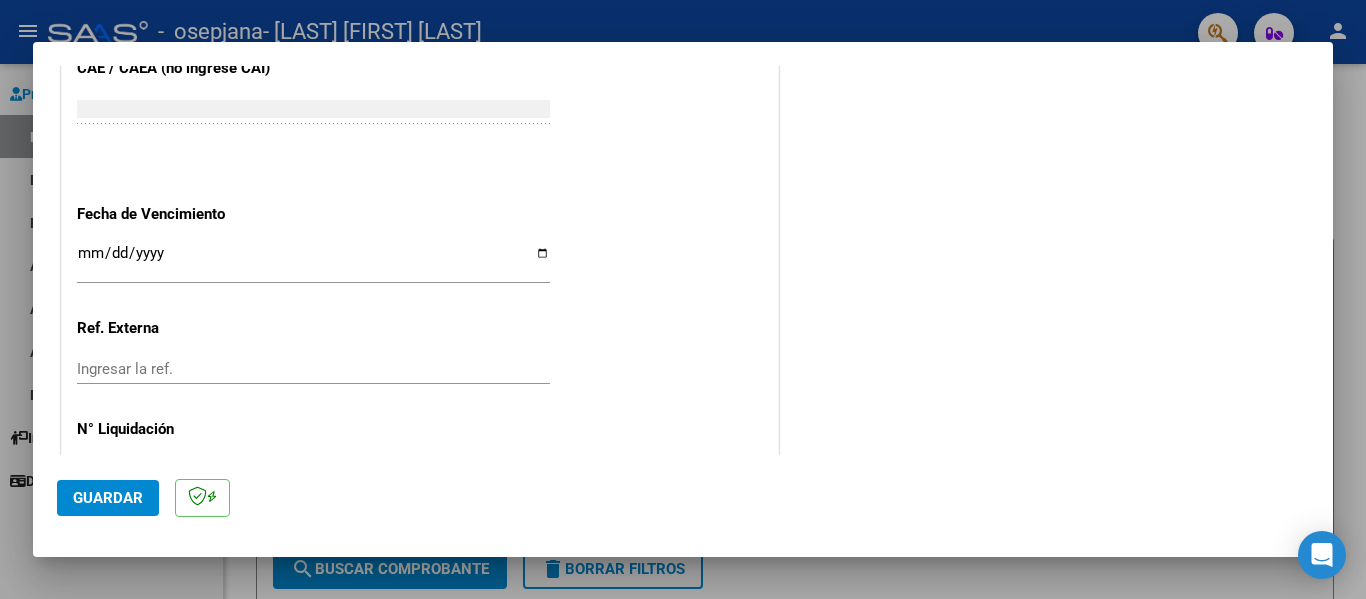 scroll, scrollTop: 1333, scrollLeft: 0, axis: vertical 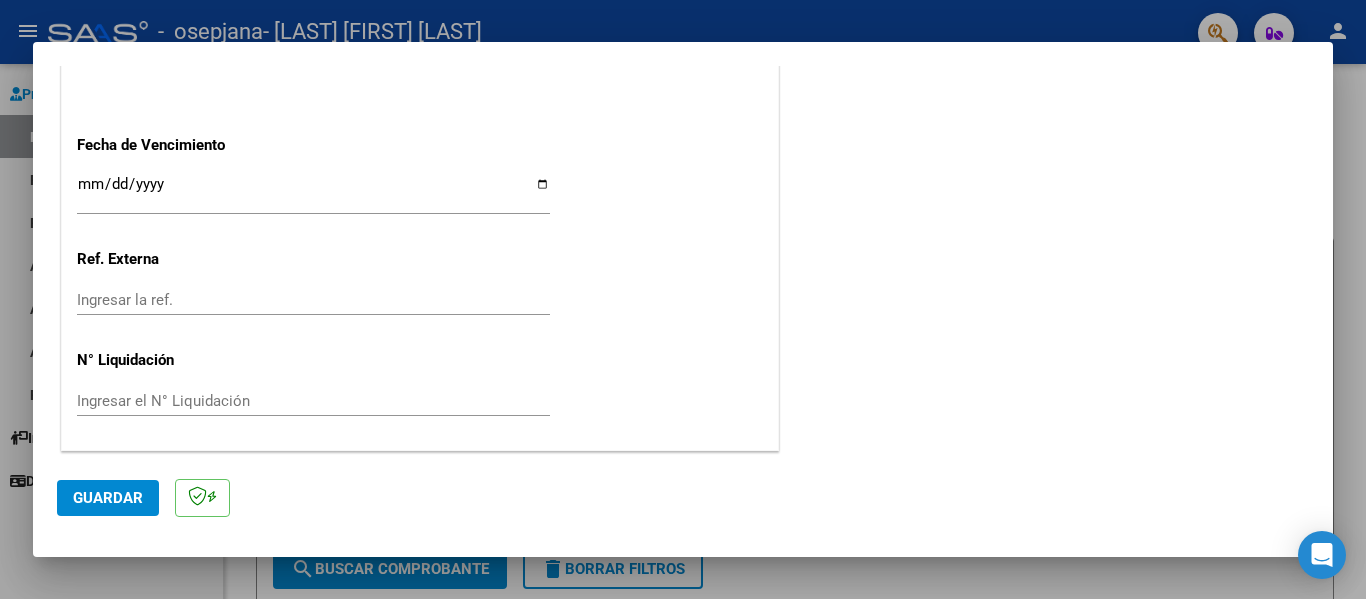 type on "202507" 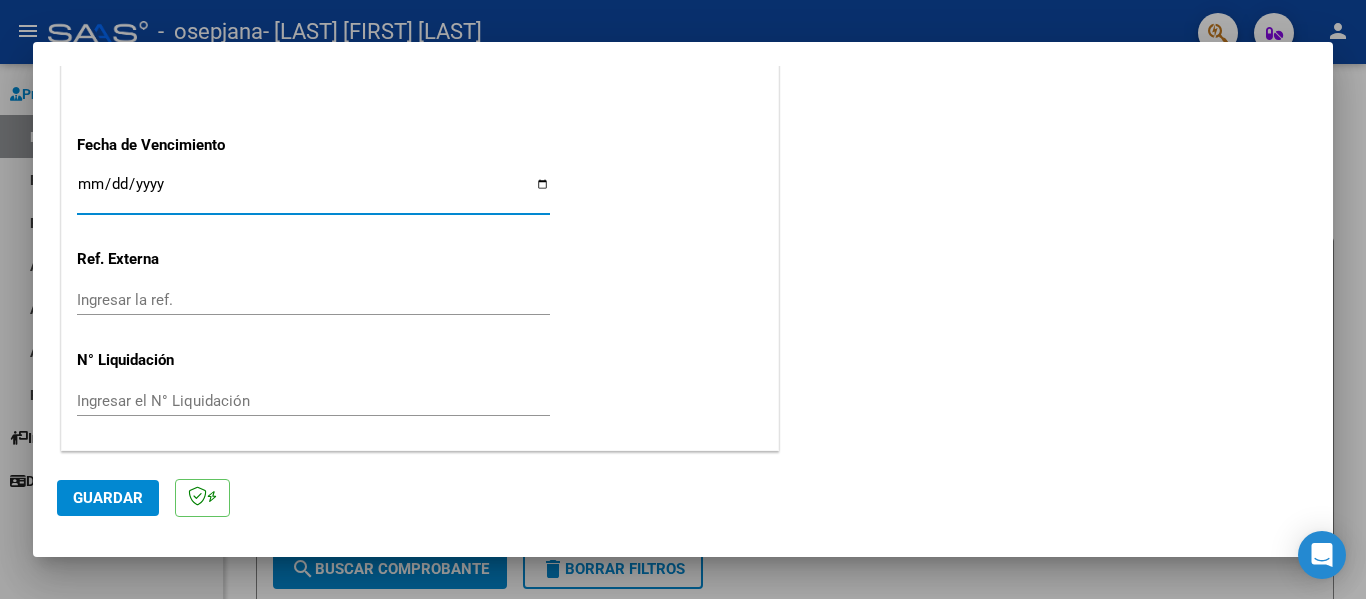 click on "Ingresar la fecha" at bounding box center (313, 192) 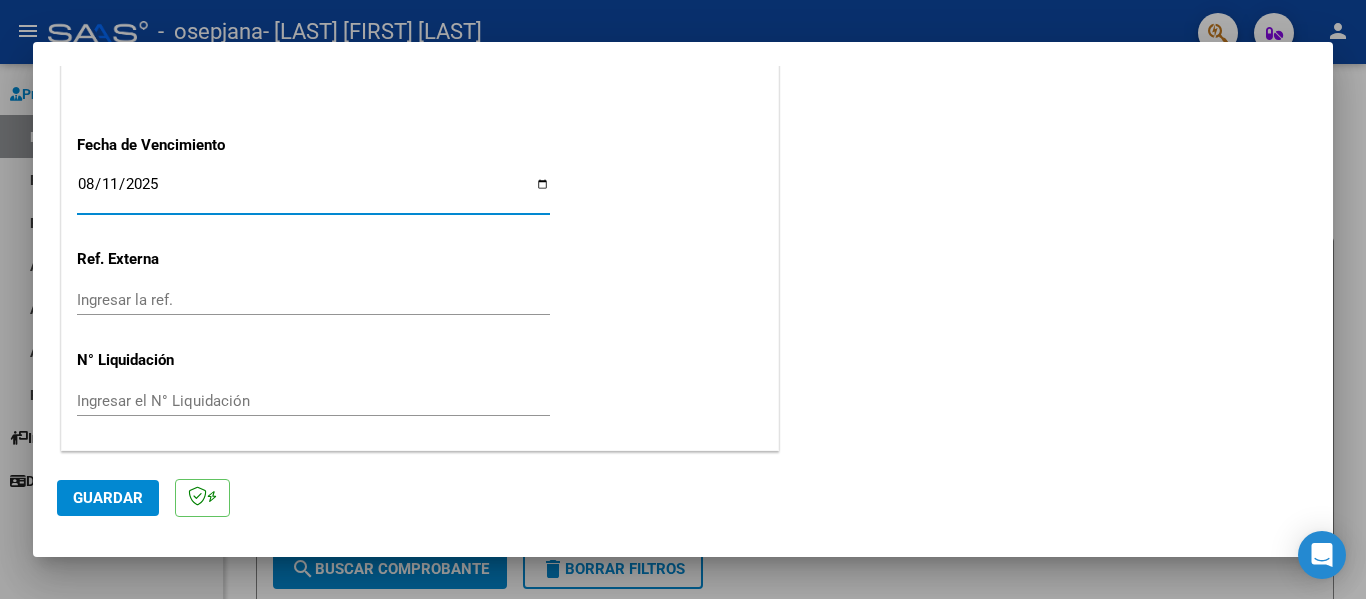 type on "2025-08-11" 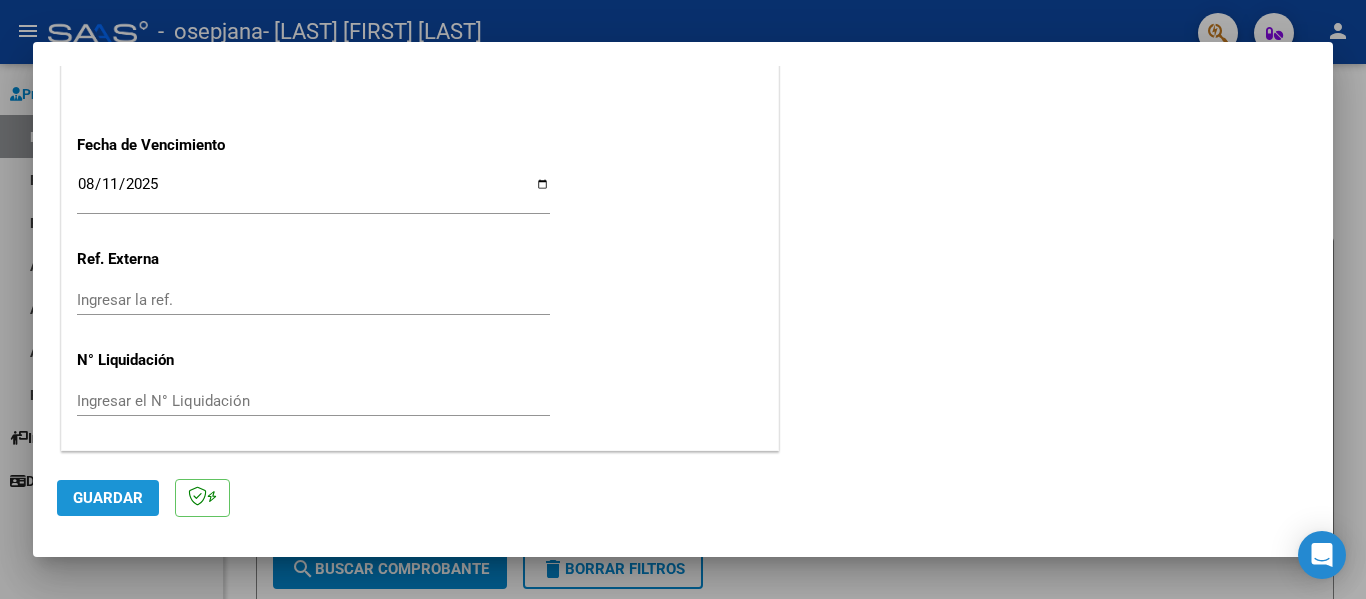 click on "Guardar" 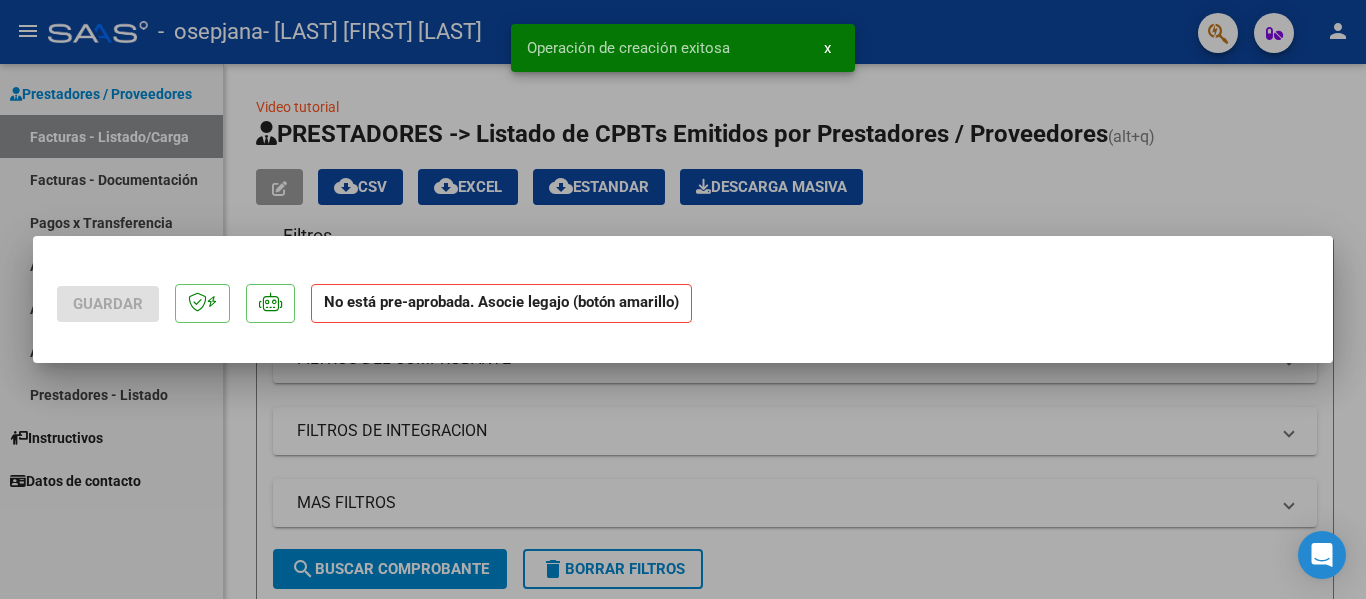 scroll, scrollTop: 0, scrollLeft: 0, axis: both 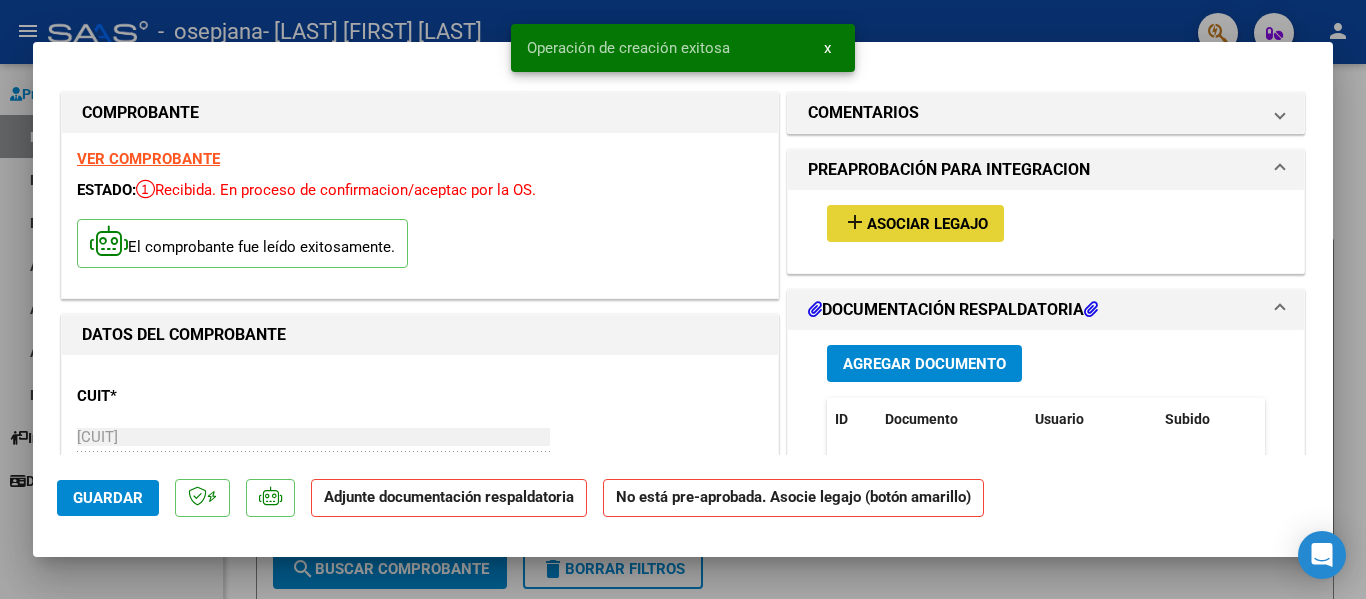 click on "Asociar Legajo" at bounding box center [927, 224] 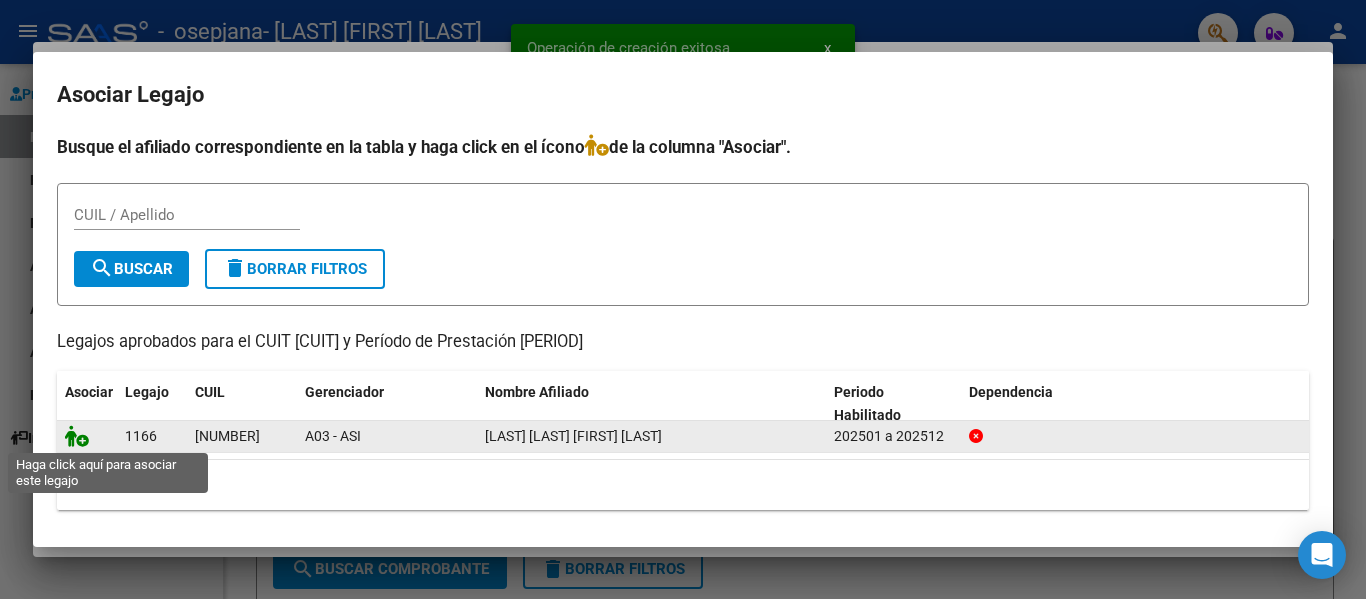 click 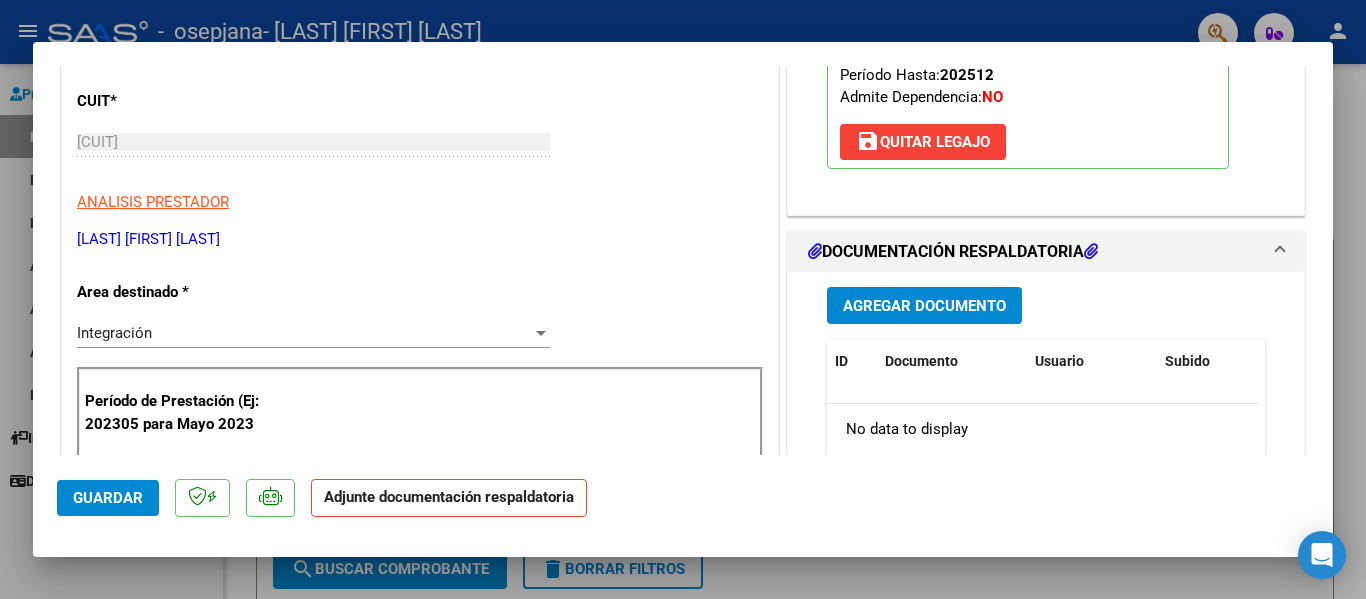 scroll, scrollTop: 300, scrollLeft: 0, axis: vertical 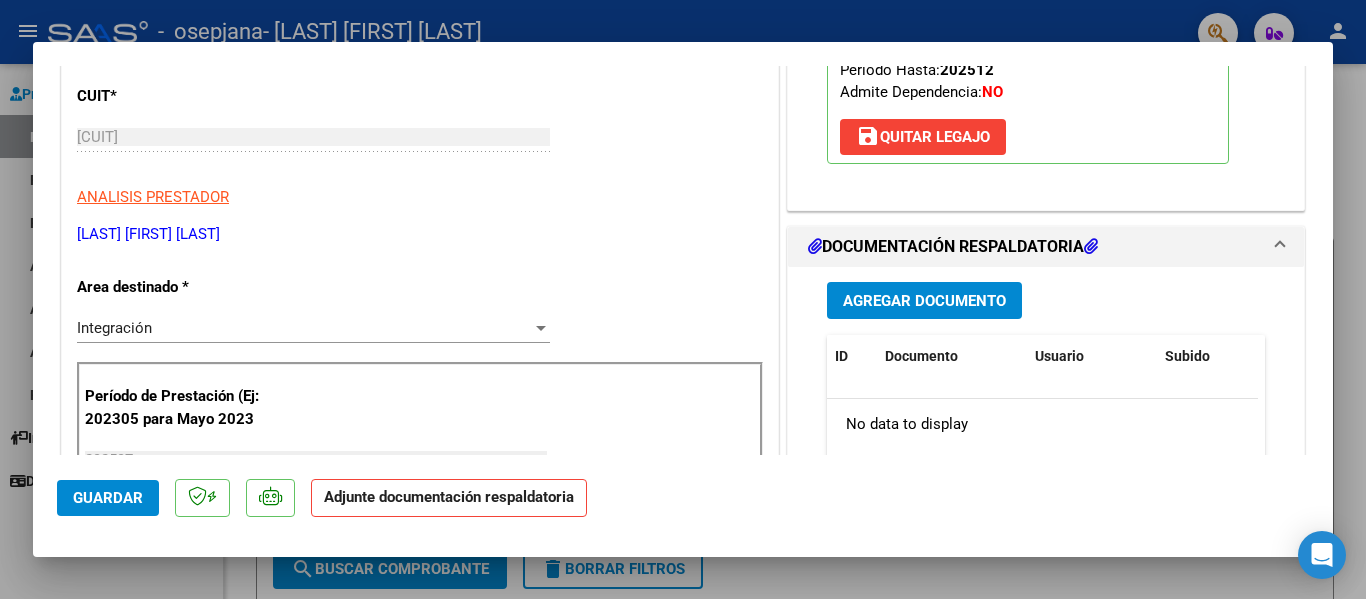 click on "Agregar Documento" at bounding box center [924, 301] 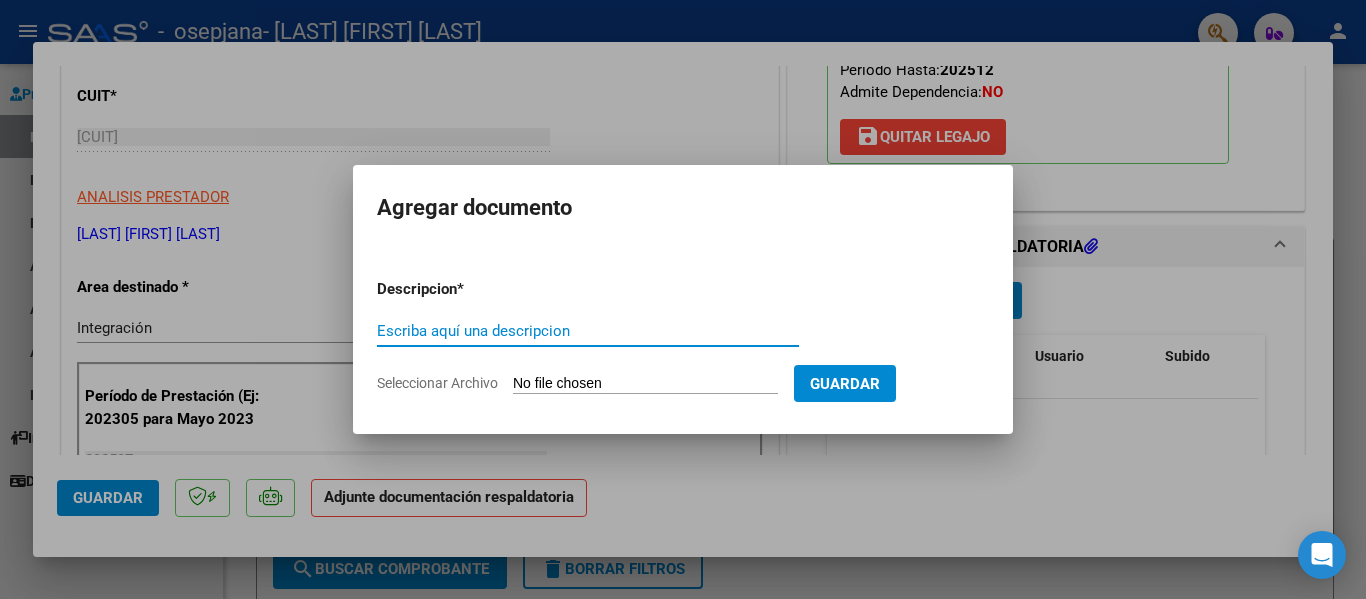 click on "Seleccionar Archivo" 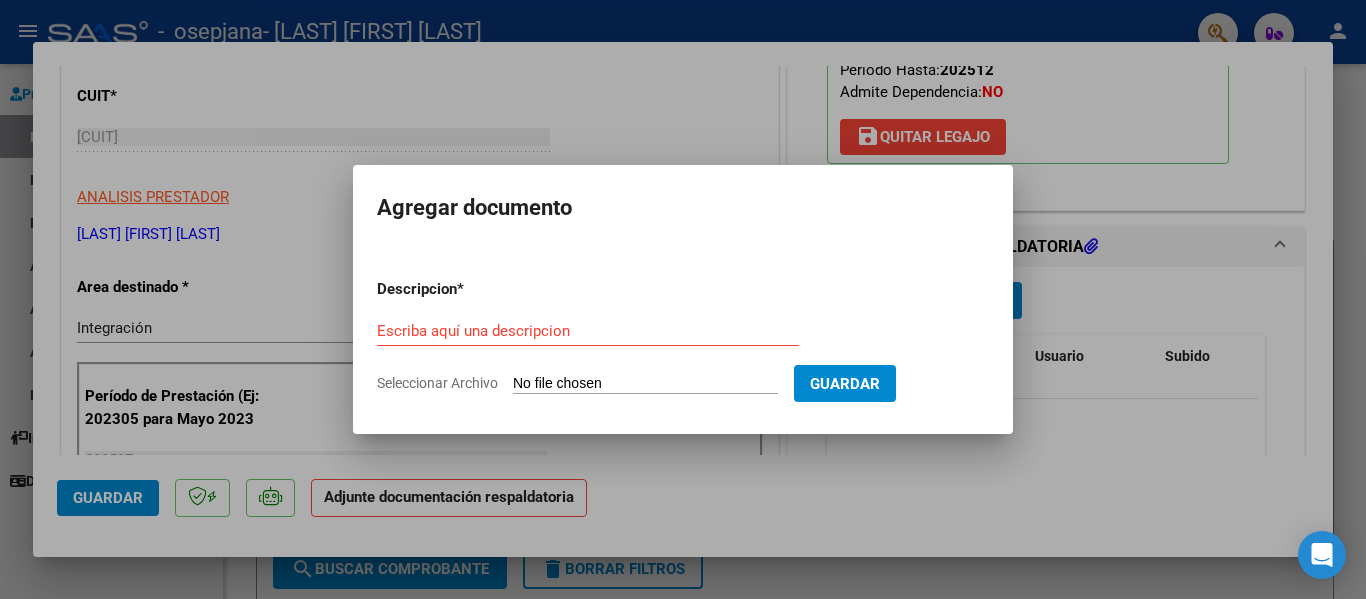 type on "C:\fakepath\CAE.pdf" 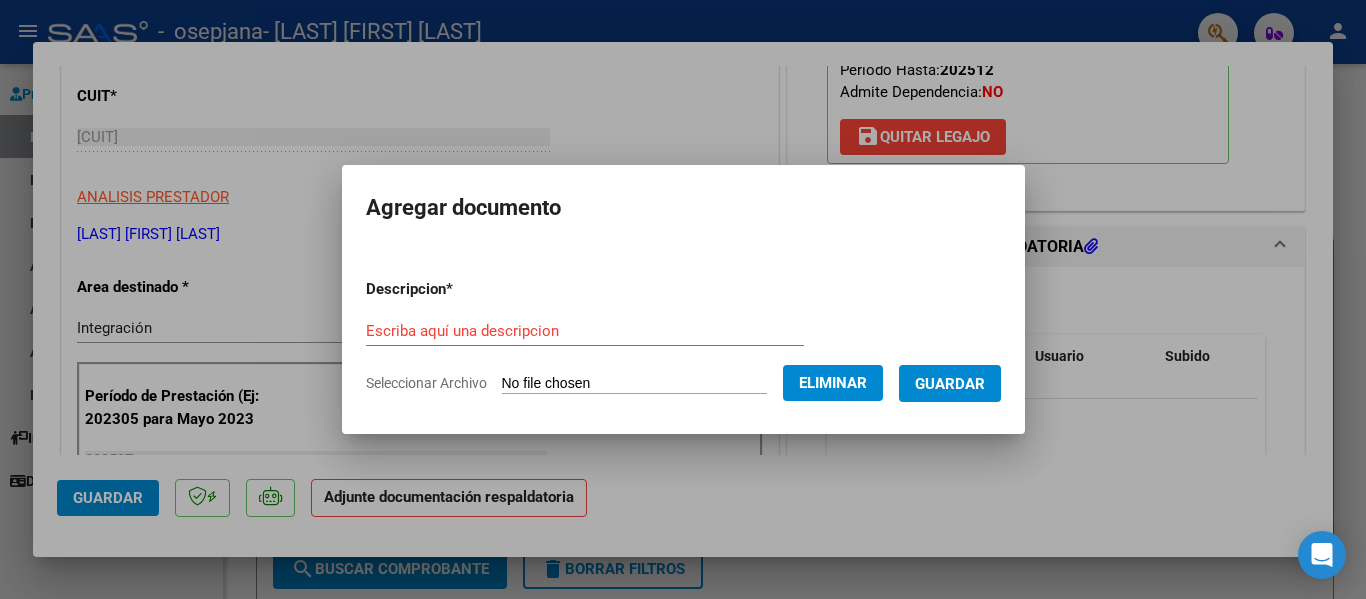 click on "Escriba aquí una descripcion" at bounding box center [585, 331] 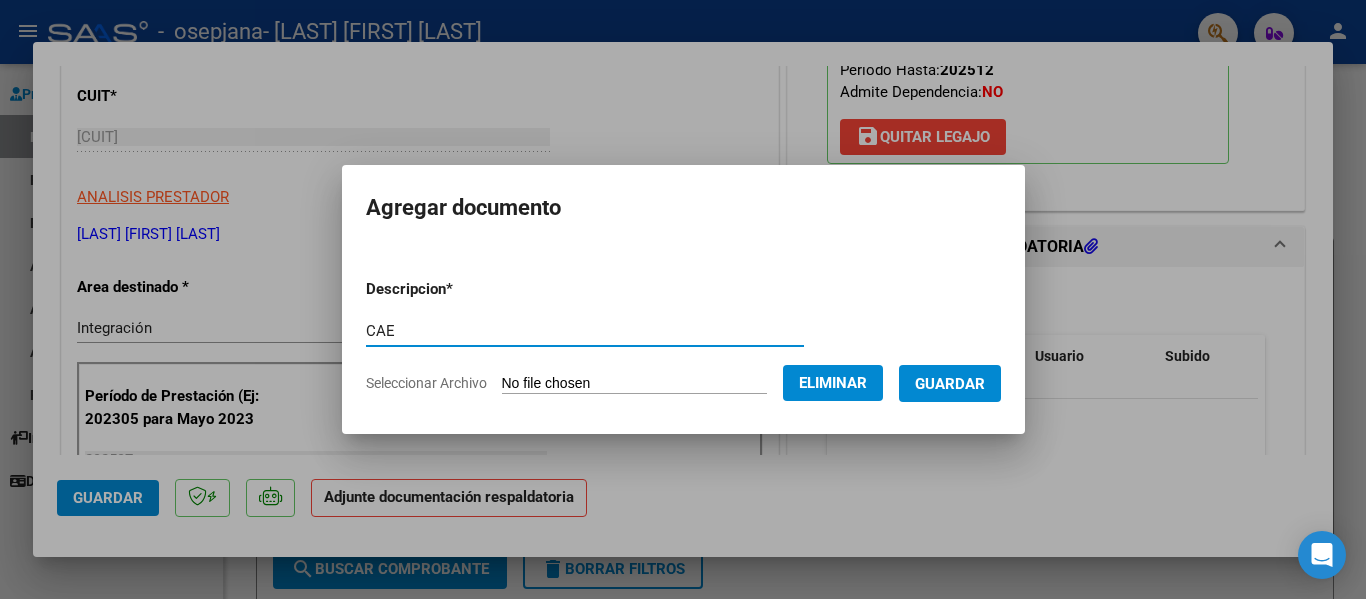 type on "CAE" 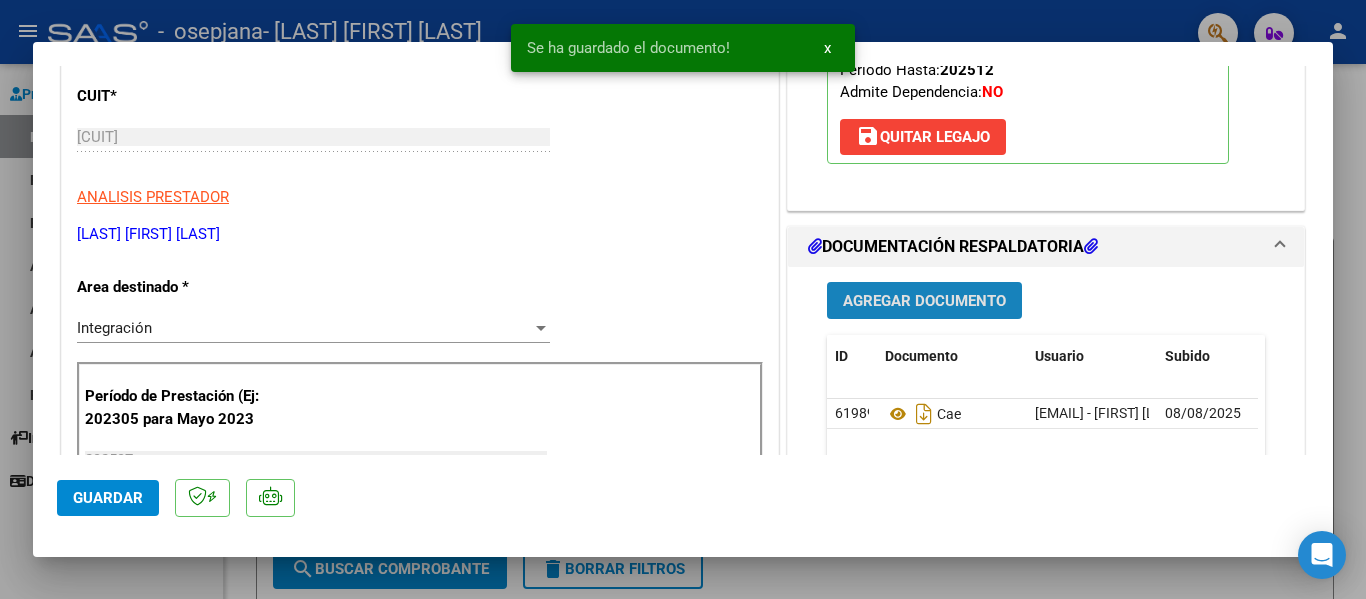click on "Agregar Documento" at bounding box center [924, 301] 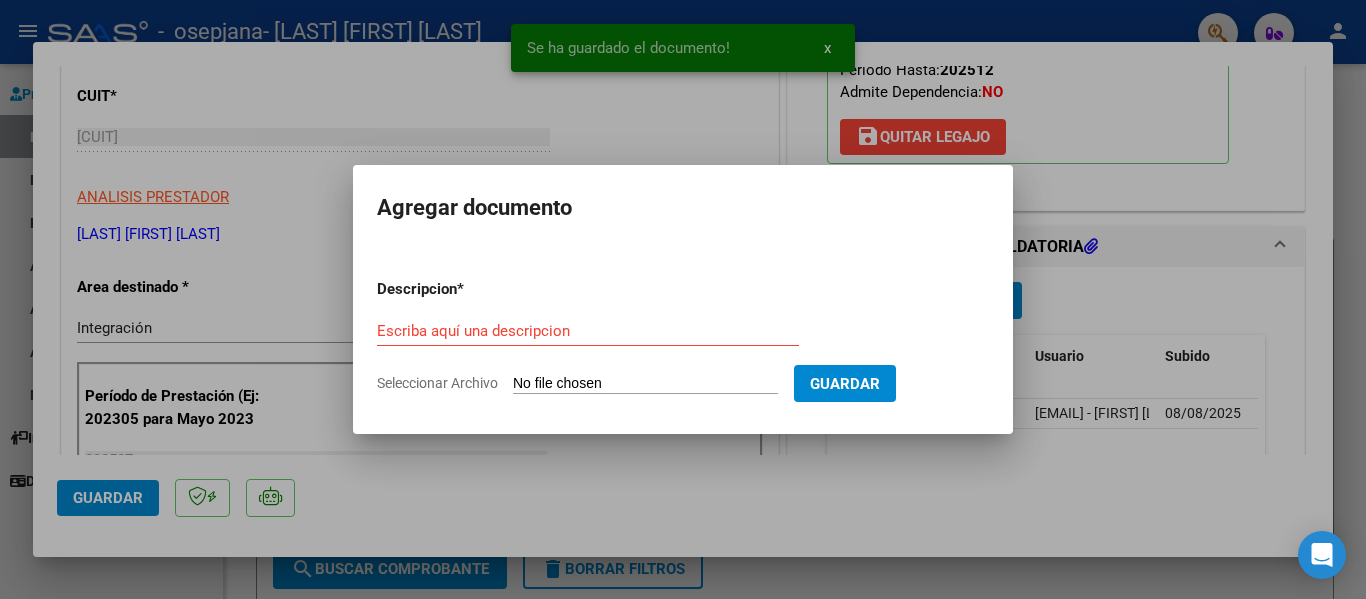 click on "Seleccionar Archivo" 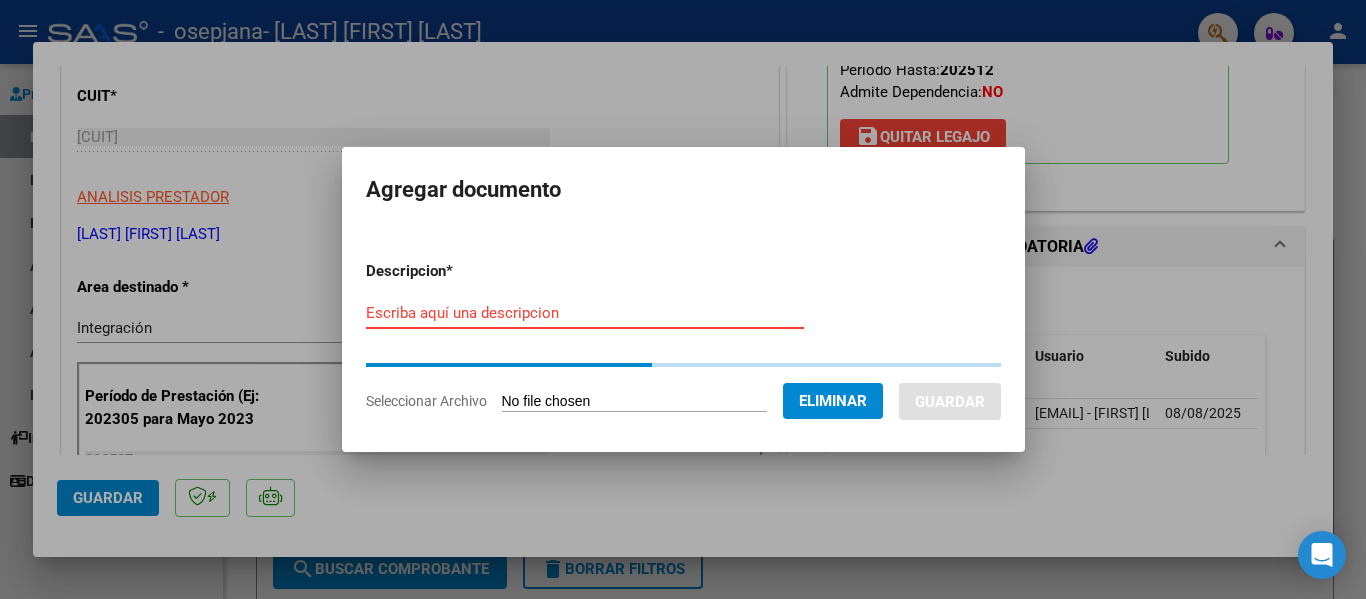 click on "Escriba aquí una descripcion" at bounding box center [585, 313] 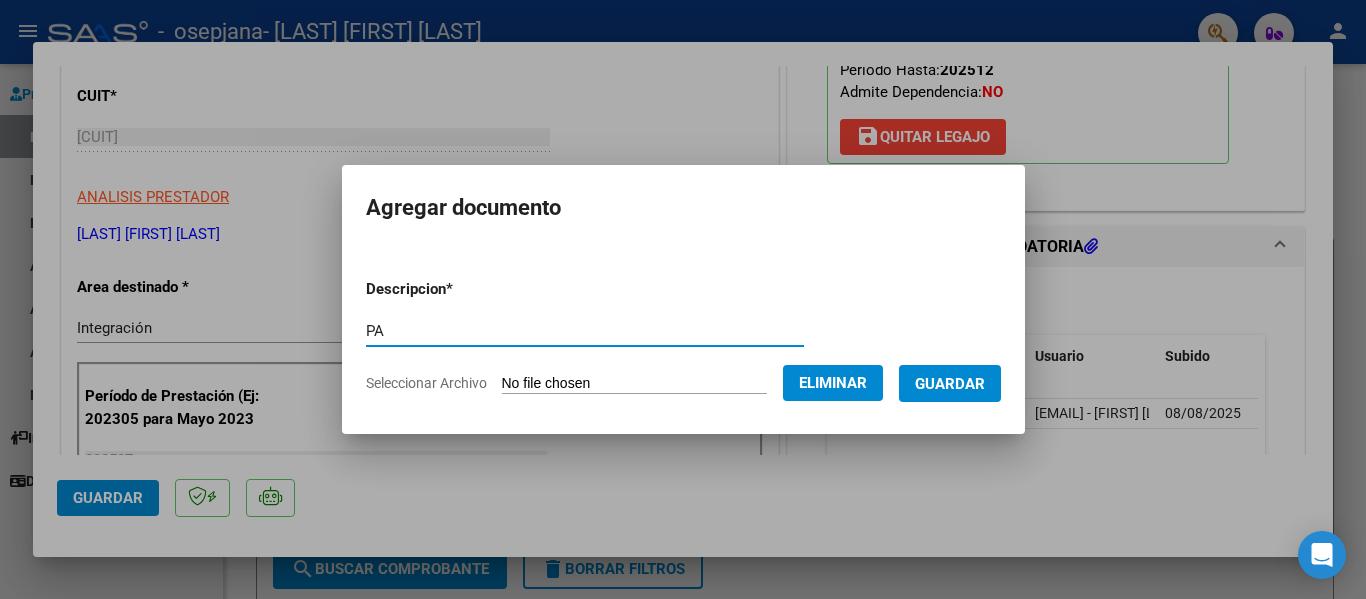 type on "PA" 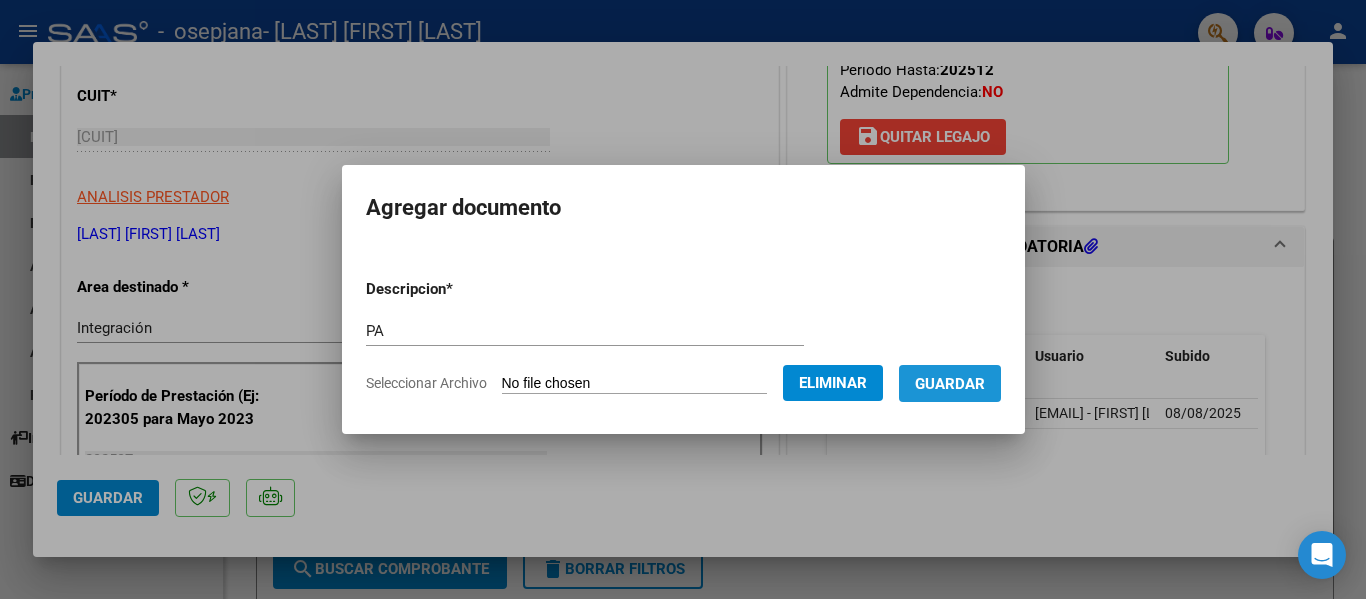 click on "Guardar" at bounding box center [950, 384] 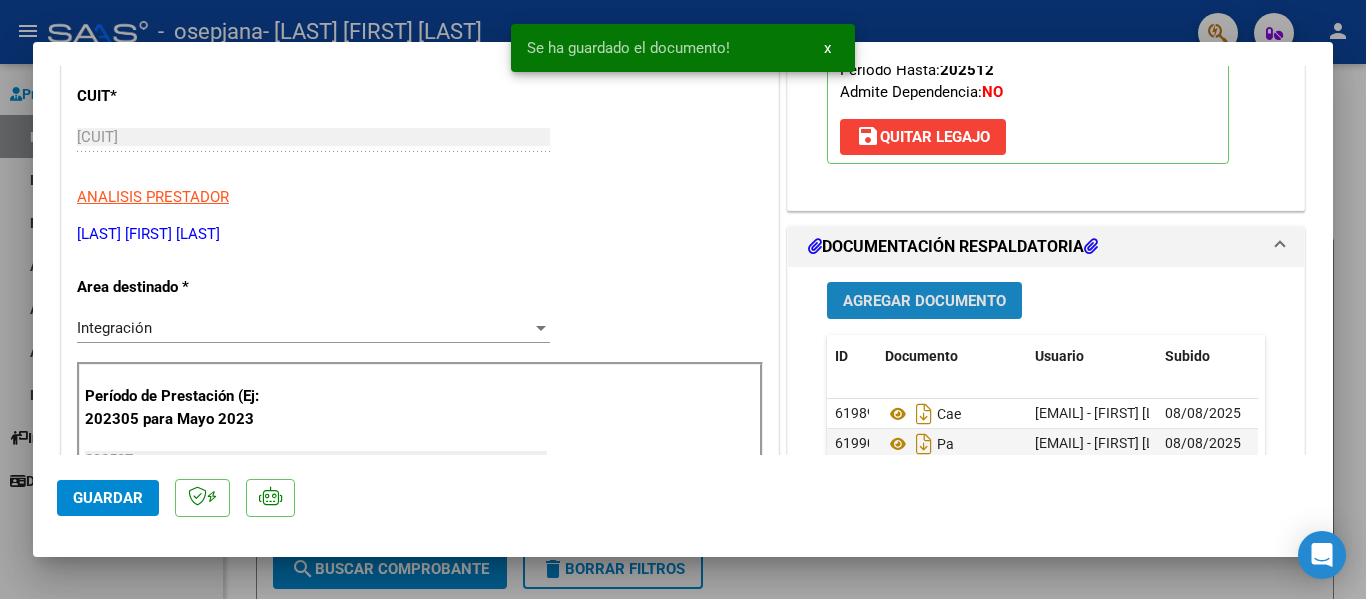click on "Agregar Documento" at bounding box center (924, 301) 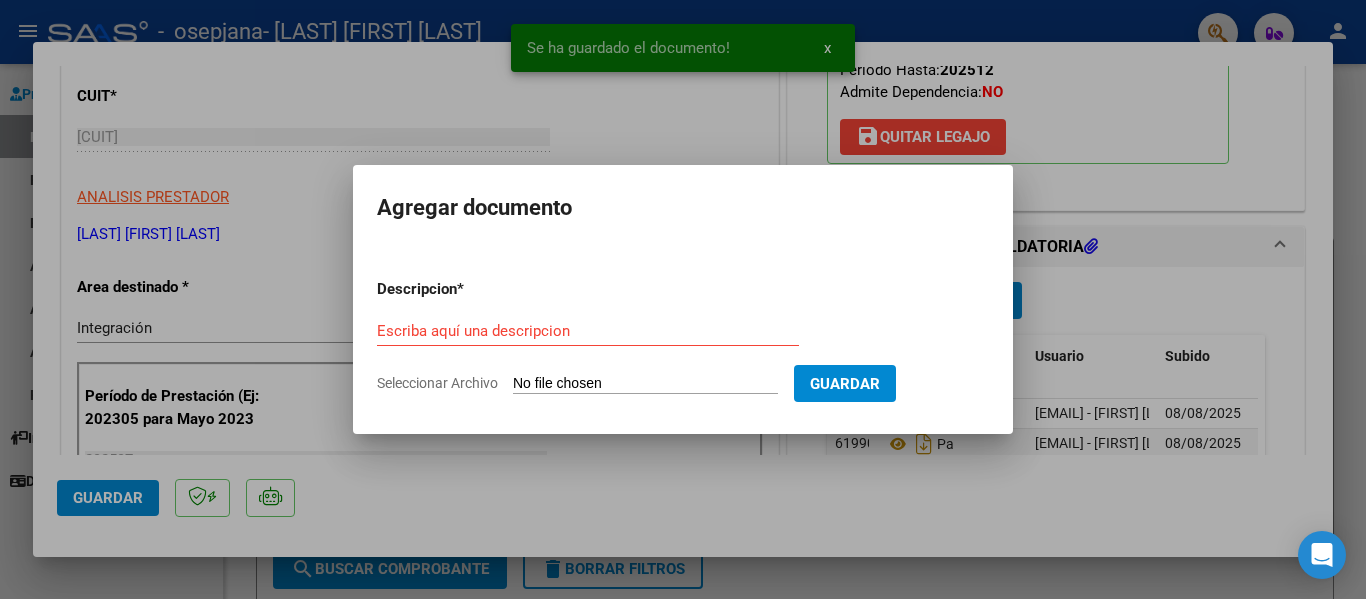 click on "Seleccionar Archivo" 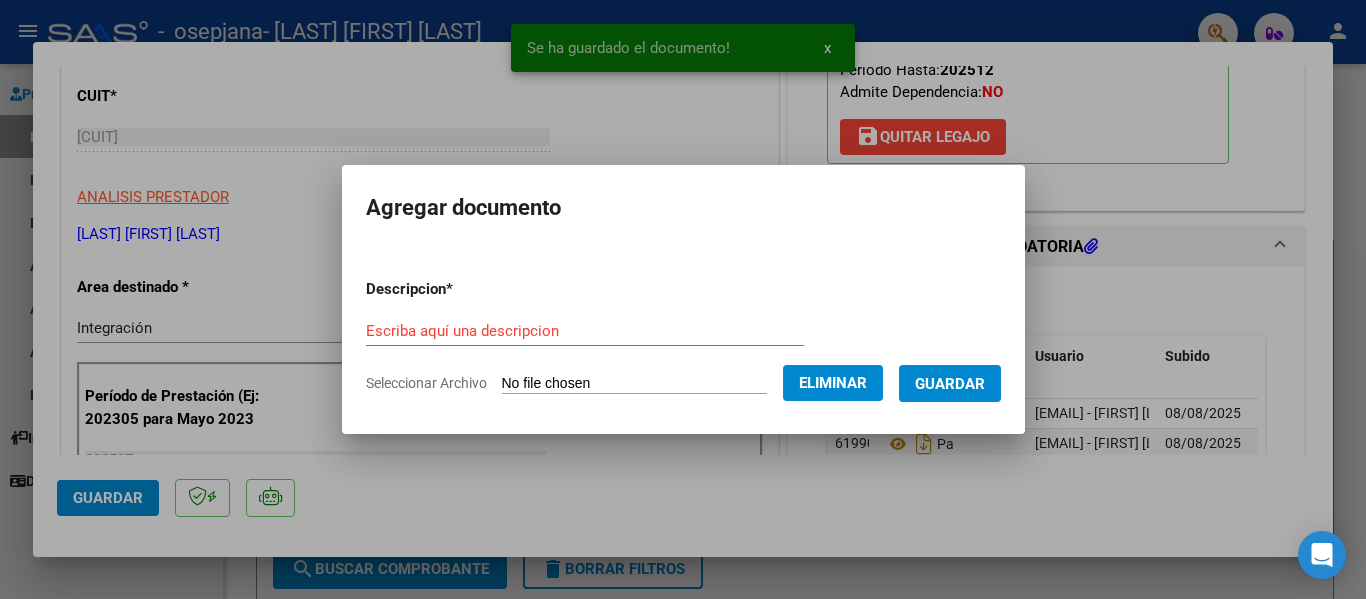 click on "Escriba aquí una descripcion" at bounding box center [585, 331] 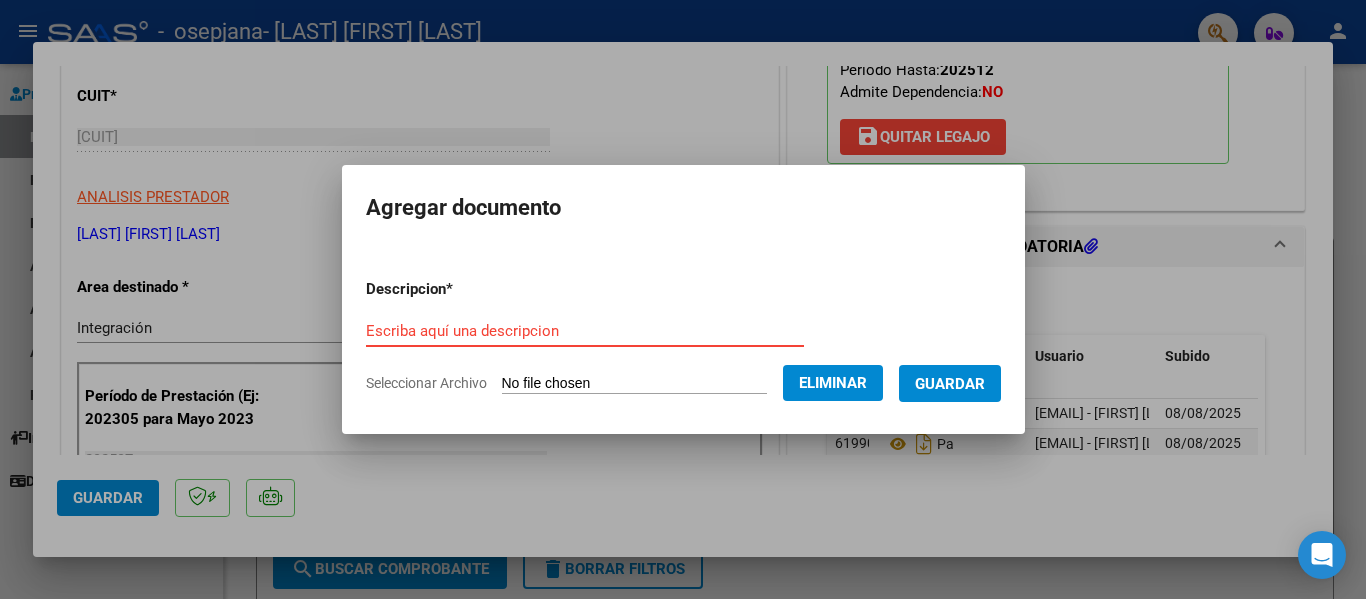 click on "Escriba aquí una descripcion" at bounding box center [585, 331] 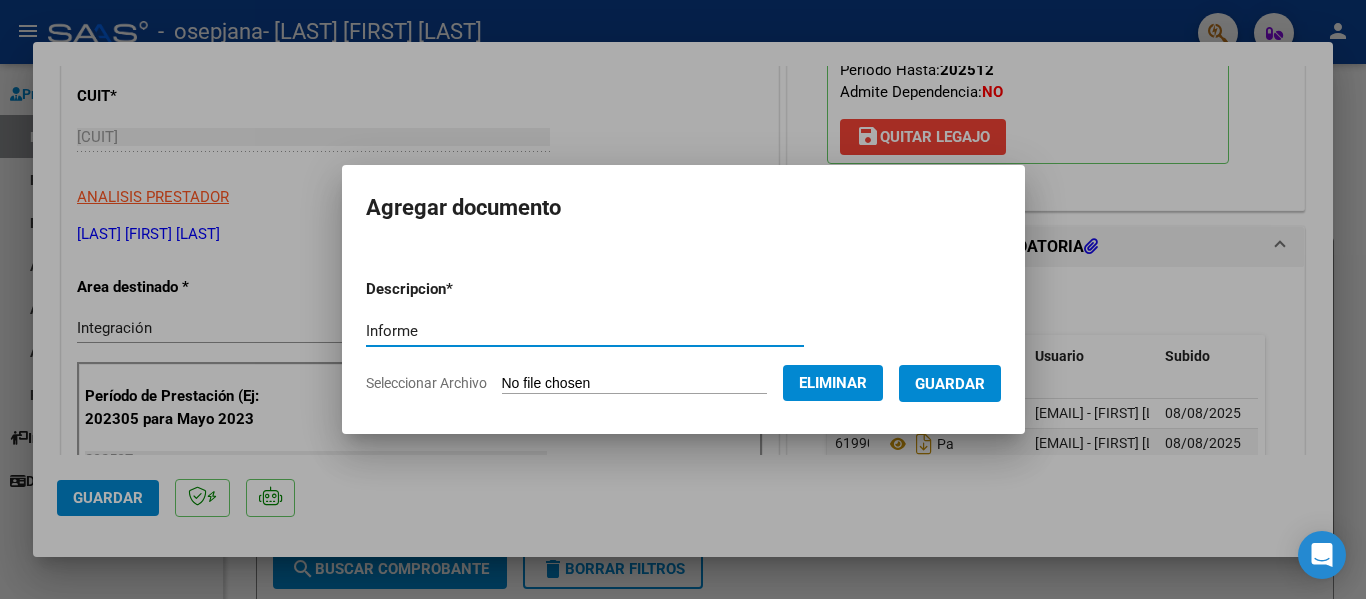 type on "Informe" 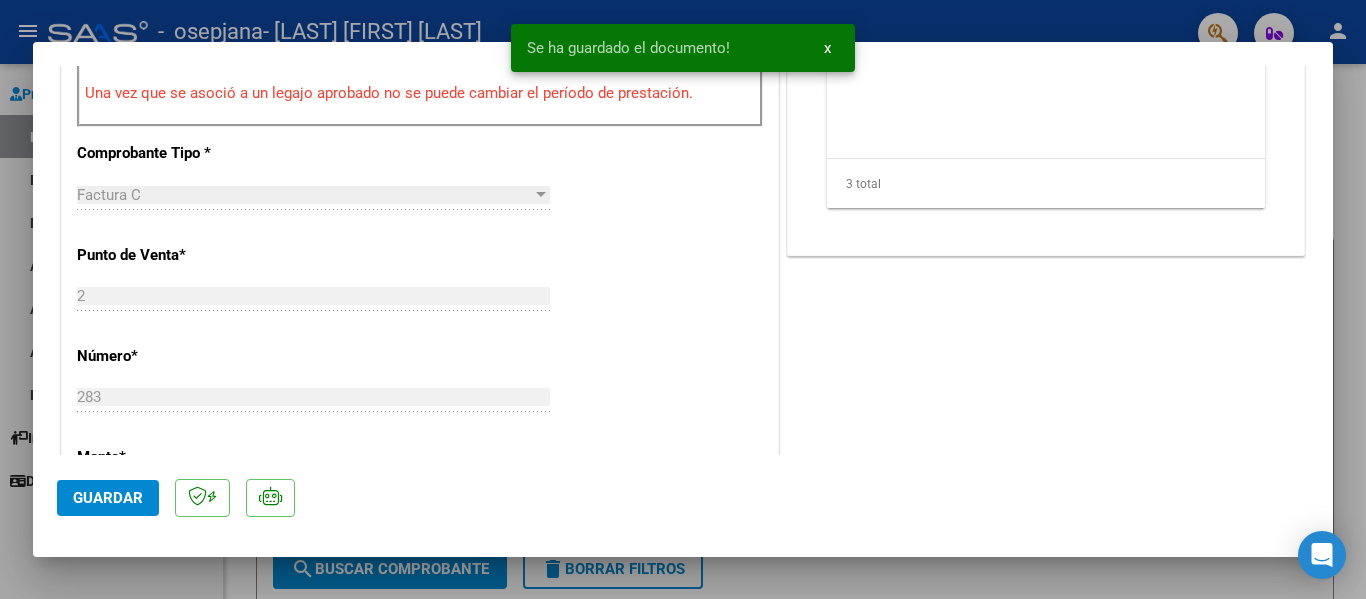 scroll, scrollTop: 1100, scrollLeft: 0, axis: vertical 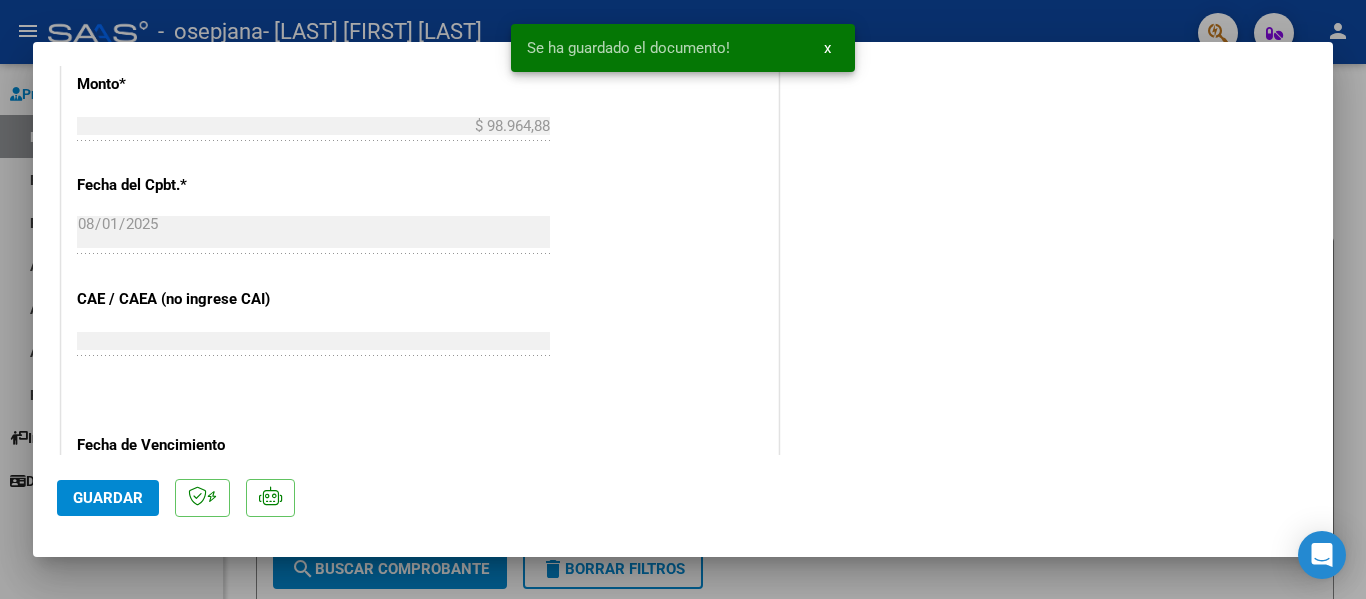 click on "Guardar" 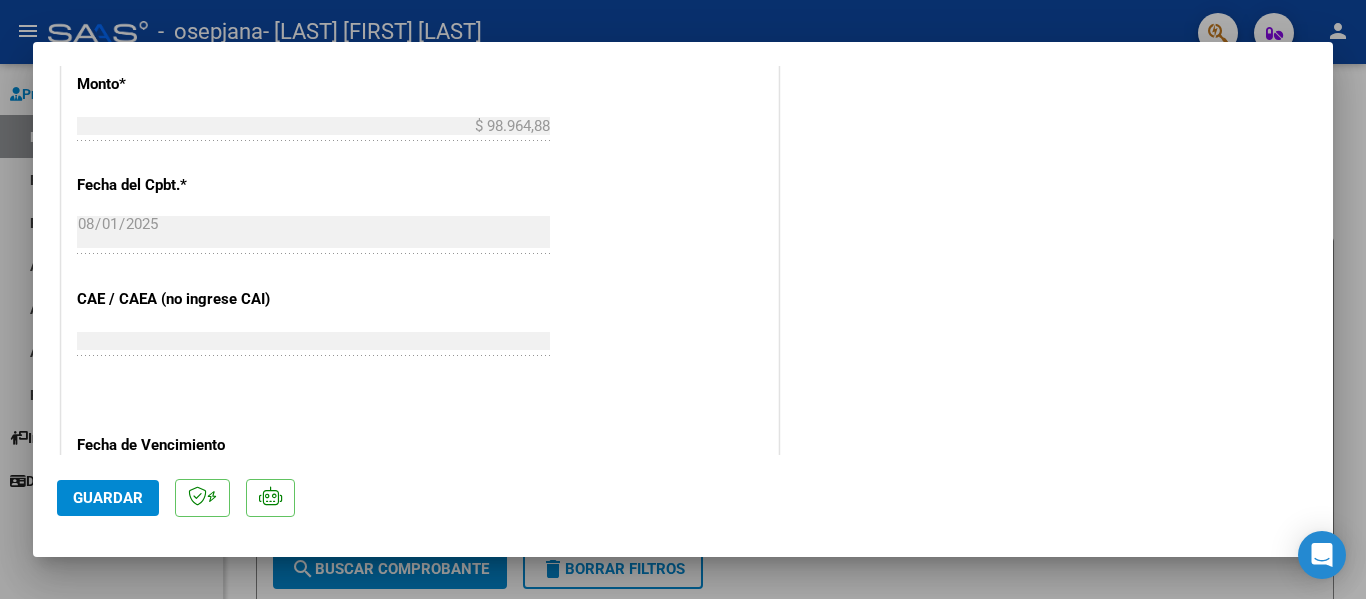 drag, startPoint x: 1141, startPoint y: 13, endPoint x: 1314, endPoint y: 32, distance: 174.04022 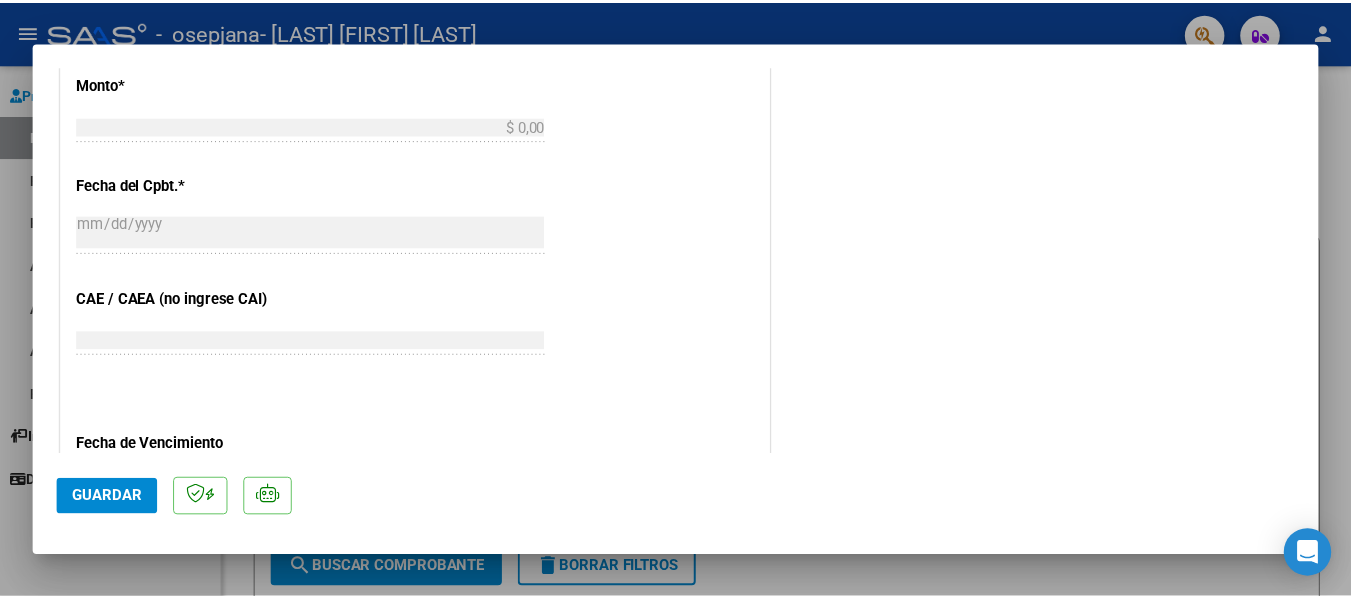 scroll, scrollTop: 0, scrollLeft: 0, axis: both 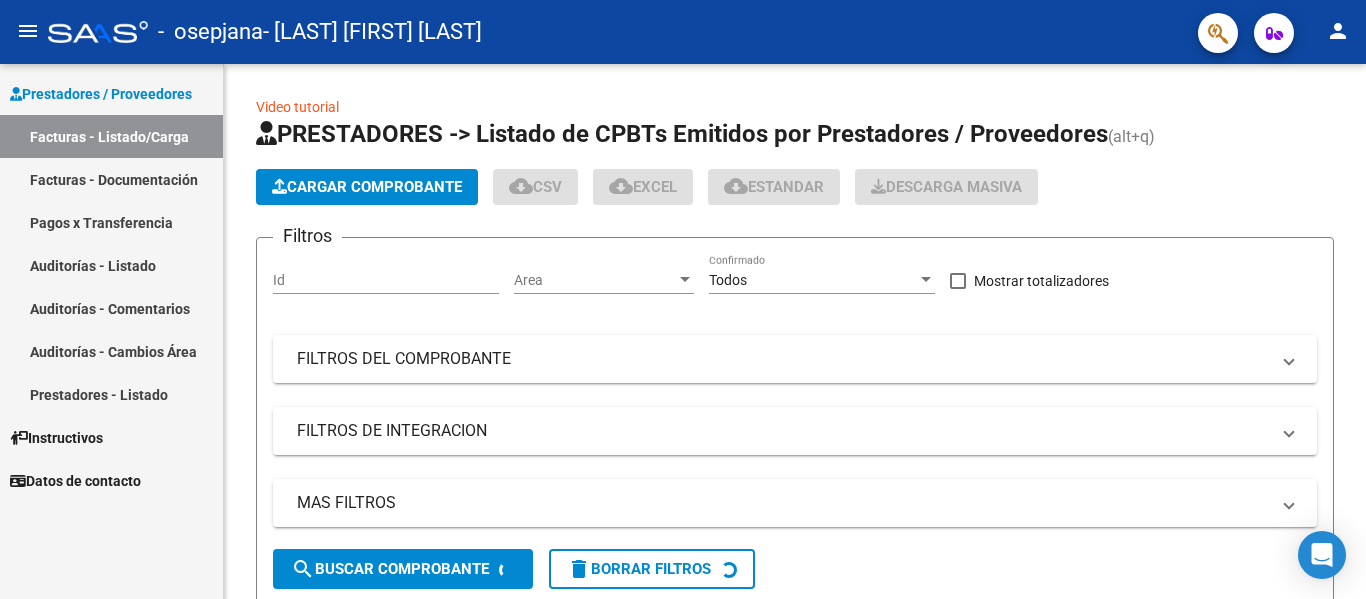 click on "person" 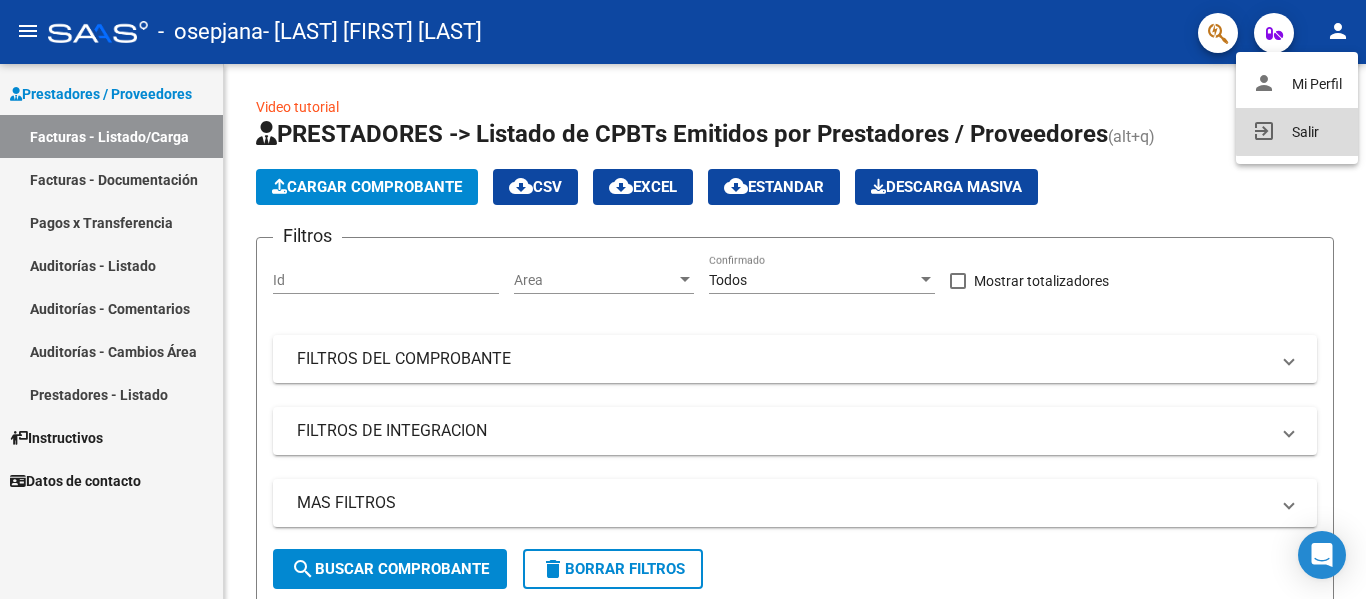 click on "exit_to_app  Salir" at bounding box center (1297, 132) 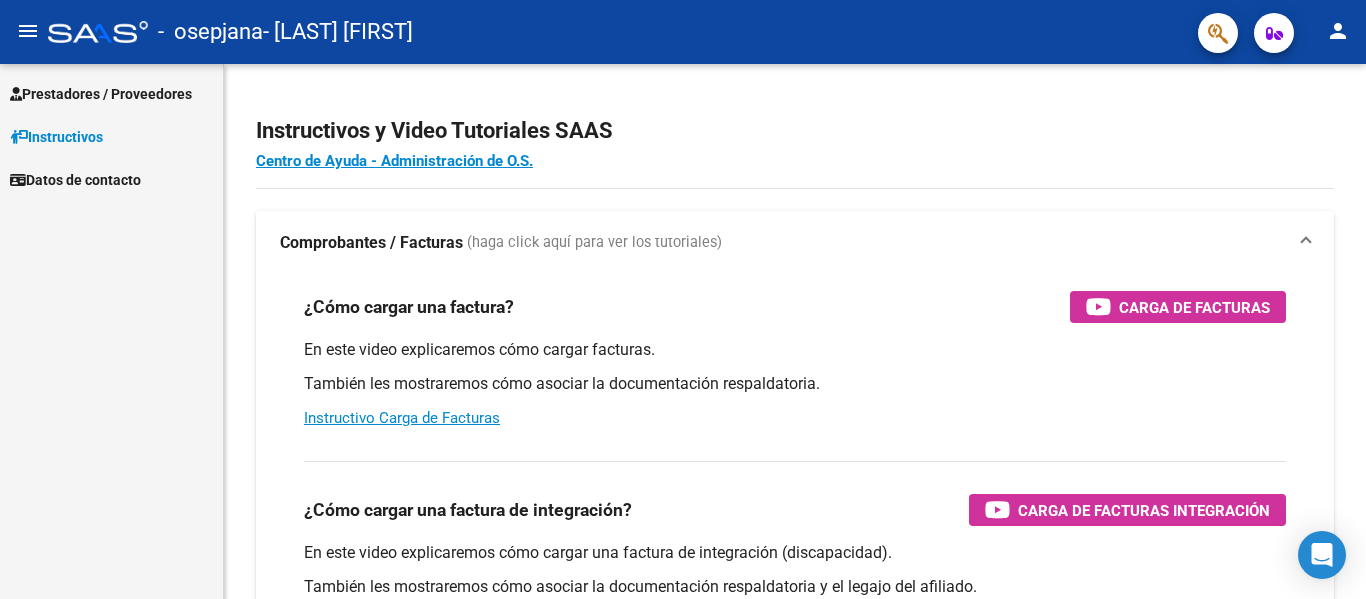 scroll, scrollTop: 0, scrollLeft: 0, axis: both 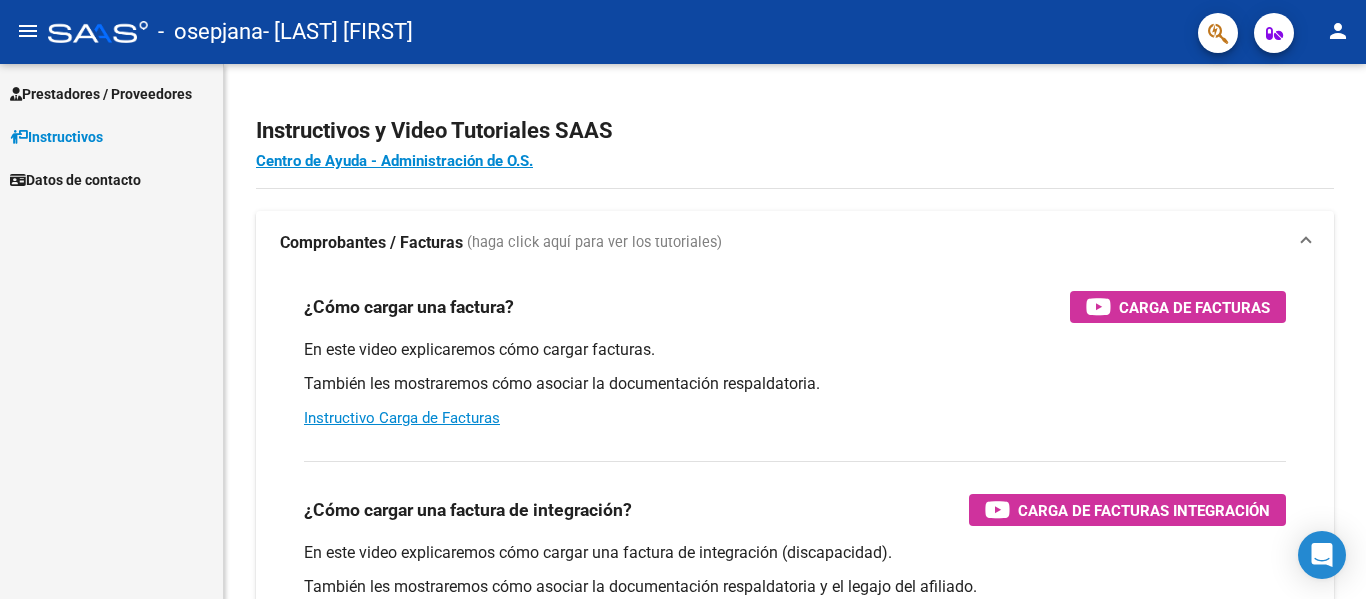 click on "Prestadores / Proveedores" at bounding box center [101, 94] 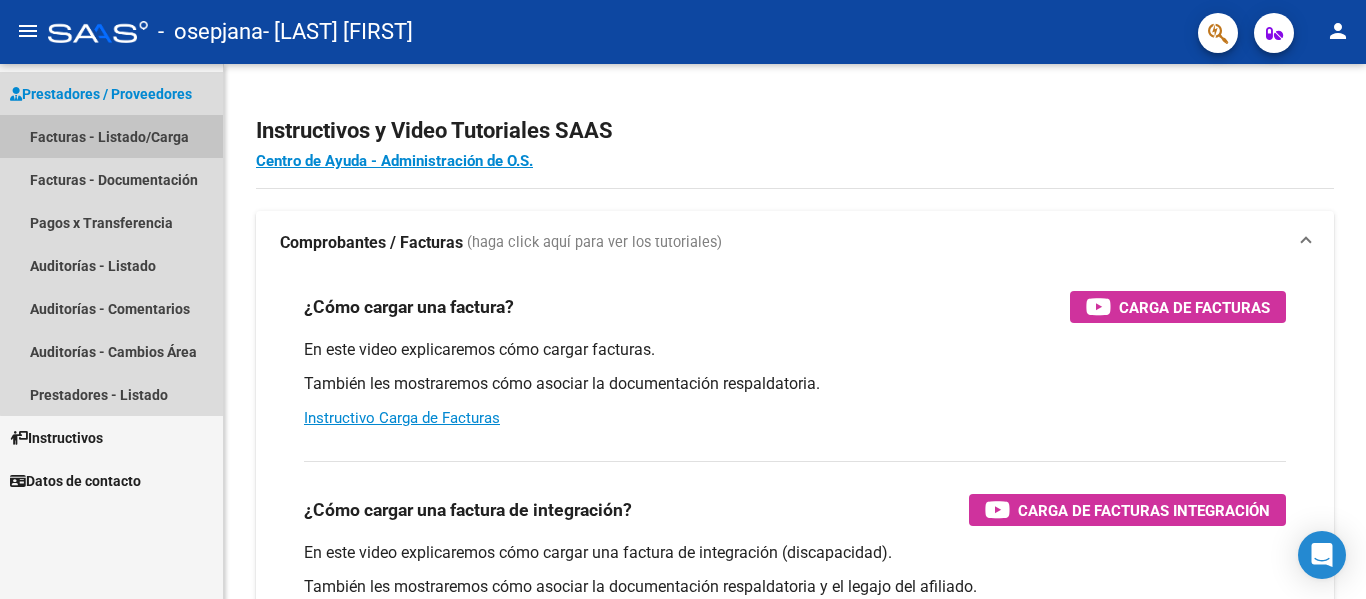 click on "Facturas - Listado/Carga" at bounding box center (111, 136) 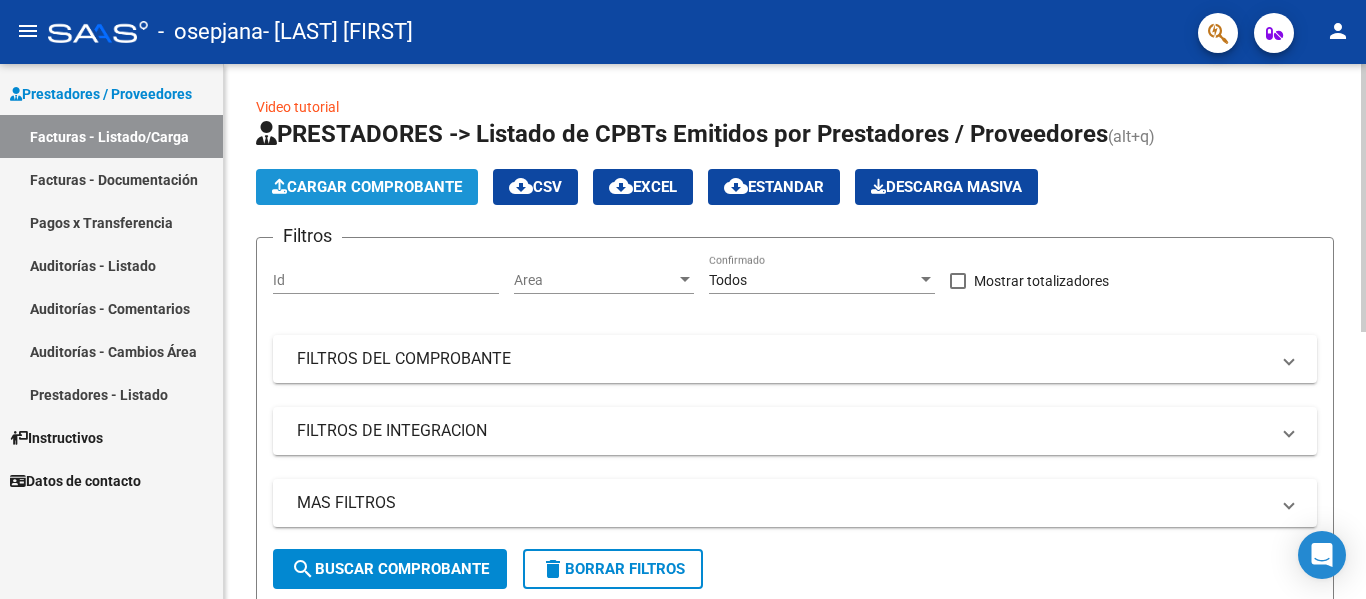 click on "Cargar Comprobante" 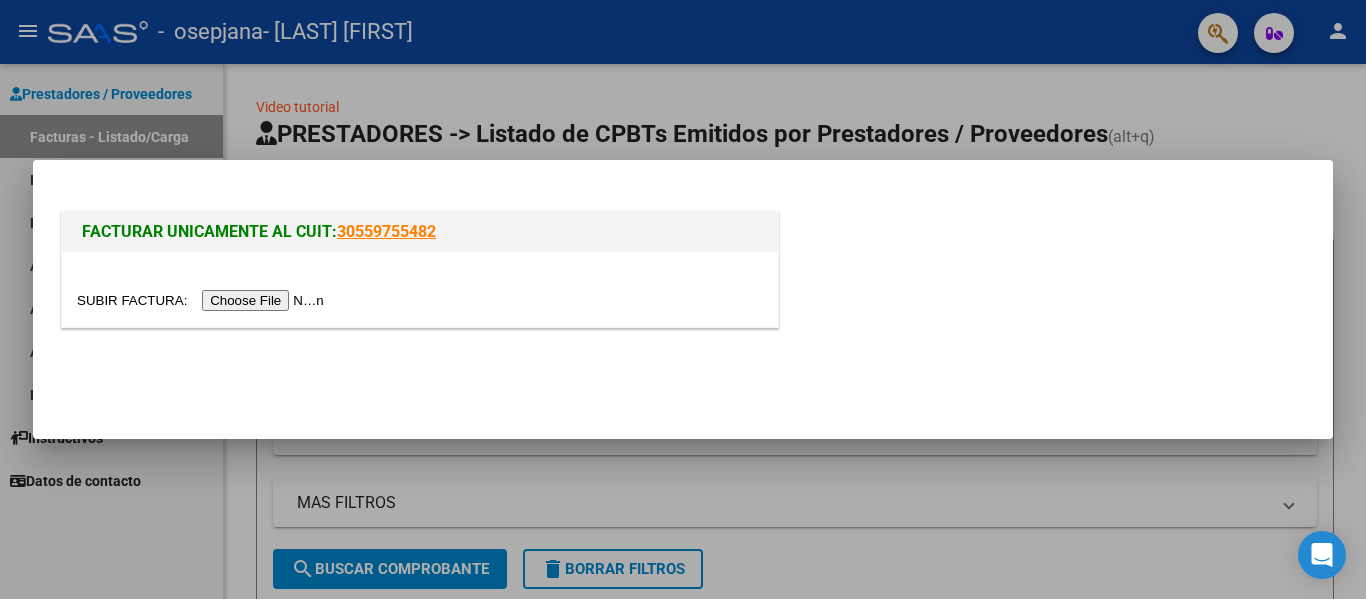 click at bounding box center (203, 300) 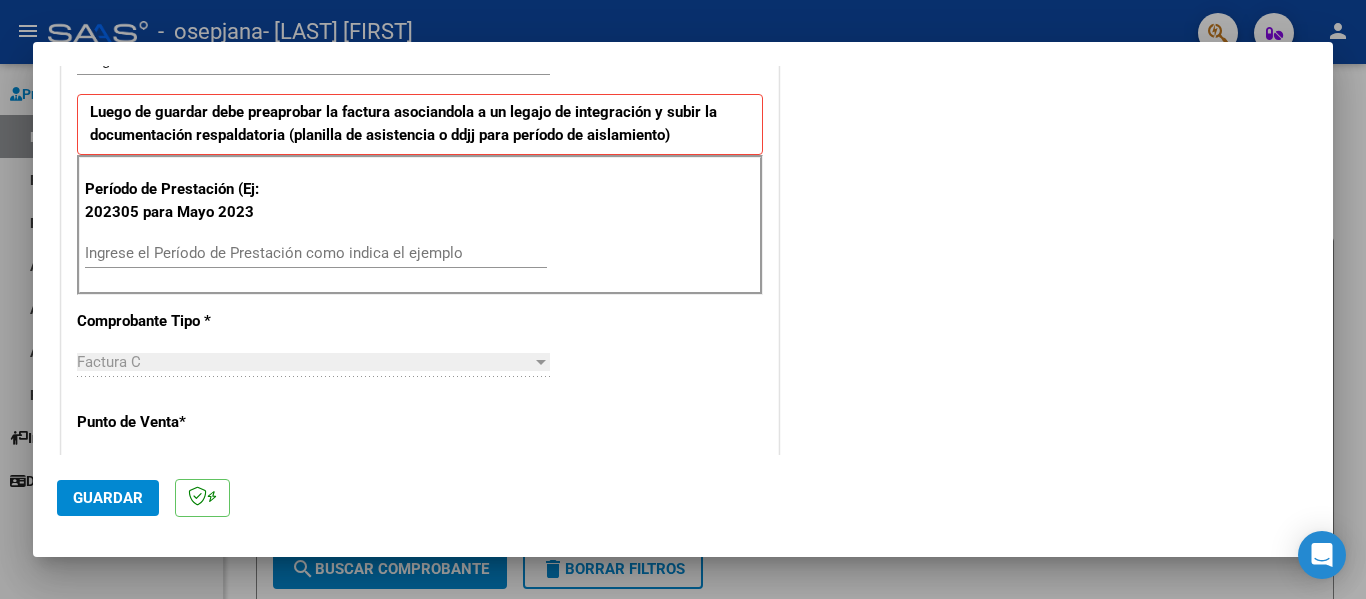 scroll, scrollTop: 500, scrollLeft: 0, axis: vertical 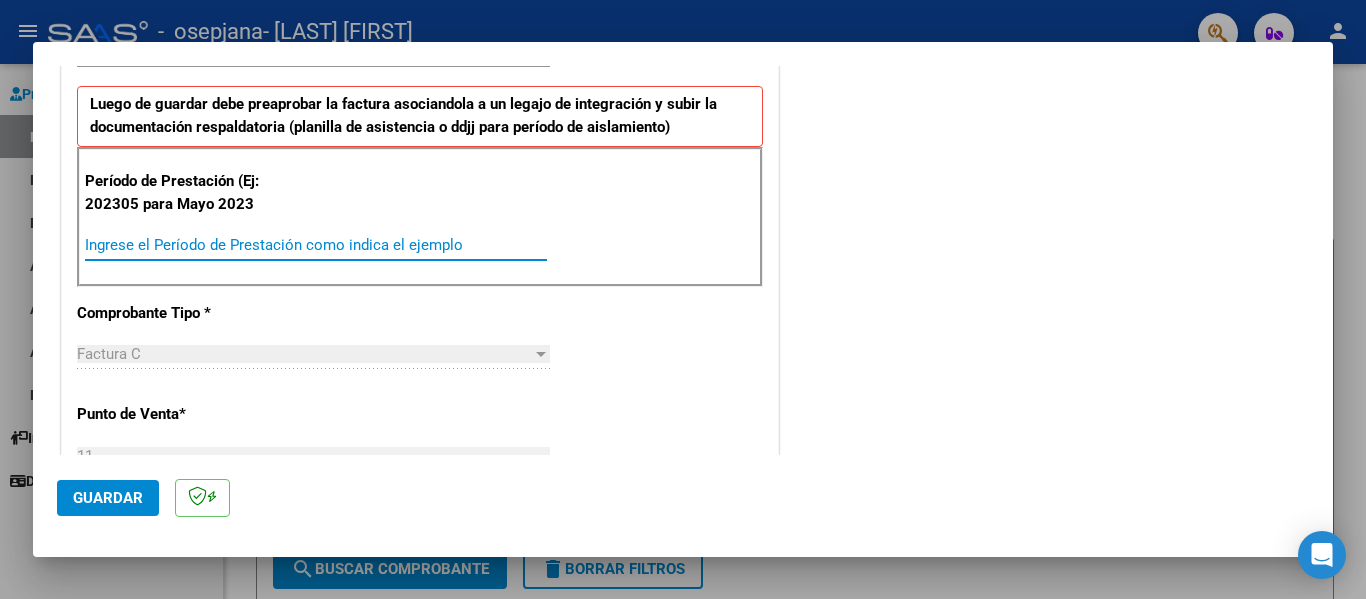 click on "Ingrese el Período de Prestación como indica el ejemplo" at bounding box center (316, 245) 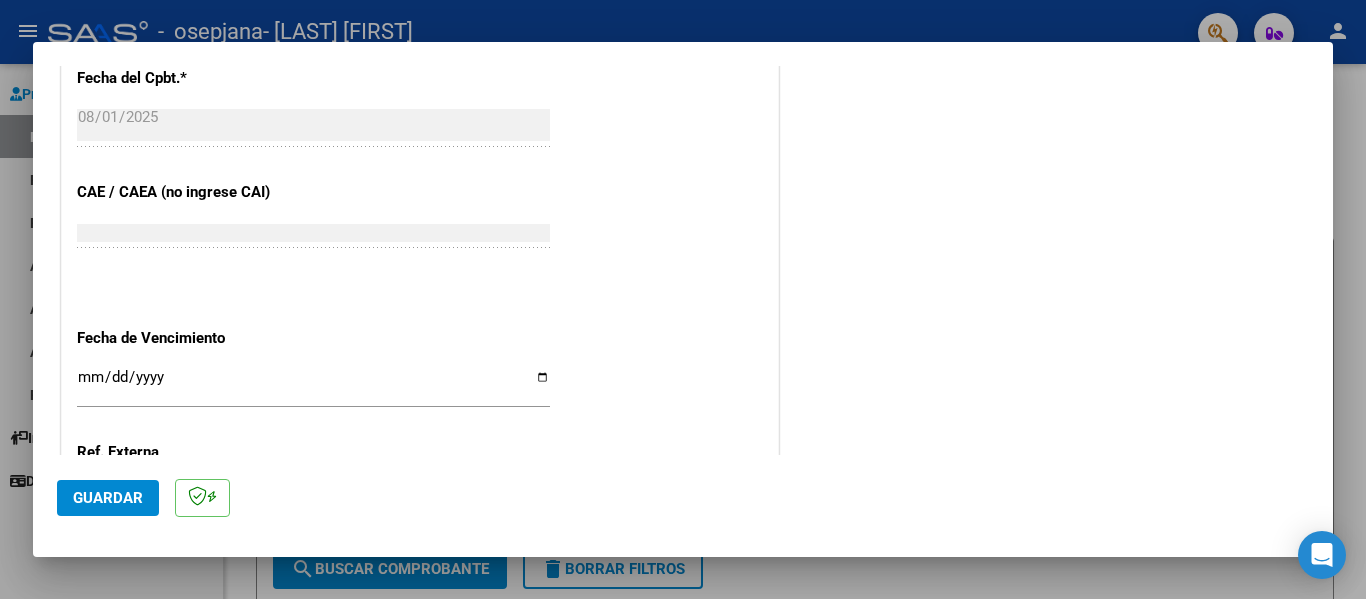 scroll, scrollTop: 1200, scrollLeft: 0, axis: vertical 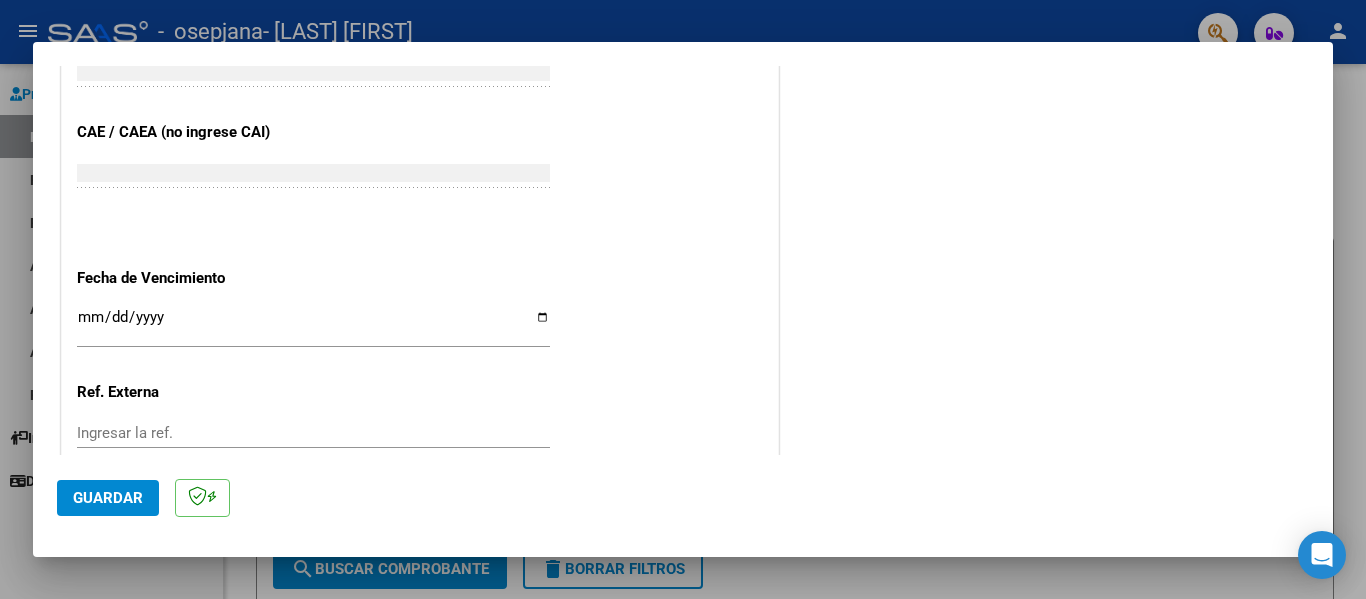 type on "202507" 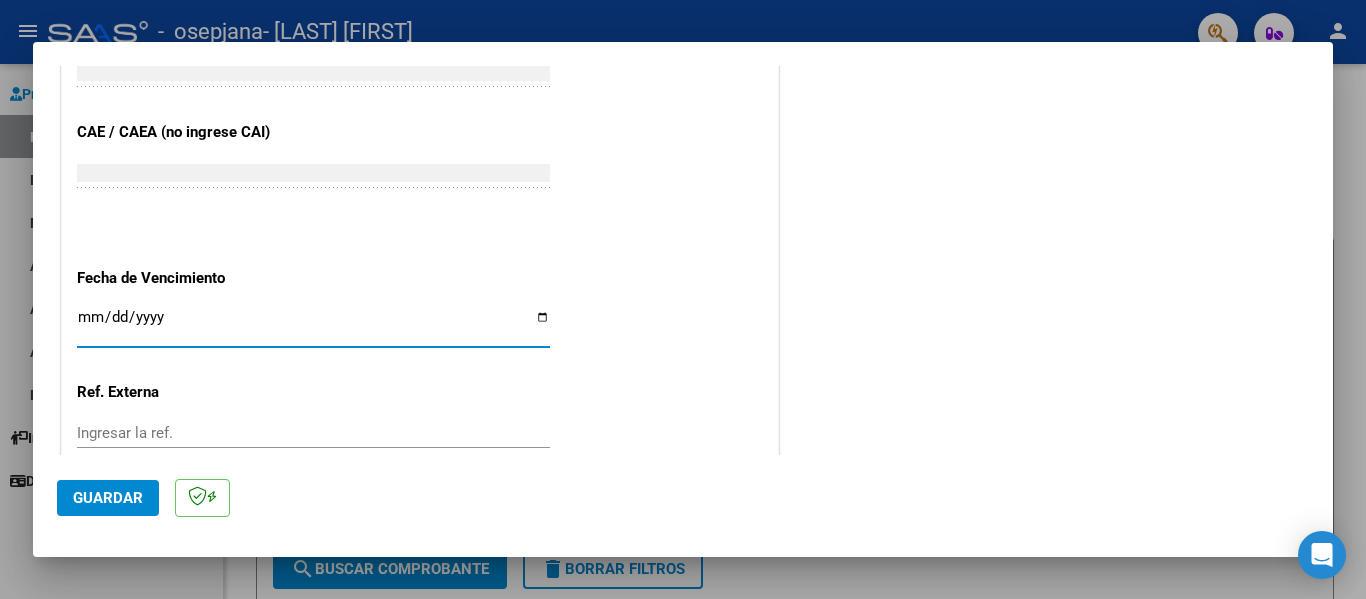 click on "Ingresar la fecha" at bounding box center [313, 325] 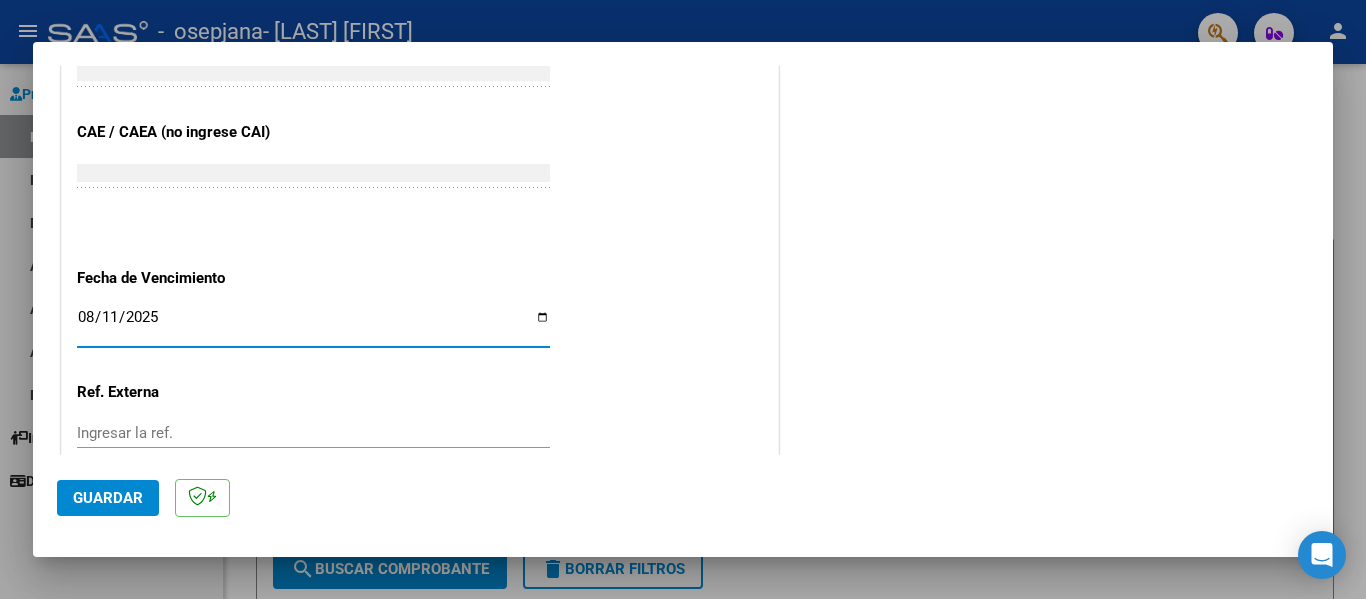 type on "2025-08-11" 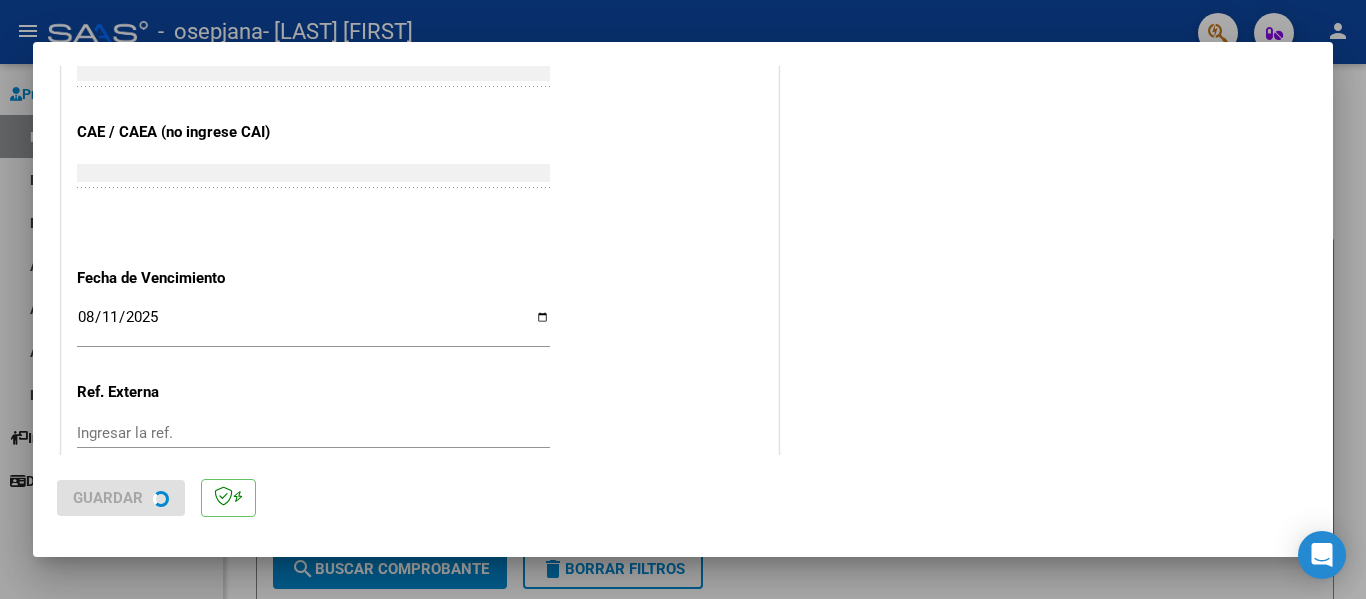 scroll, scrollTop: 0, scrollLeft: 0, axis: both 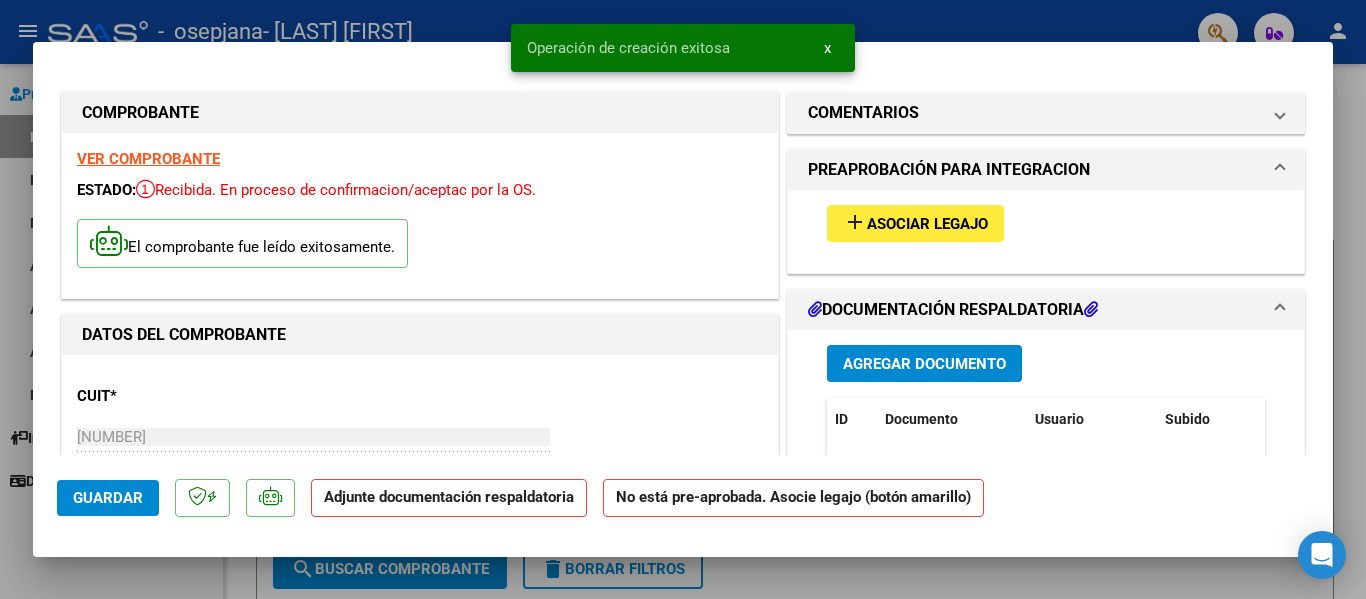 click on "Asociar Legajo" at bounding box center [927, 224] 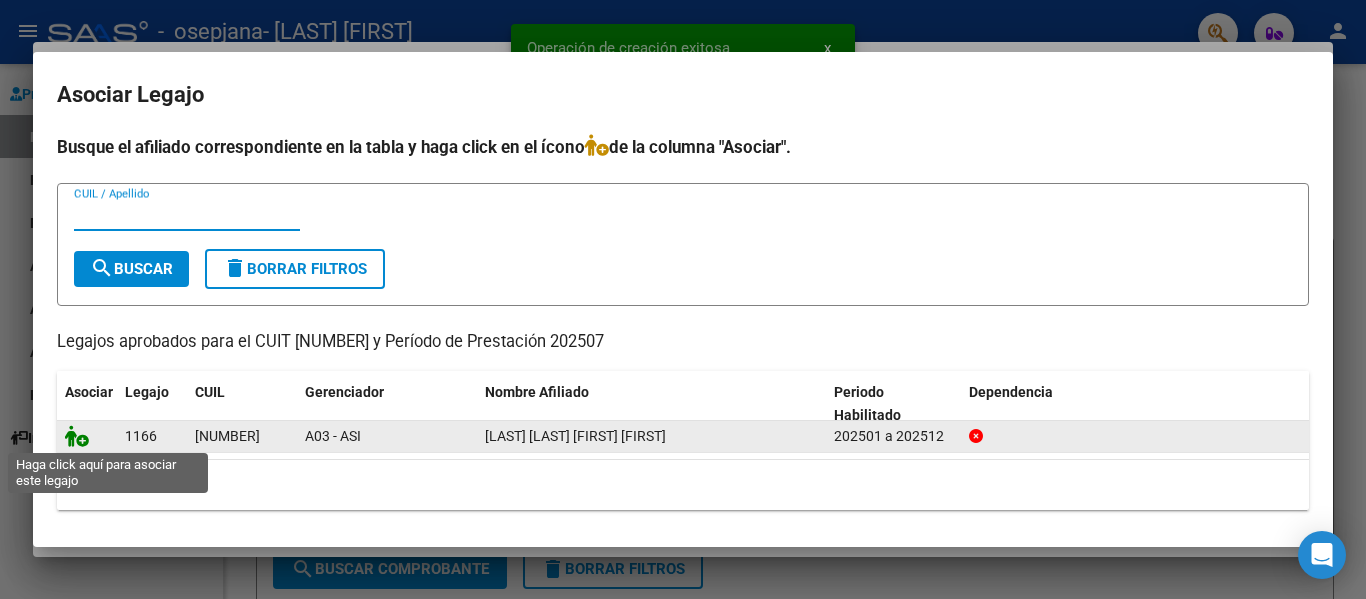 click 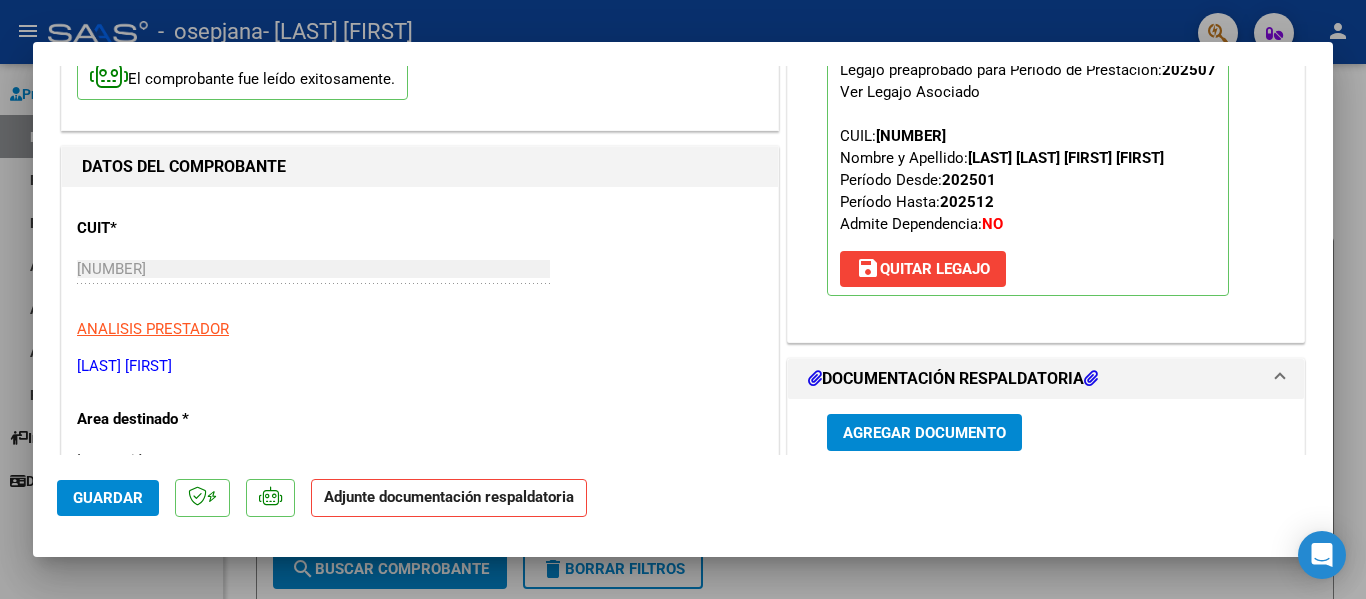 scroll, scrollTop: 300, scrollLeft: 0, axis: vertical 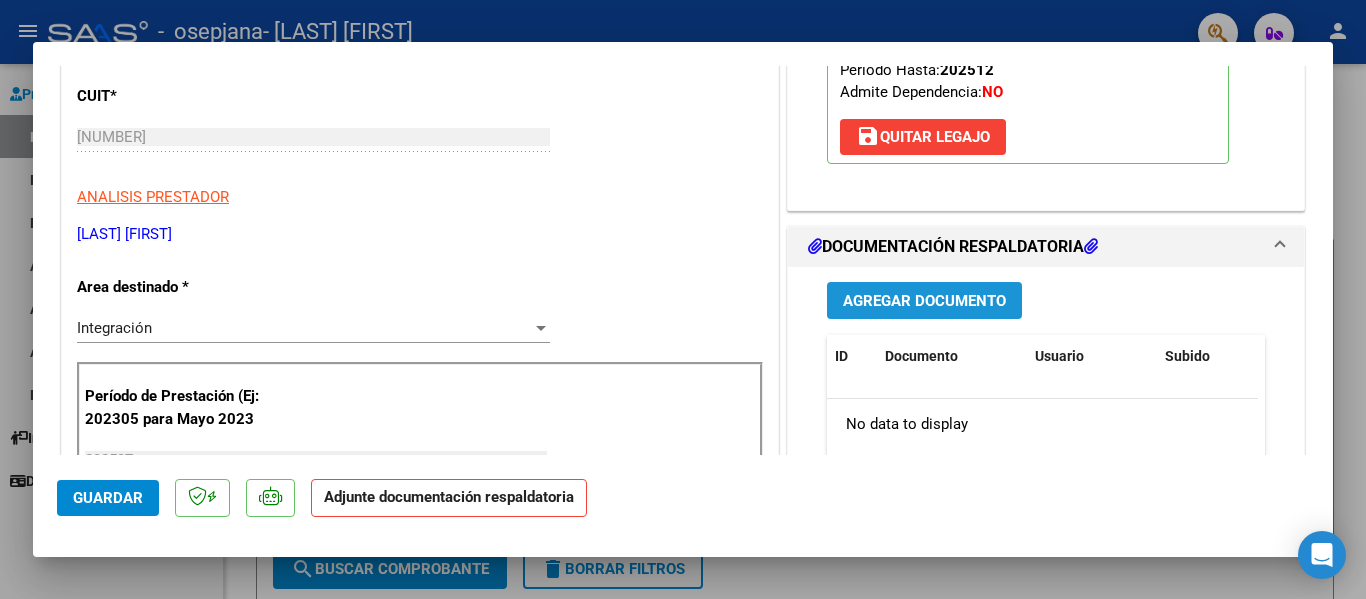 click on "Agregar Documento" at bounding box center (924, 301) 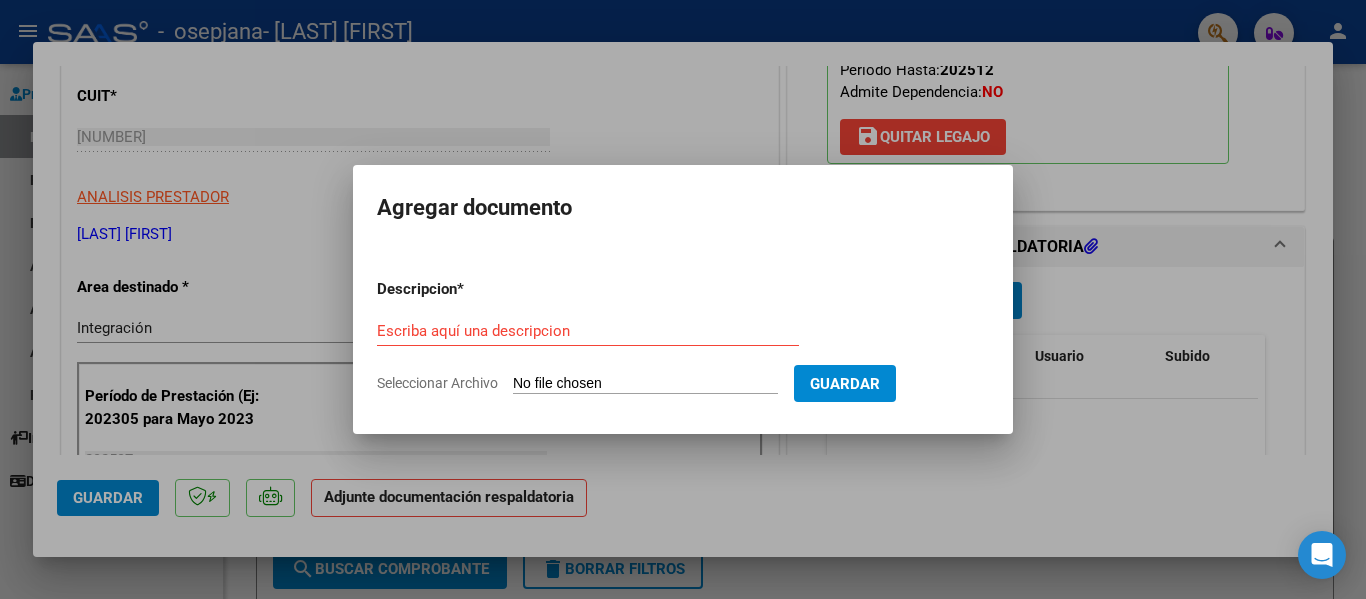 click on "Seleccionar Archivo" 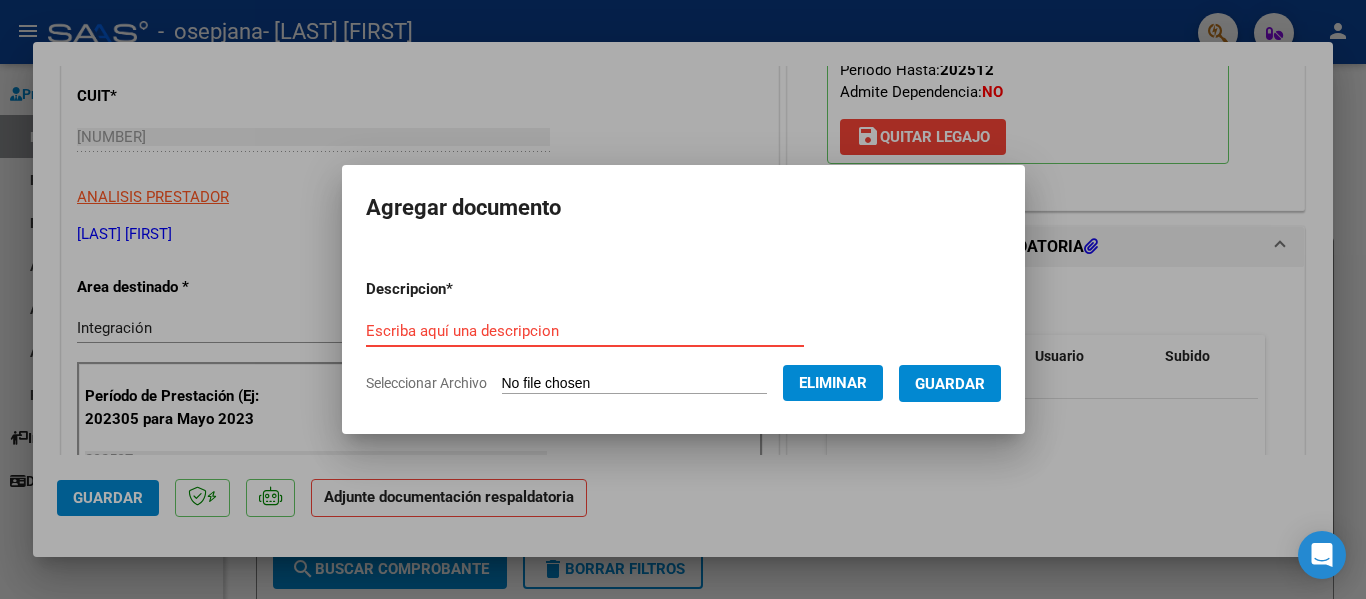 click on "Escriba aquí una descripcion" at bounding box center [585, 331] 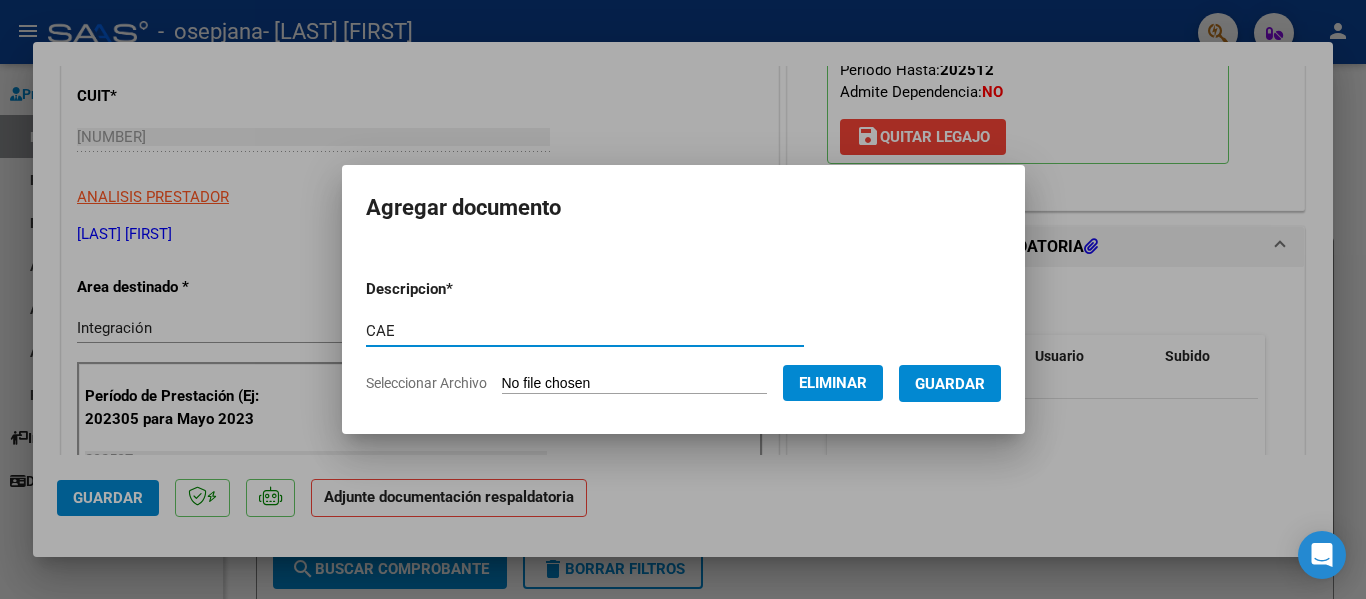 type on "CAE" 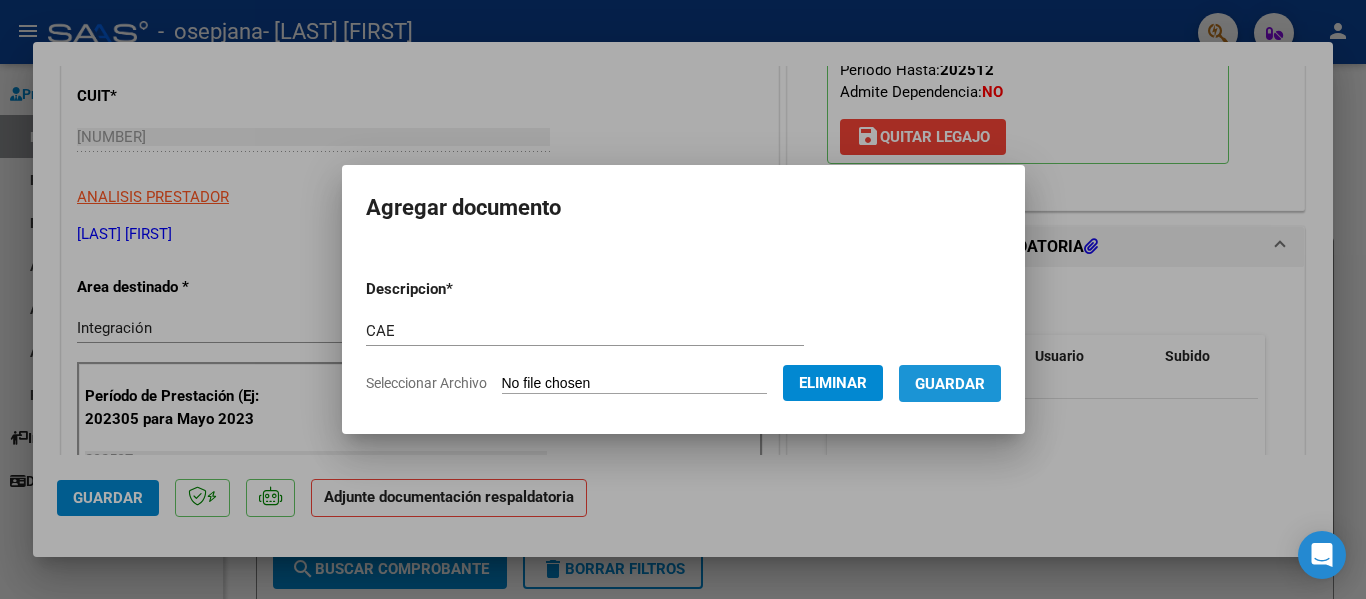 click on "Guardar" at bounding box center [950, 384] 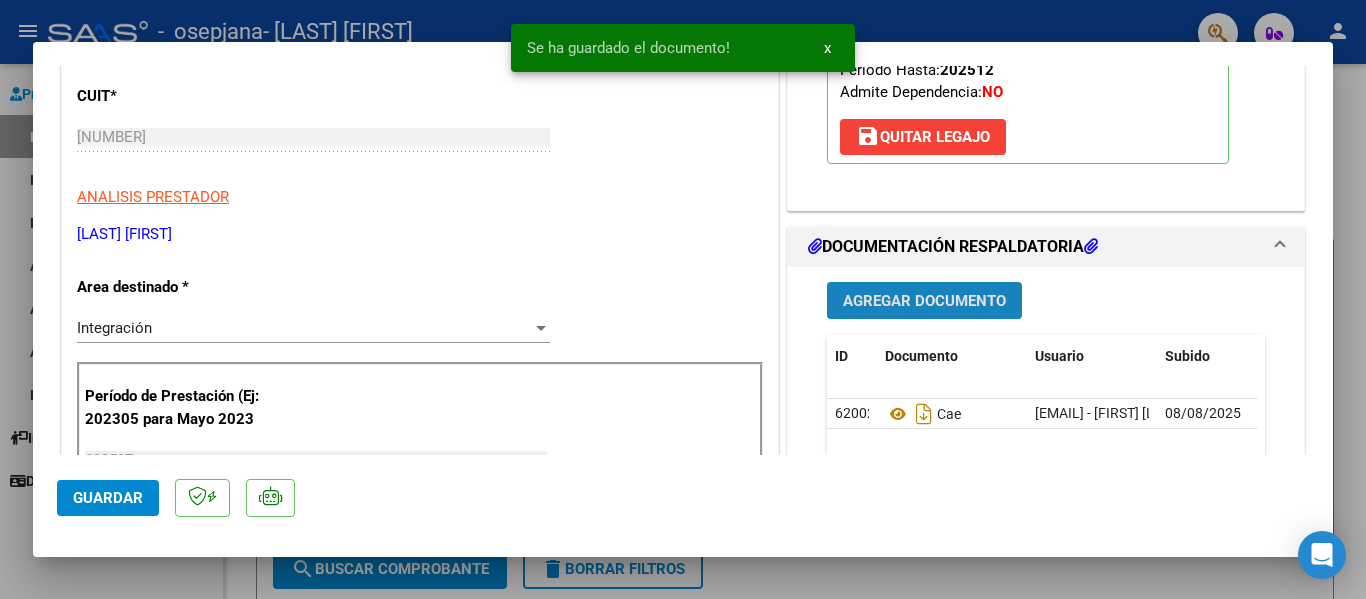 click on "Agregar Documento" at bounding box center (924, 301) 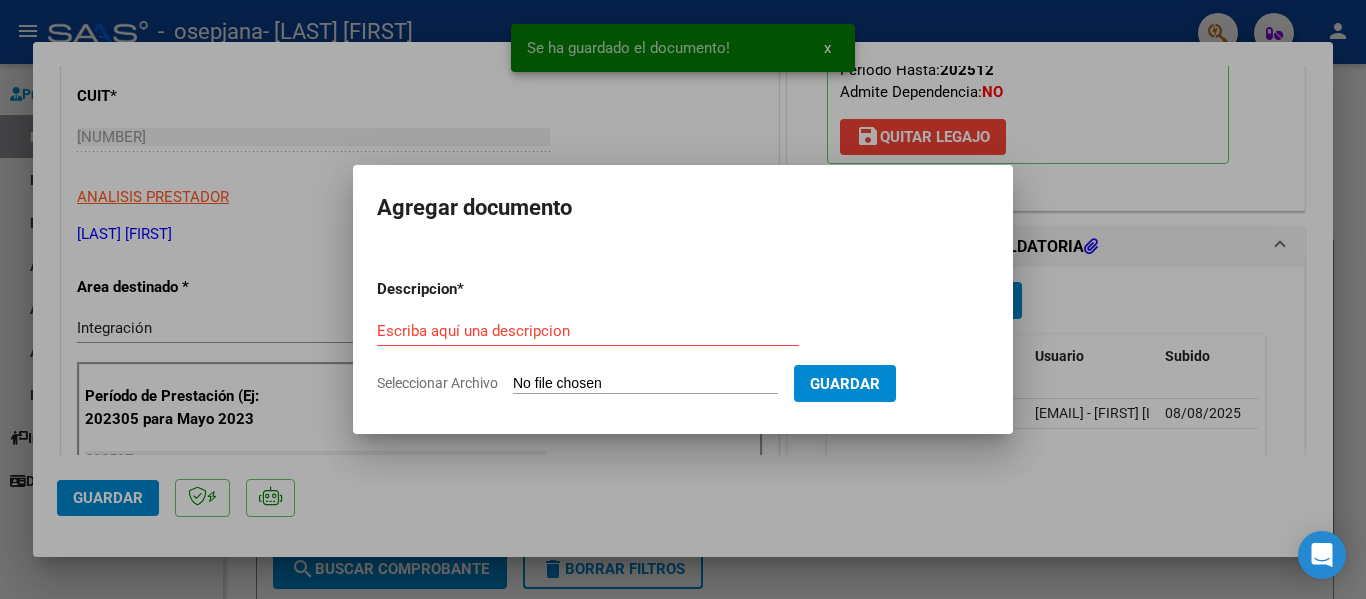 click on "Seleccionar Archivo" 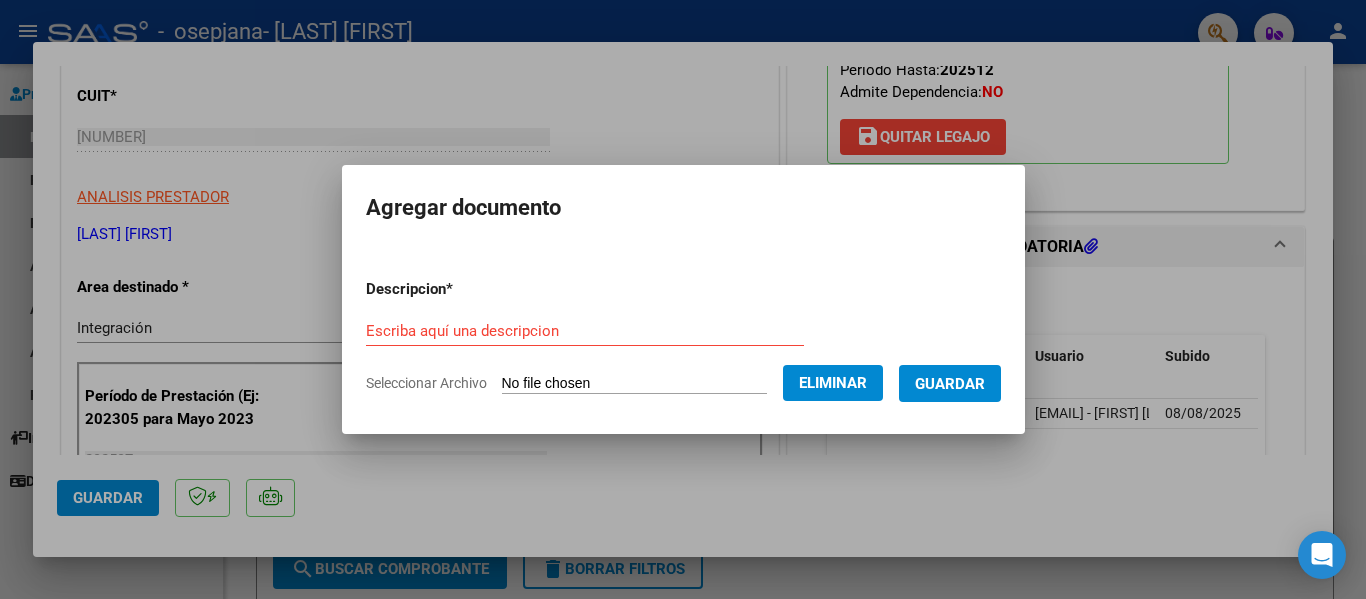 click on "Descripcion  *   Escriba aquí una descripcion  Seleccionar Archivo Eliminar Guardar" at bounding box center (683, 336) 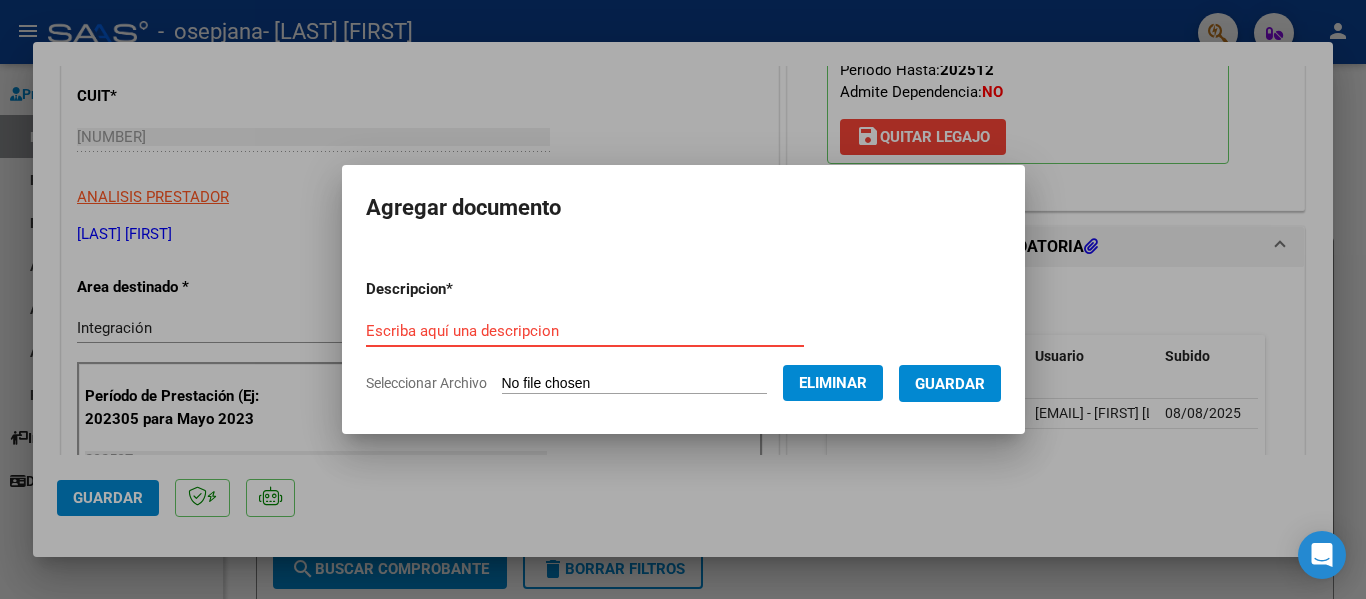 click on "Escriba aquí una descripcion" at bounding box center [585, 331] 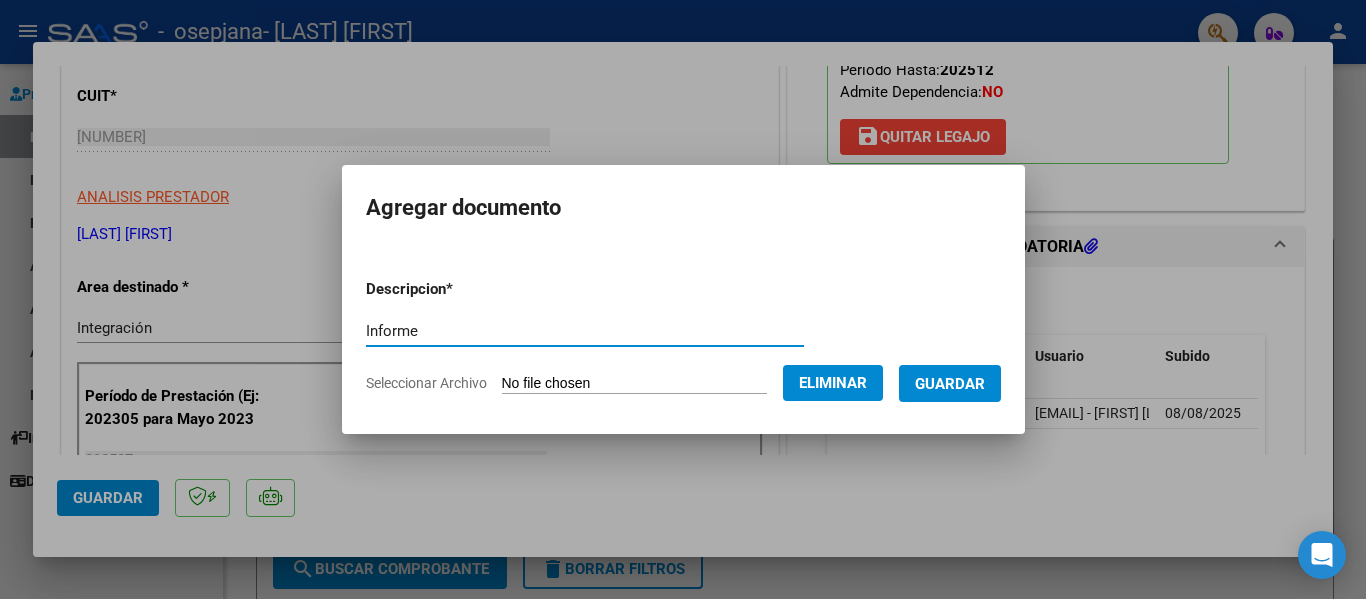 type on "Informe" 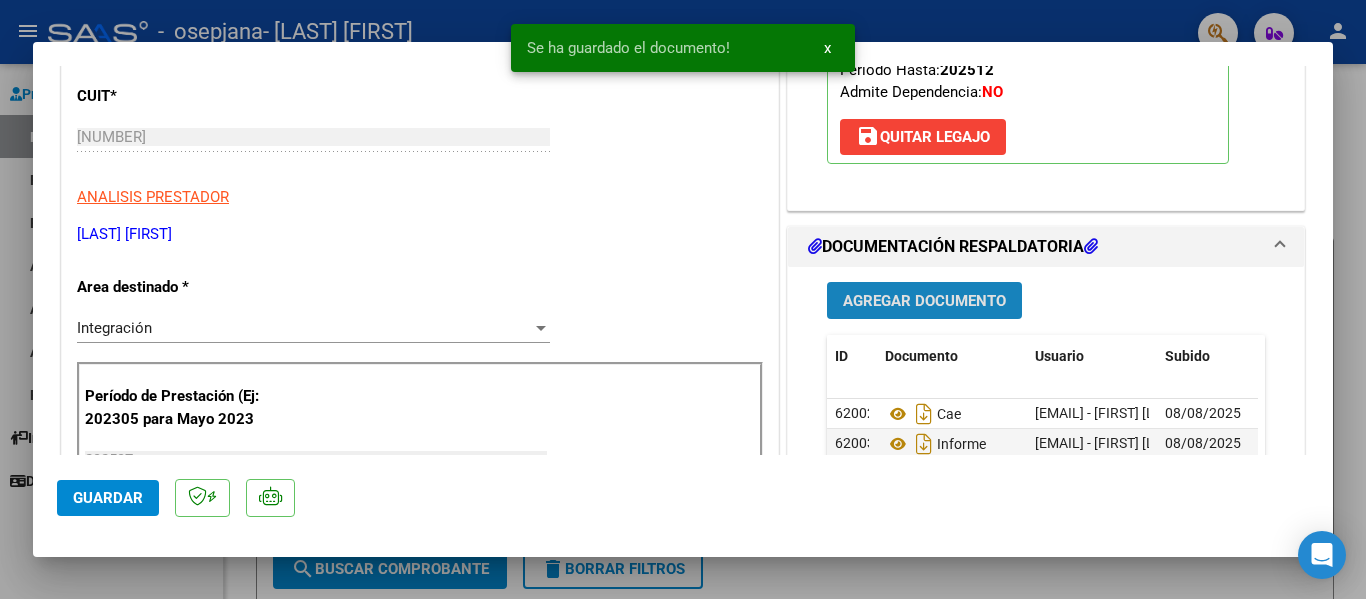 click on "Agregar Documento" at bounding box center [924, 301] 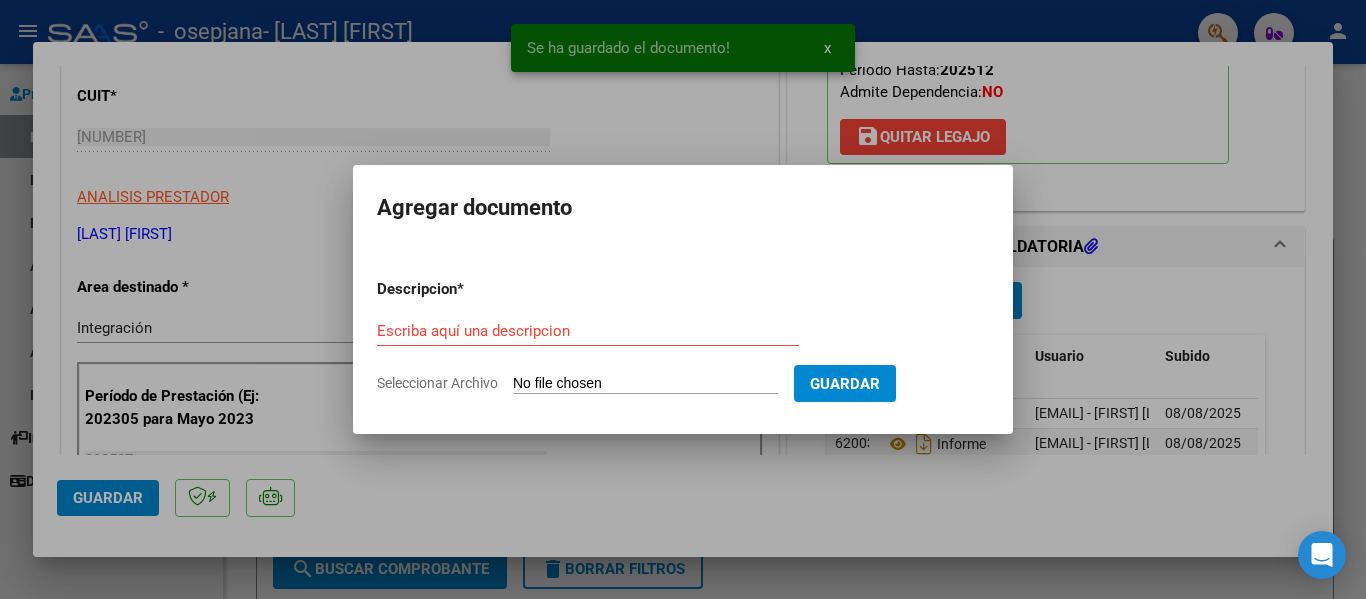 click on "Seleccionar Archivo" 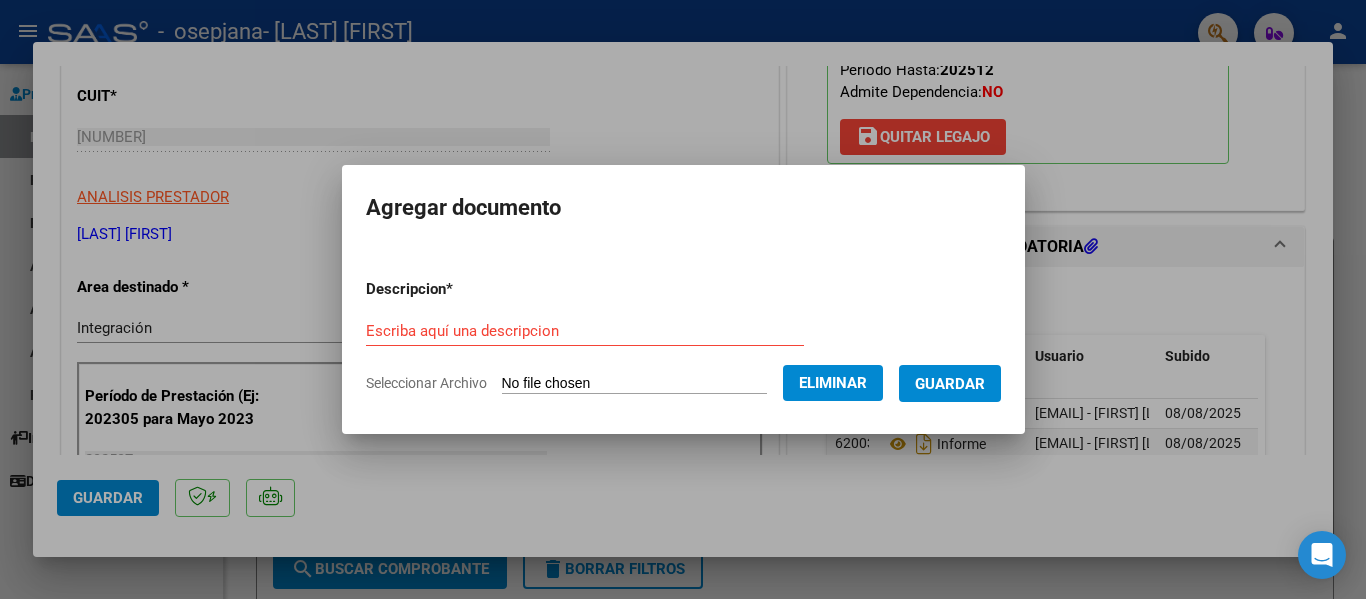 click on "Escriba aquí una descripcion" at bounding box center (585, 331) 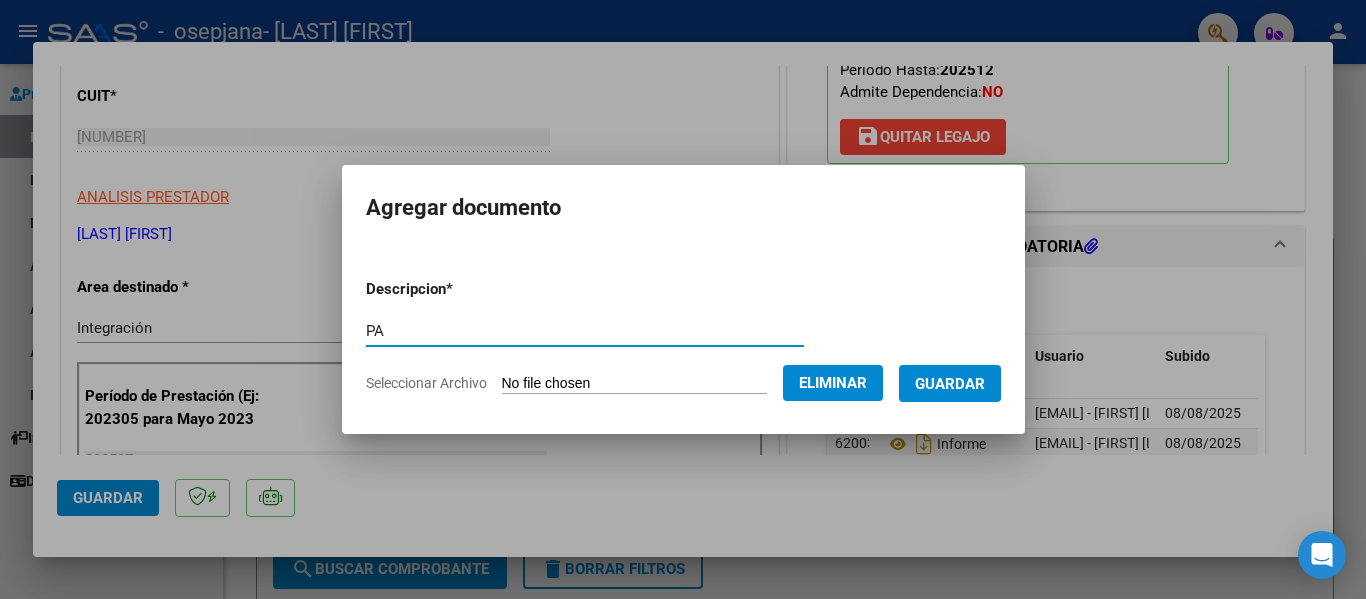 type on "PA" 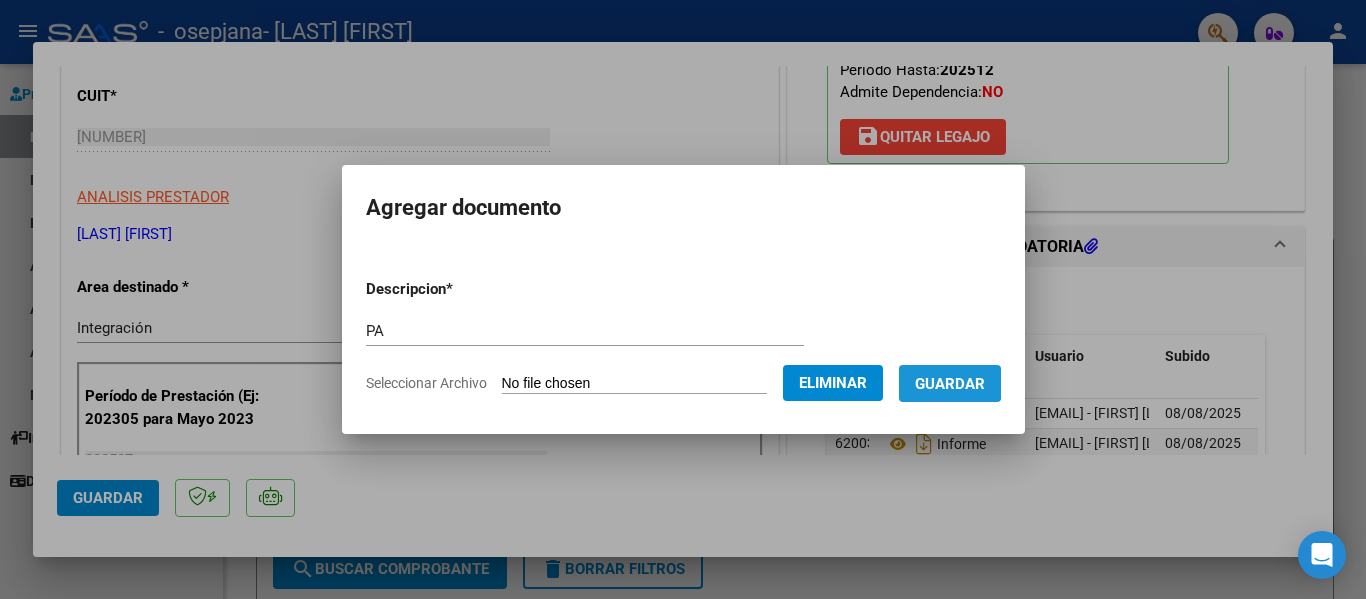click on "Guardar" at bounding box center (950, 384) 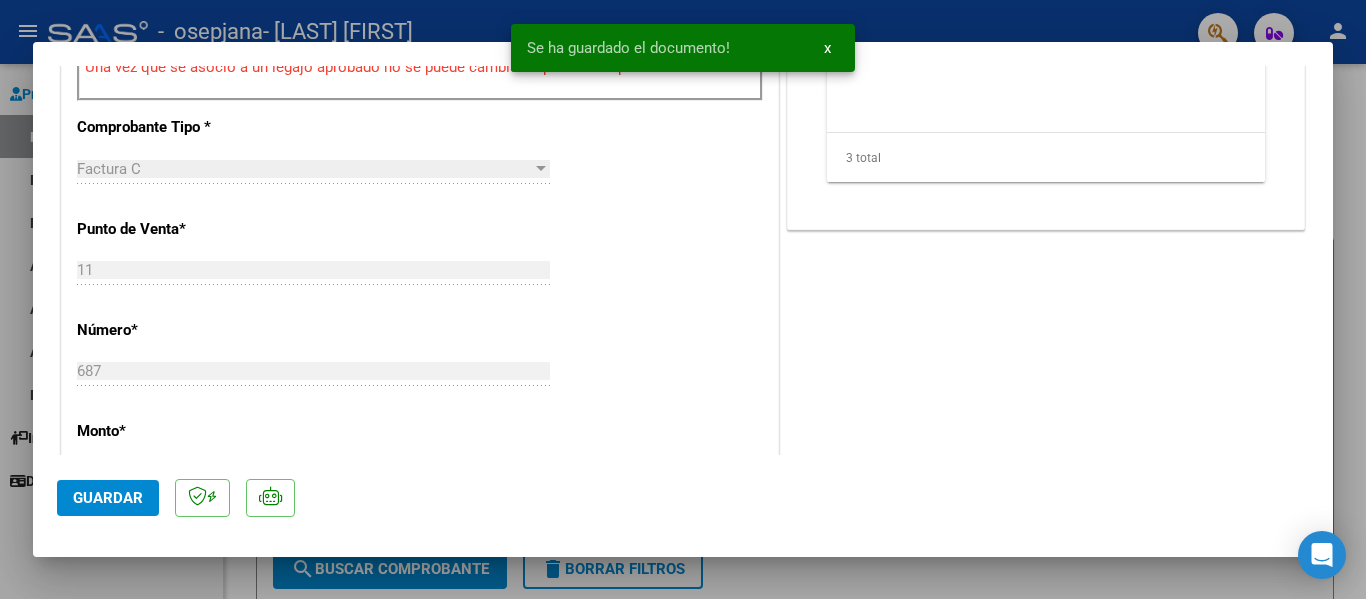 scroll, scrollTop: 800, scrollLeft: 0, axis: vertical 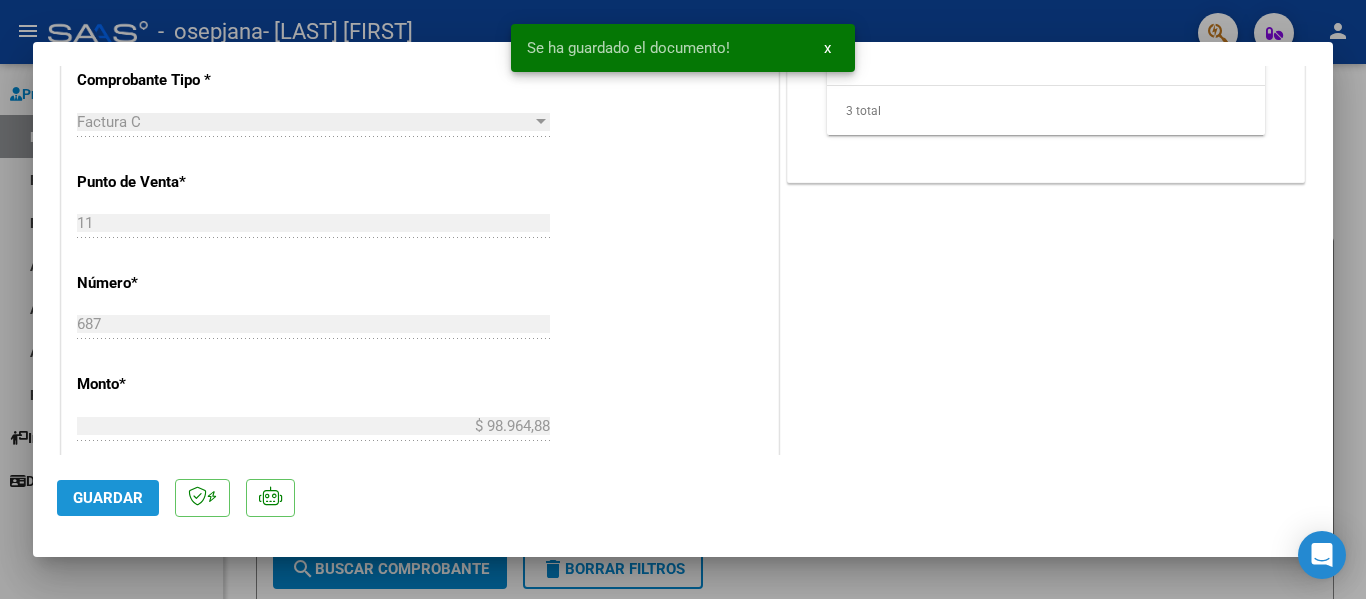 click on "Guardar" 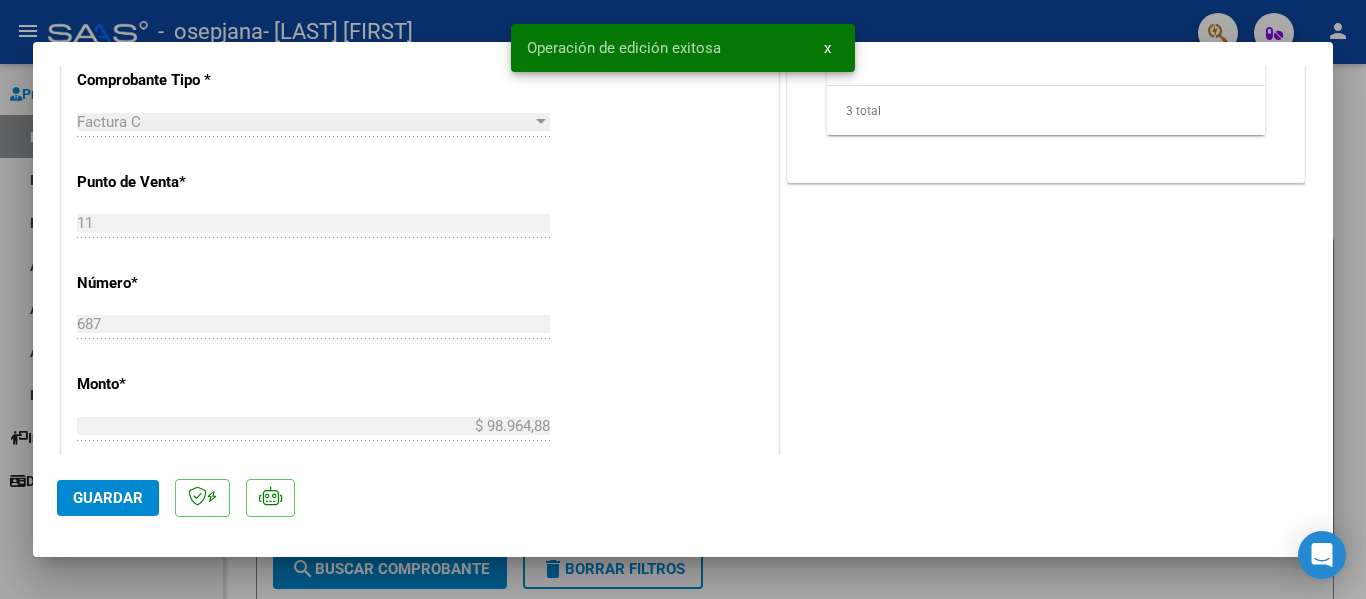 click at bounding box center (683, 299) 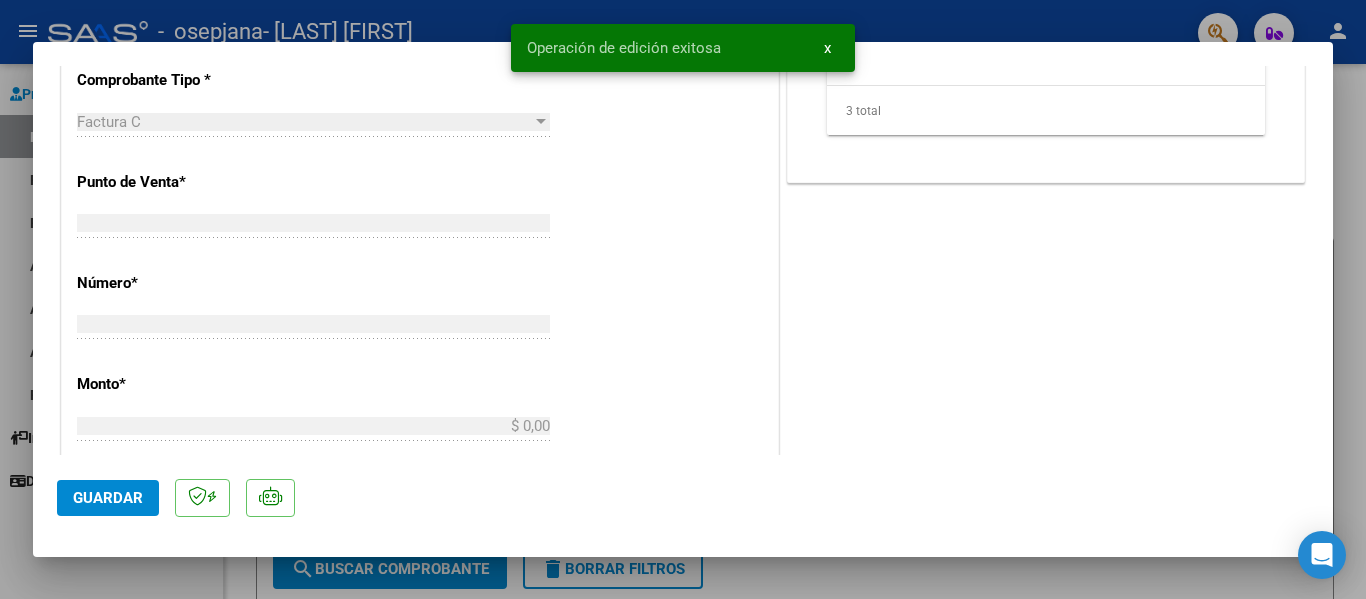 scroll, scrollTop: 0, scrollLeft: 0, axis: both 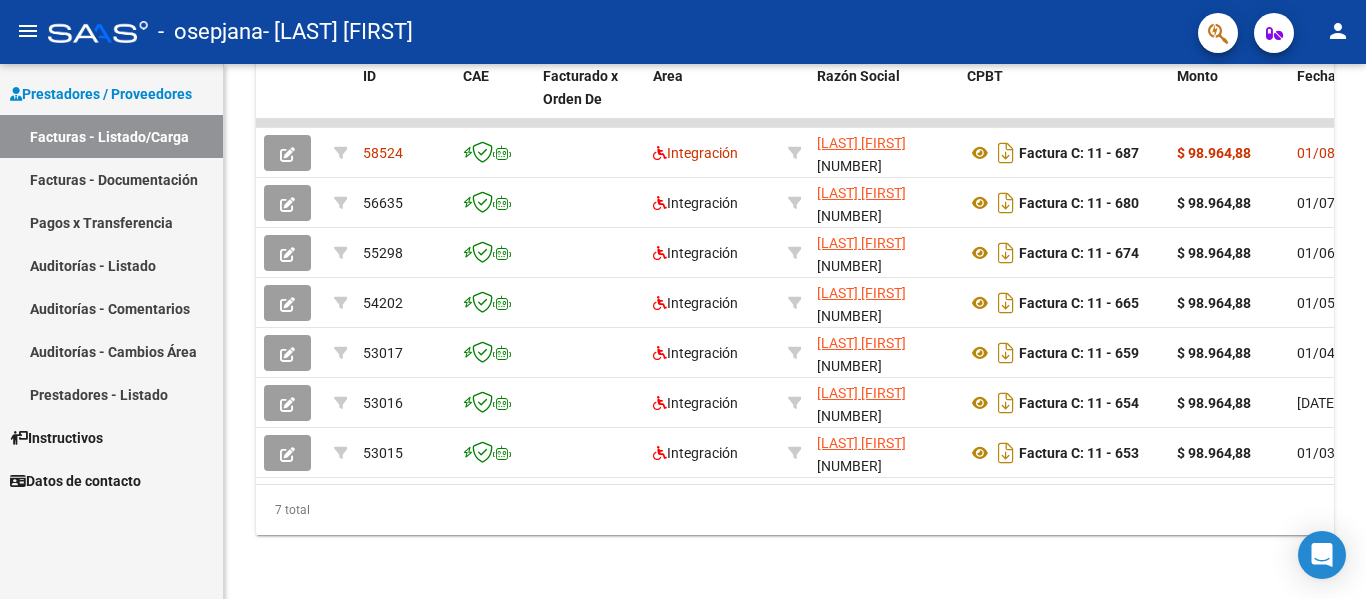 click on "person" 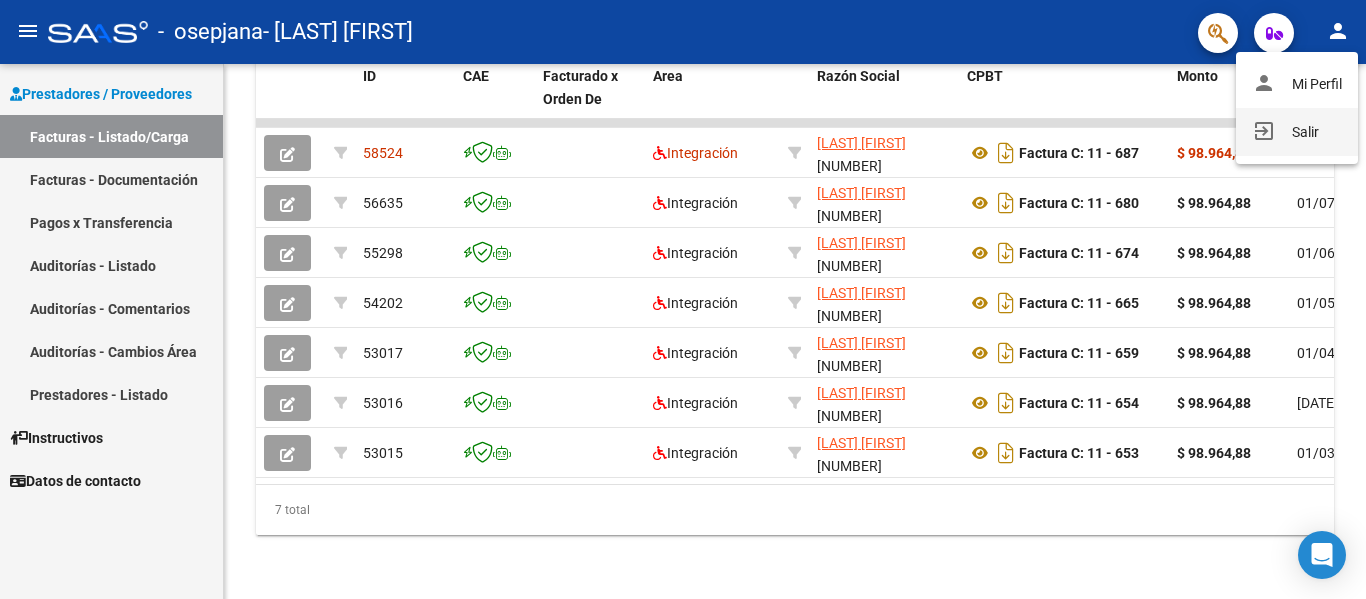 click on "exit_to_app  Salir" at bounding box center (1297, 132) 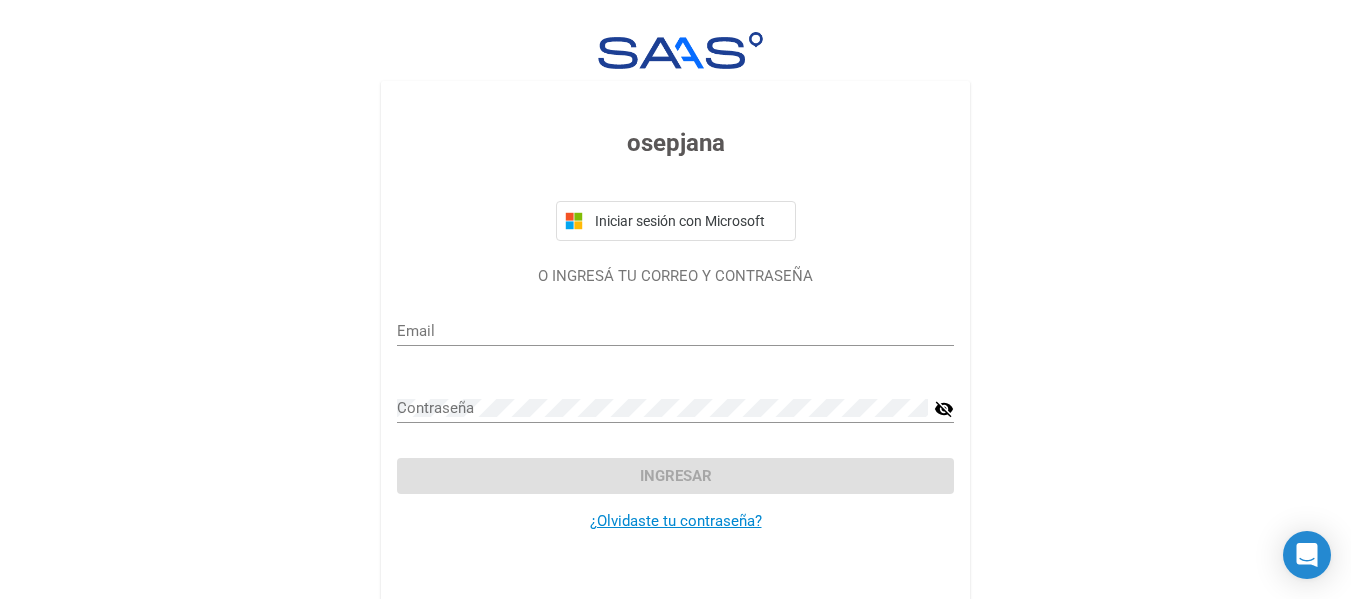 type on "caroarenales@hotmail.com" 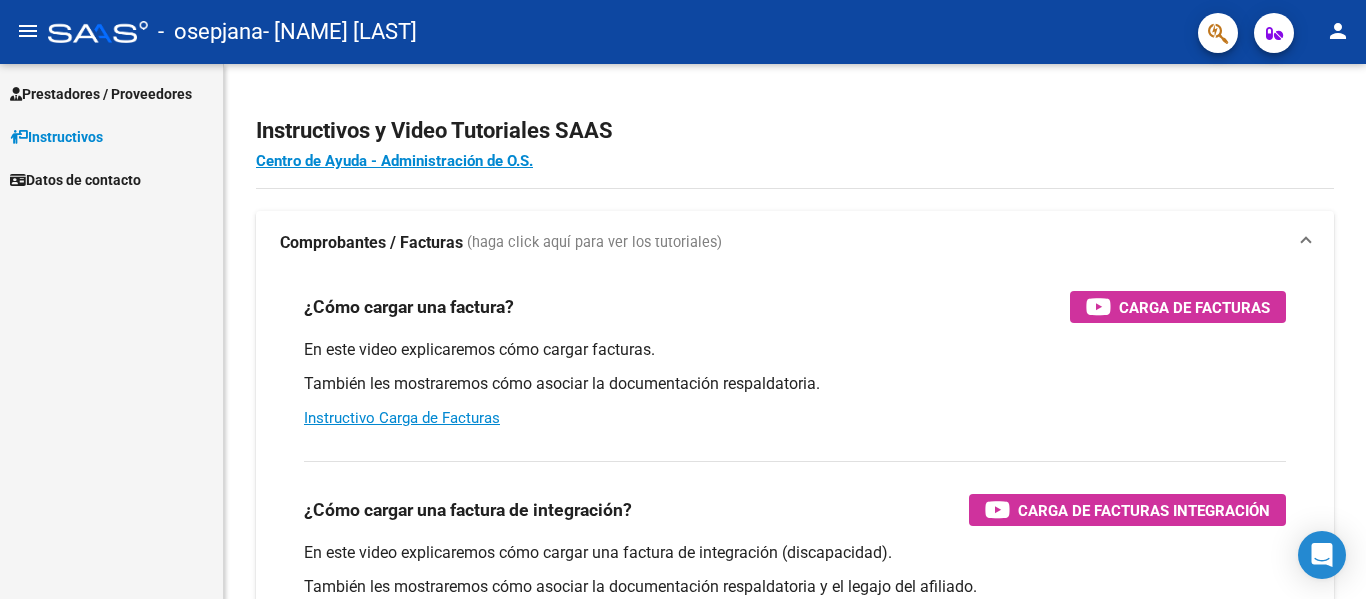scroll, scrollTop: 0, scrollLeft: 0, axis: both 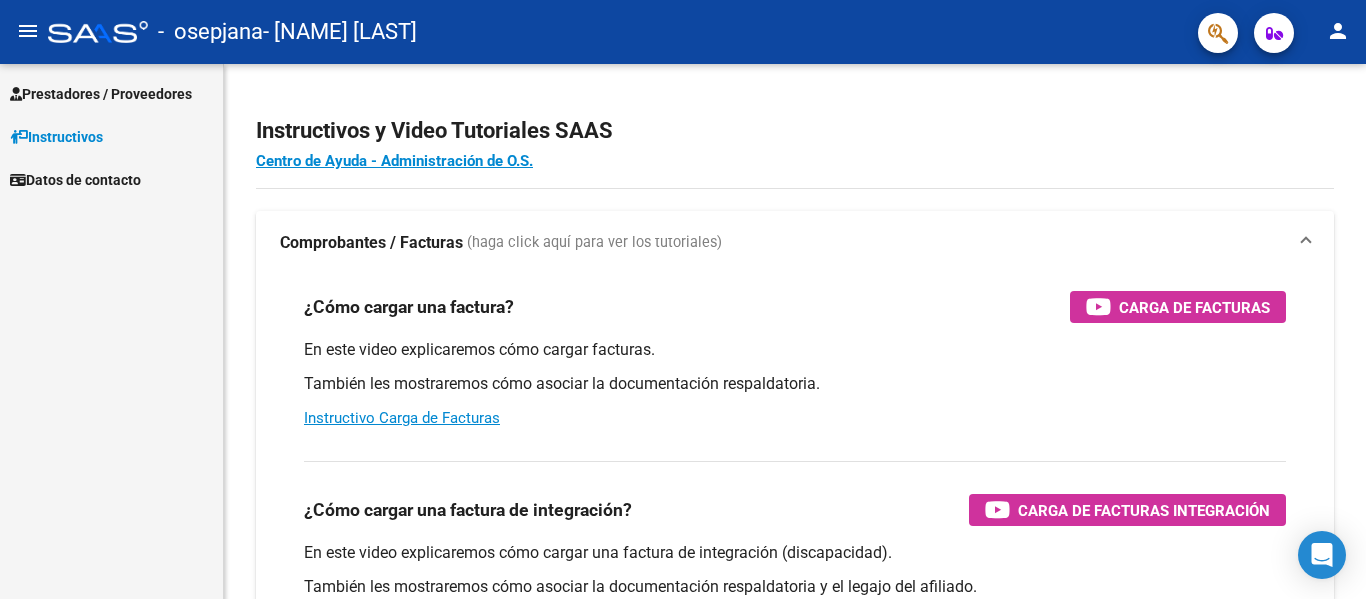 click on "Prestadores / Proveedores" at bounding box center [101, 94] 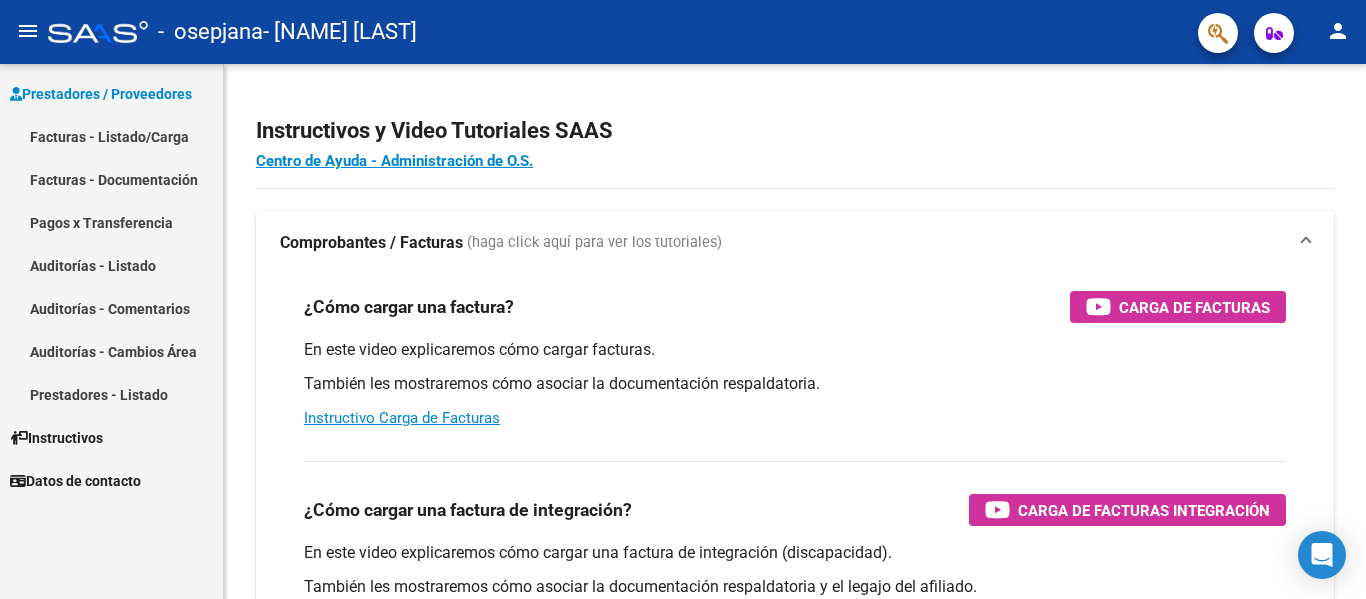 click on "Facturas - Listado/Carga" at bounding box center (111, 136) 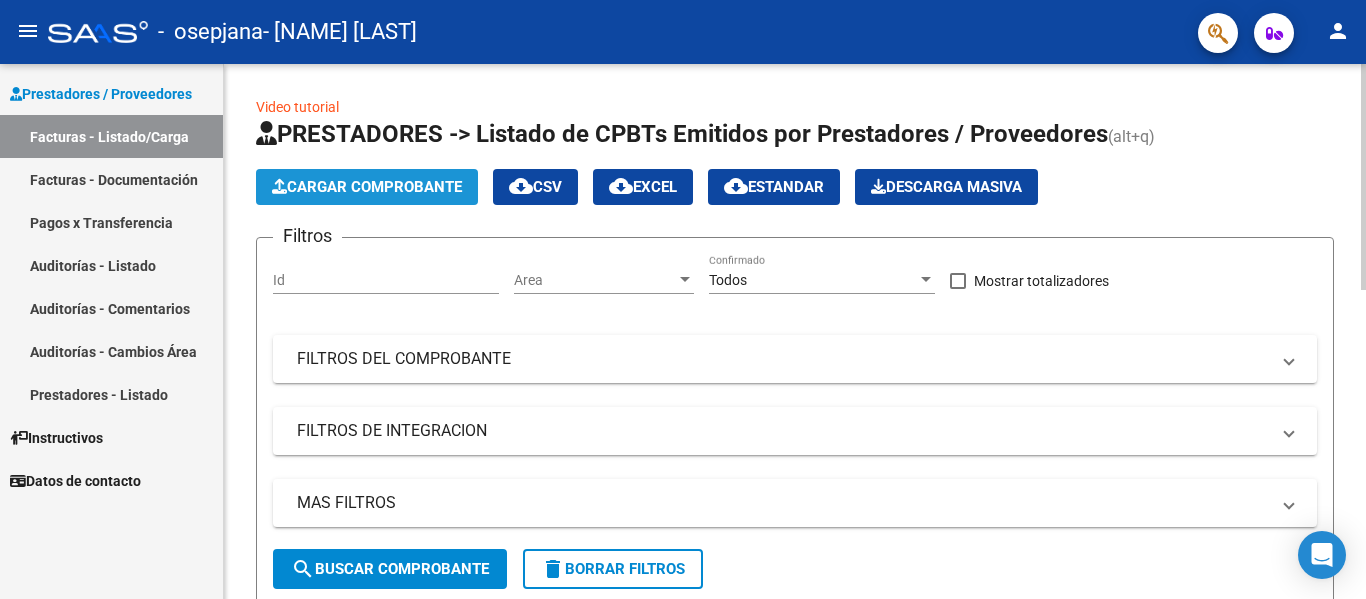 click on "Cargar Comprobante" 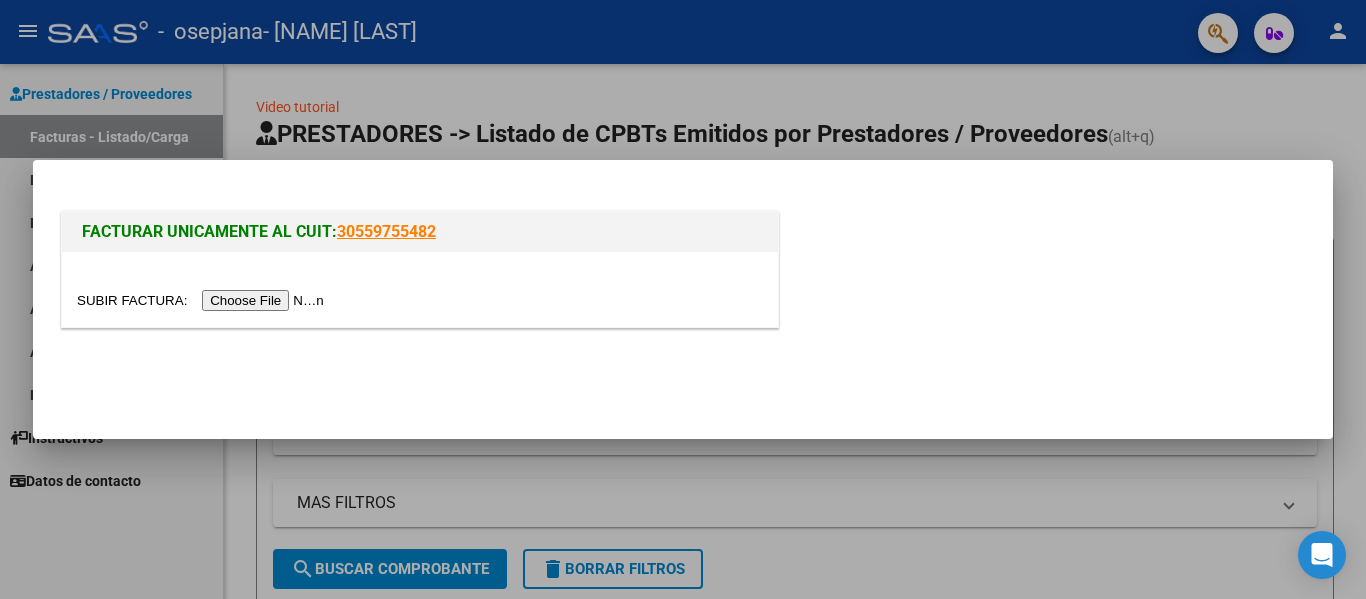 click at bounding box center (203, 300) 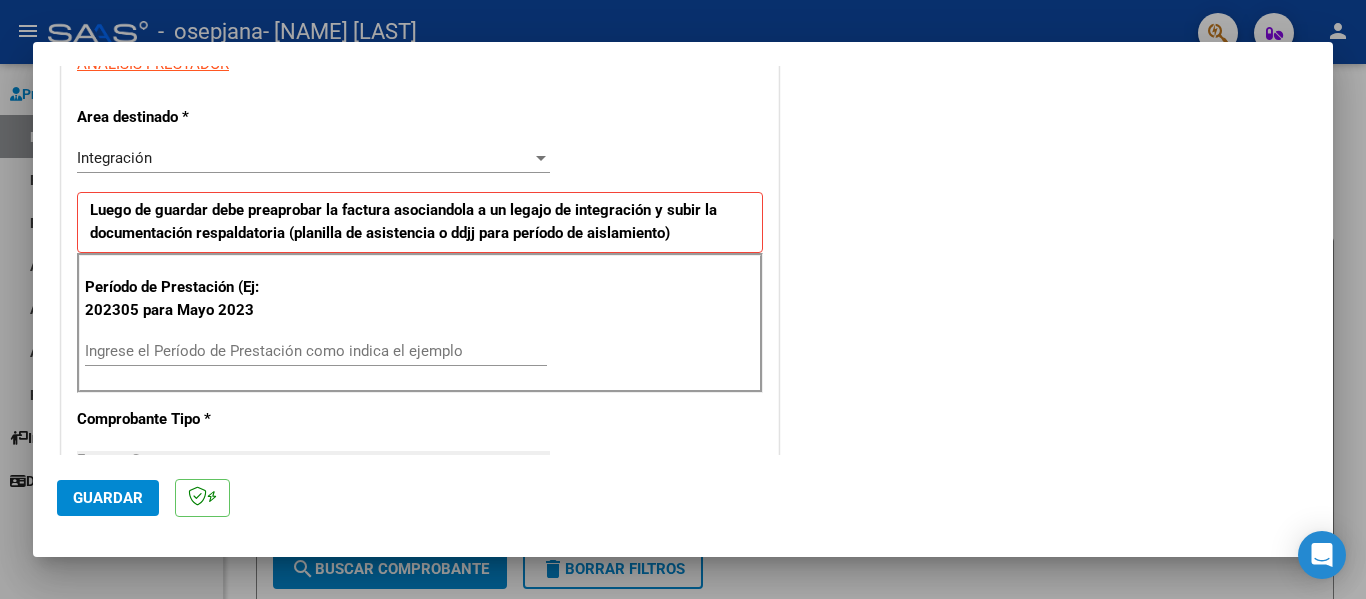 scroll, scrollTop: 400, scrollLeft: 0, axis: vertical 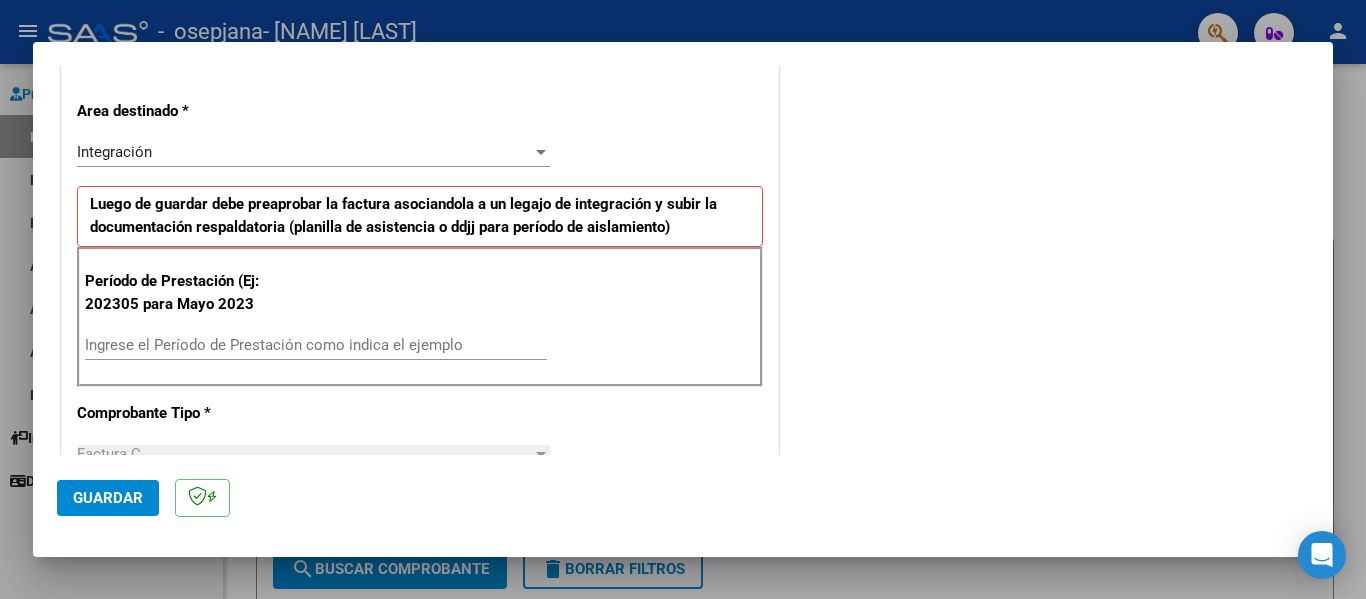 click on "Ingrese el Período de Prestación como indica el ejemplo" at bounding box center (316, 345) 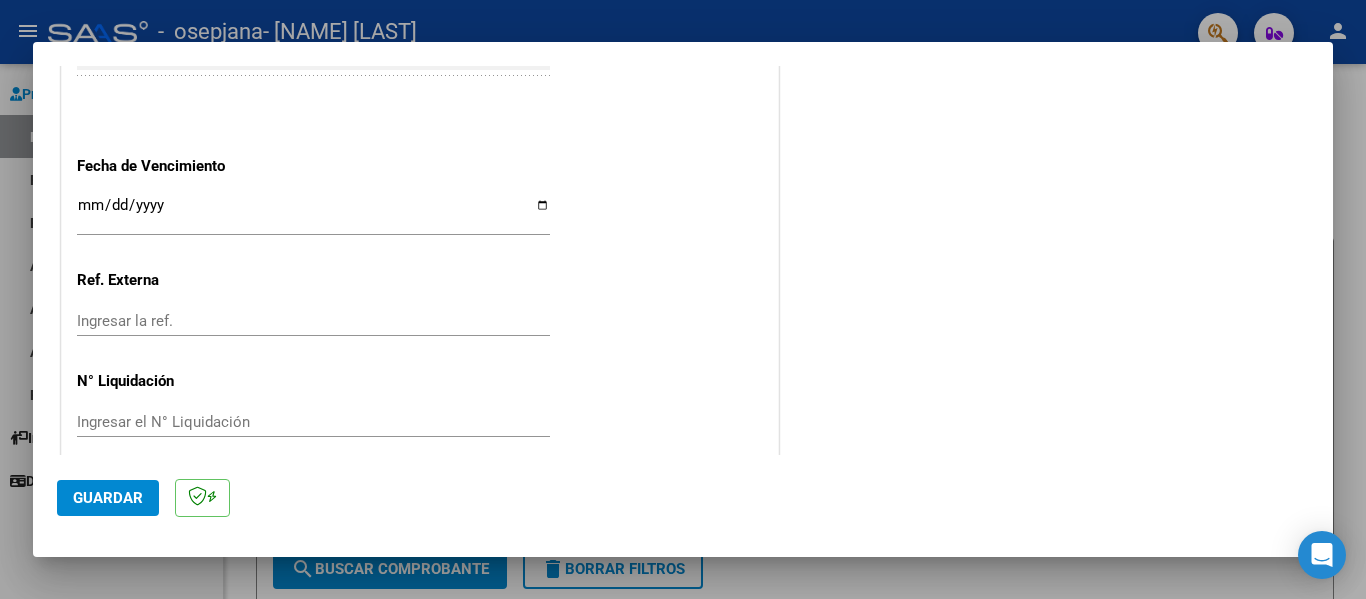 scroll, scrollTop: 1333, scrollLeft: 0, axis: vertical 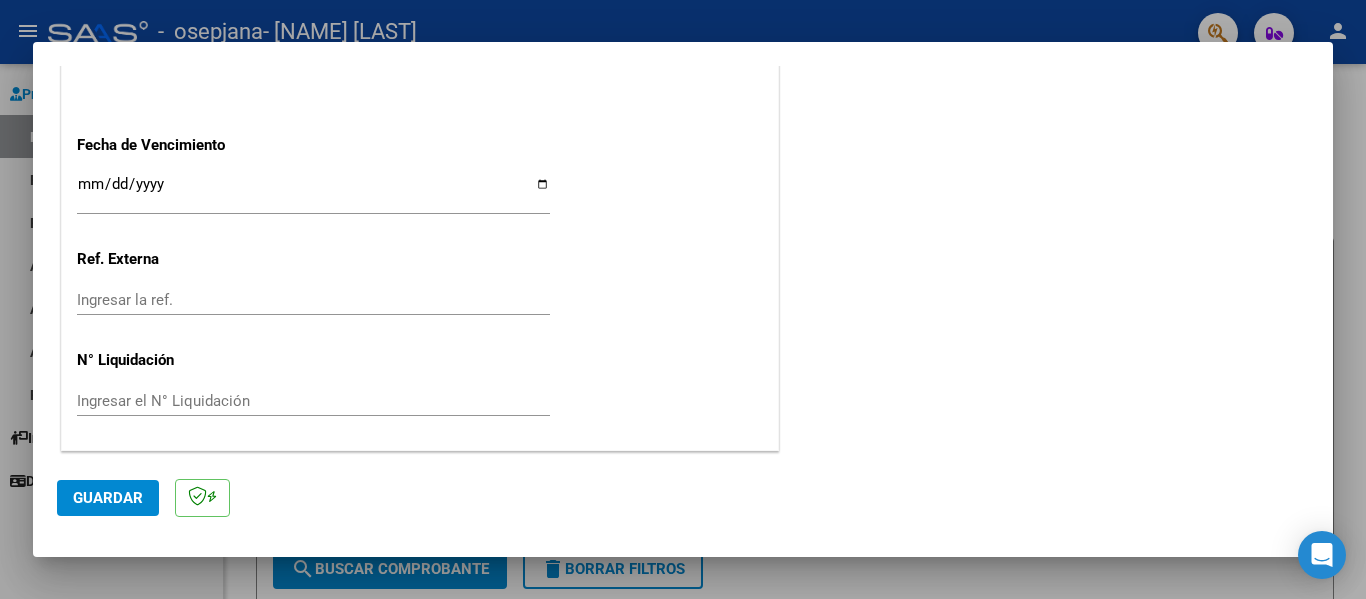 type on "202507" 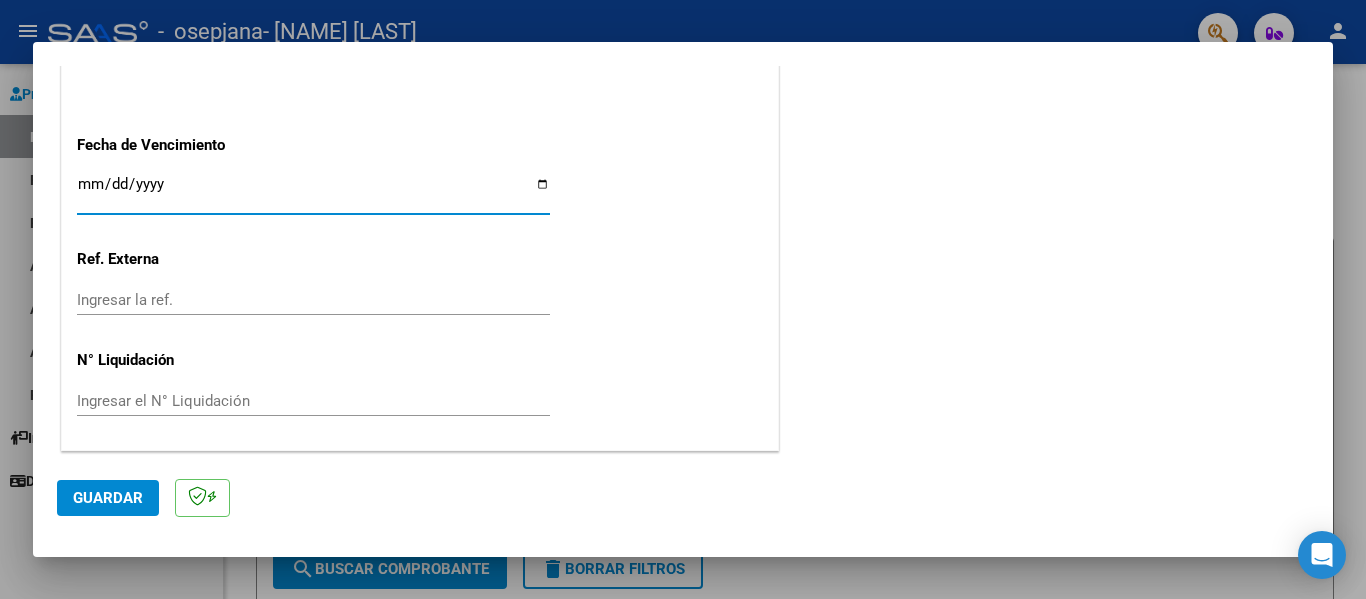 click on "Ingresar la fecha" at bounding box center [313, 192] 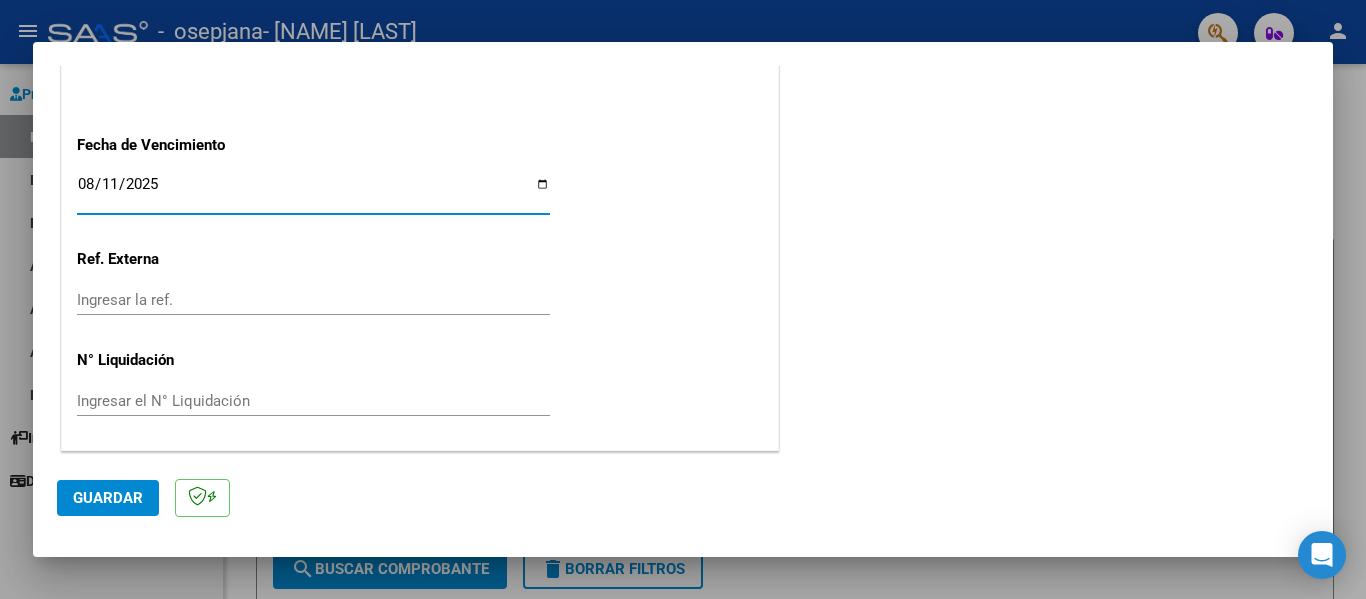 type on "2025-08-11" 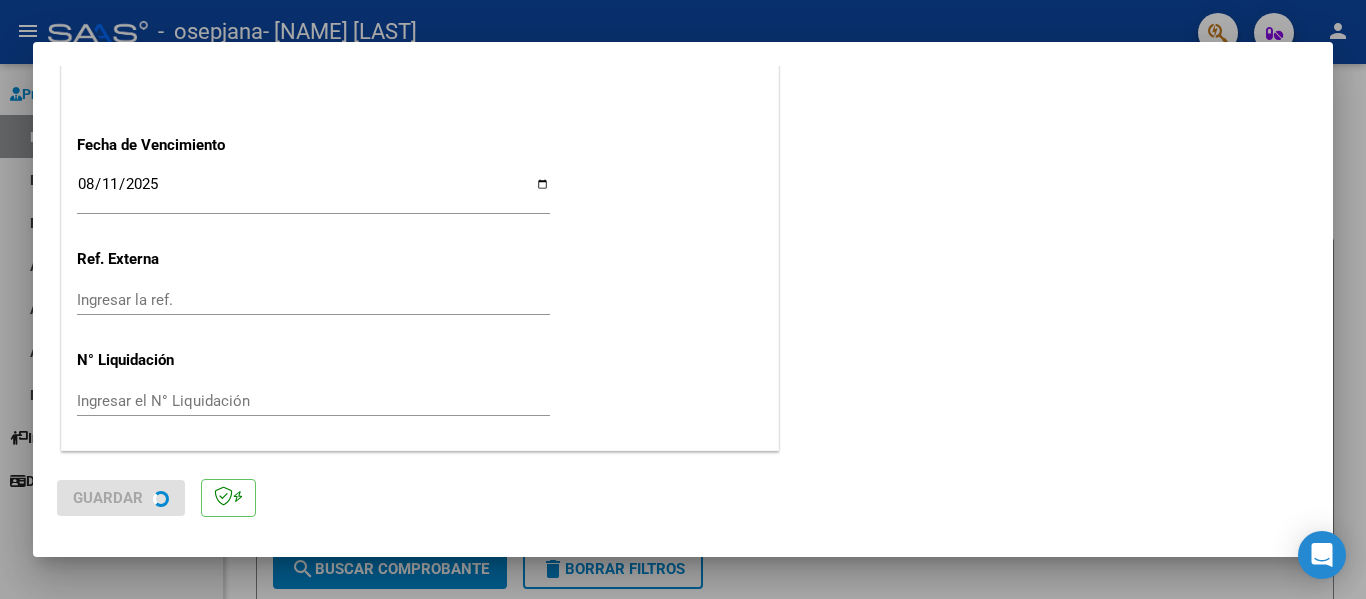 scroll, scrollTop: 0, scrollLeft: 0, axis: both 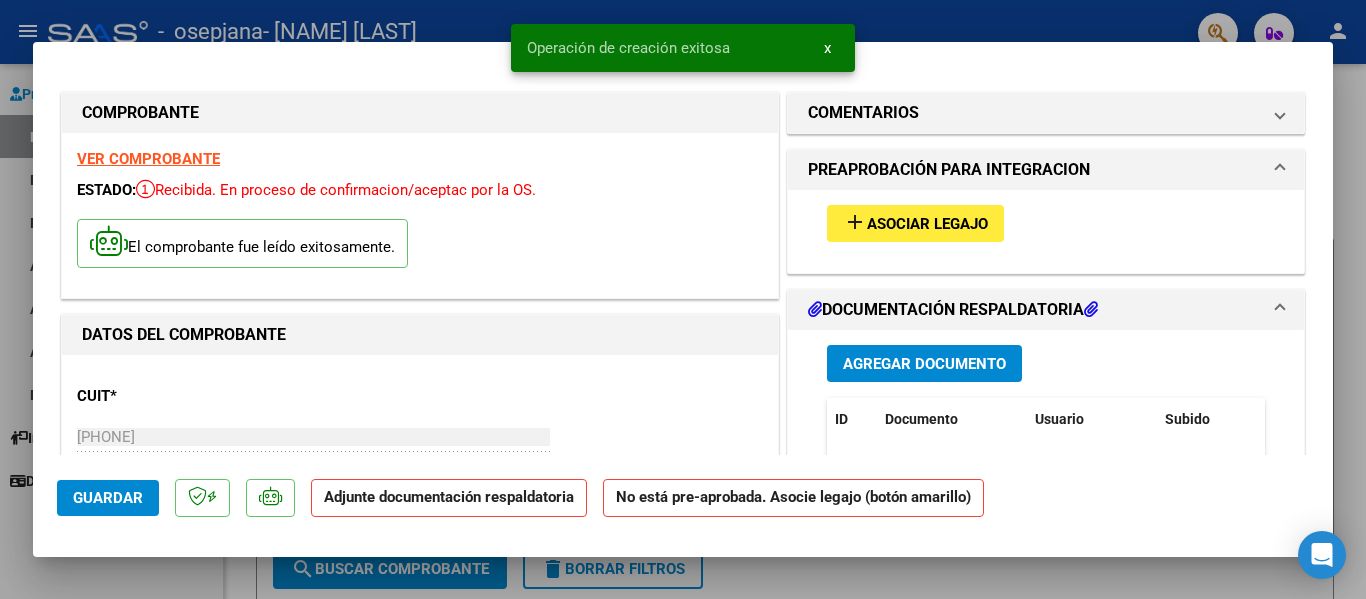 click on "Asociar Legajo" at bounding box center [927, 224] 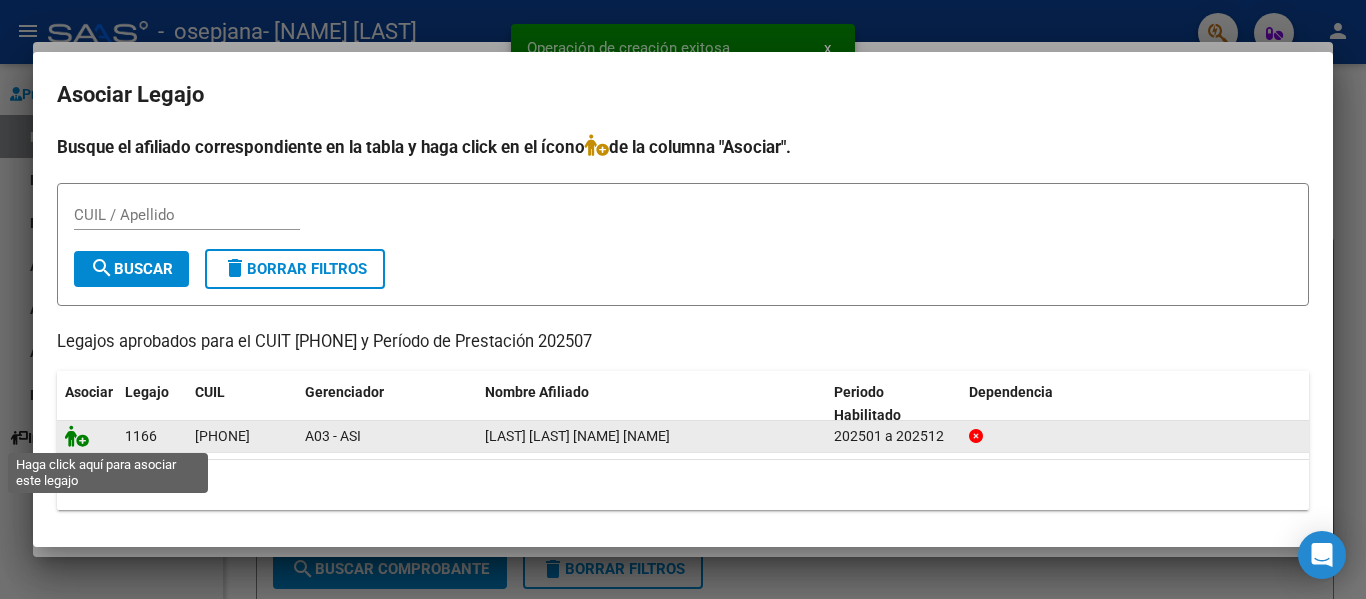 click 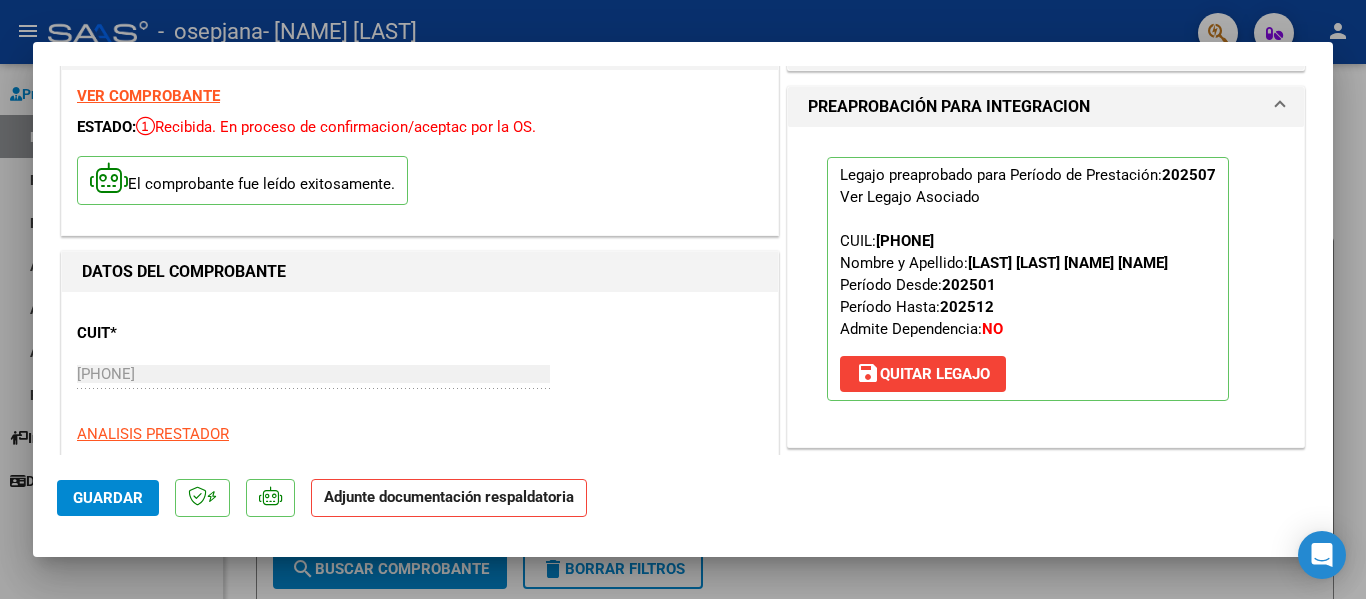 scroll, scrollTop: 300, scrollLeft: 0, axis: vertical 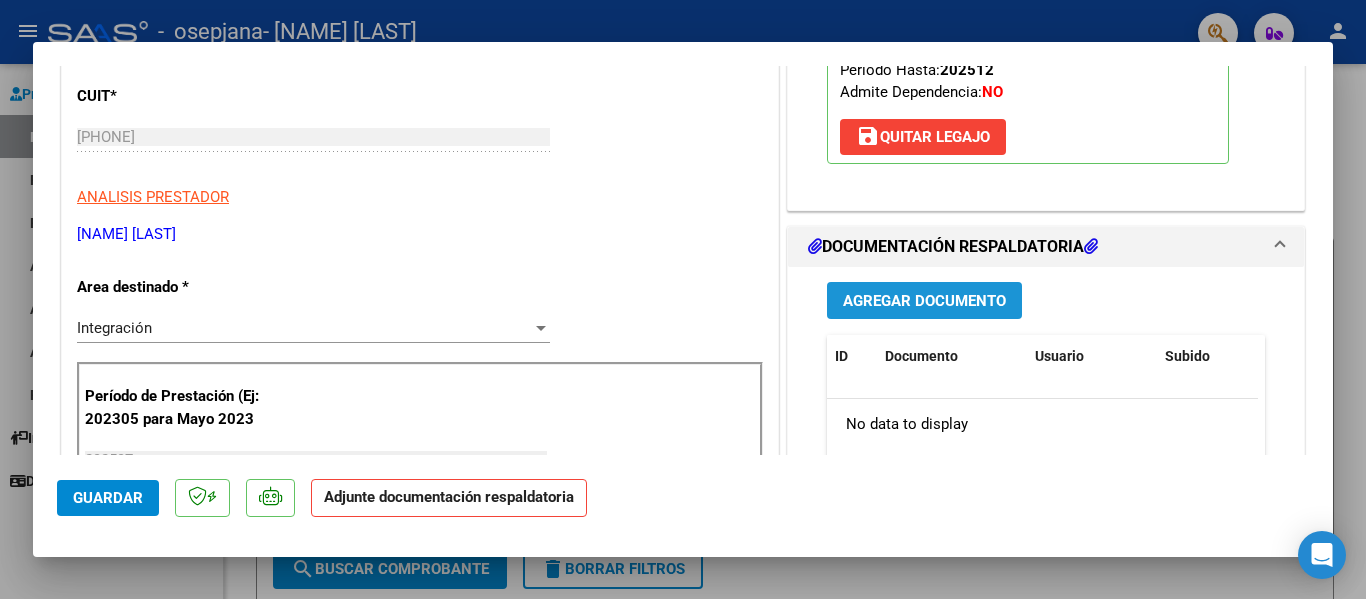 click on "Agregar Documento" at bounding box center (924, 301) 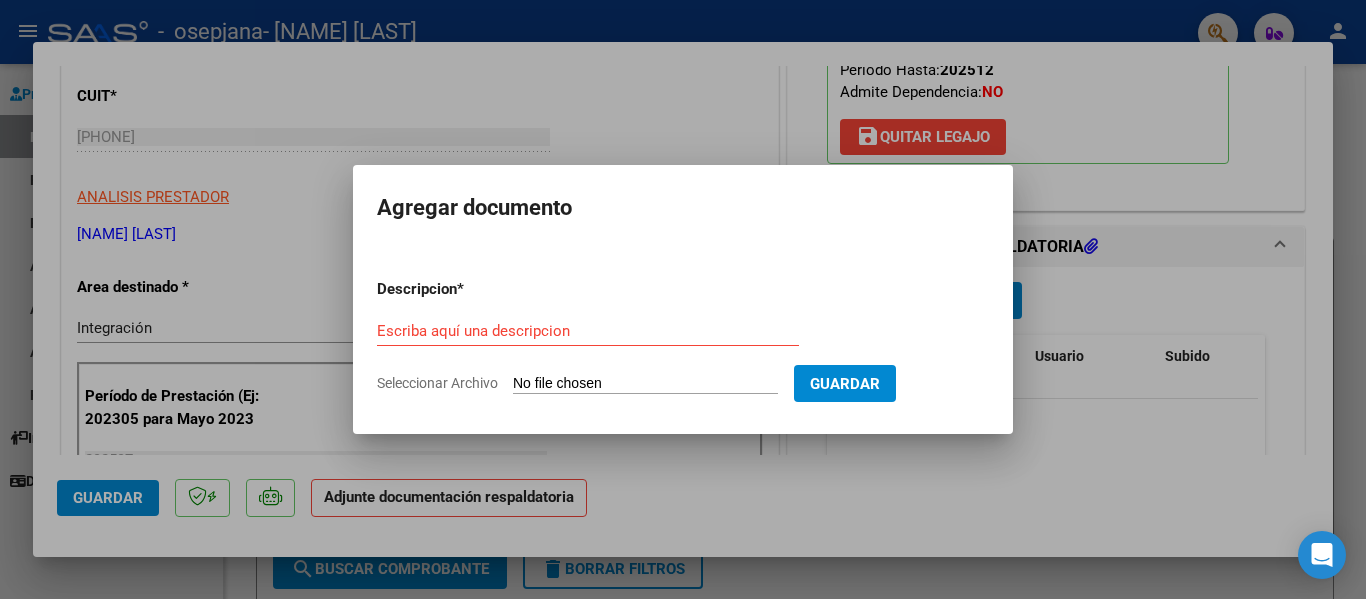 click on "Seleccionar Archivo" 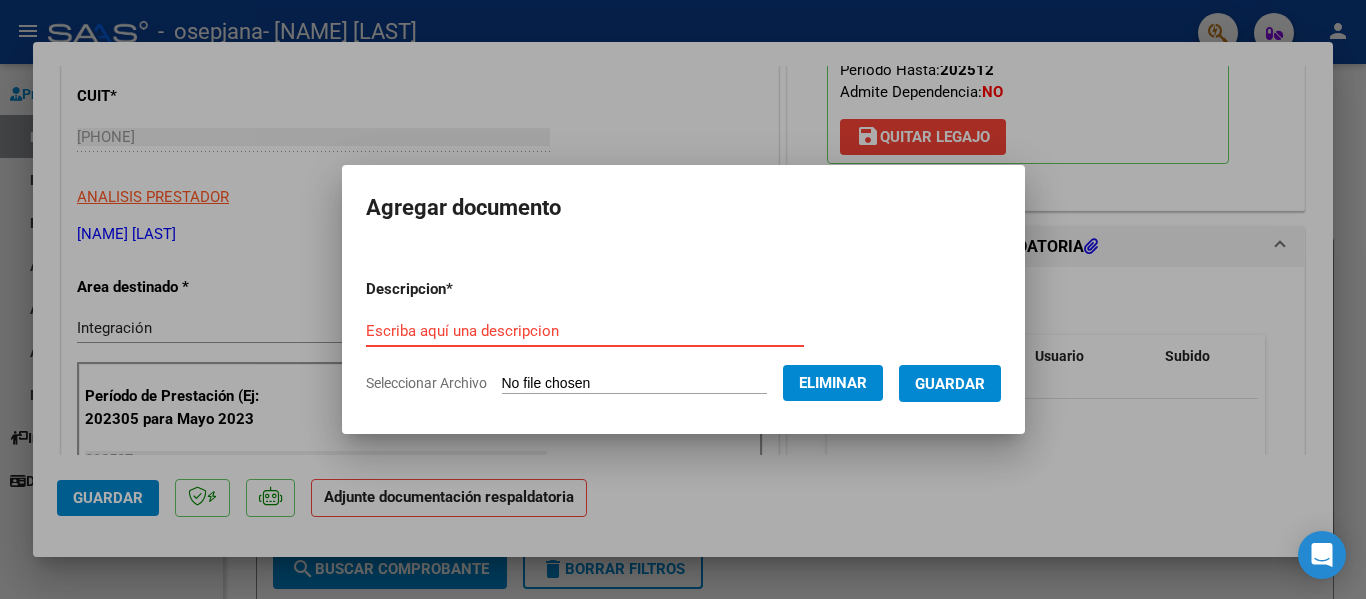 click on "Escriba aquí una descripcion" at bounding box center [585, 331] 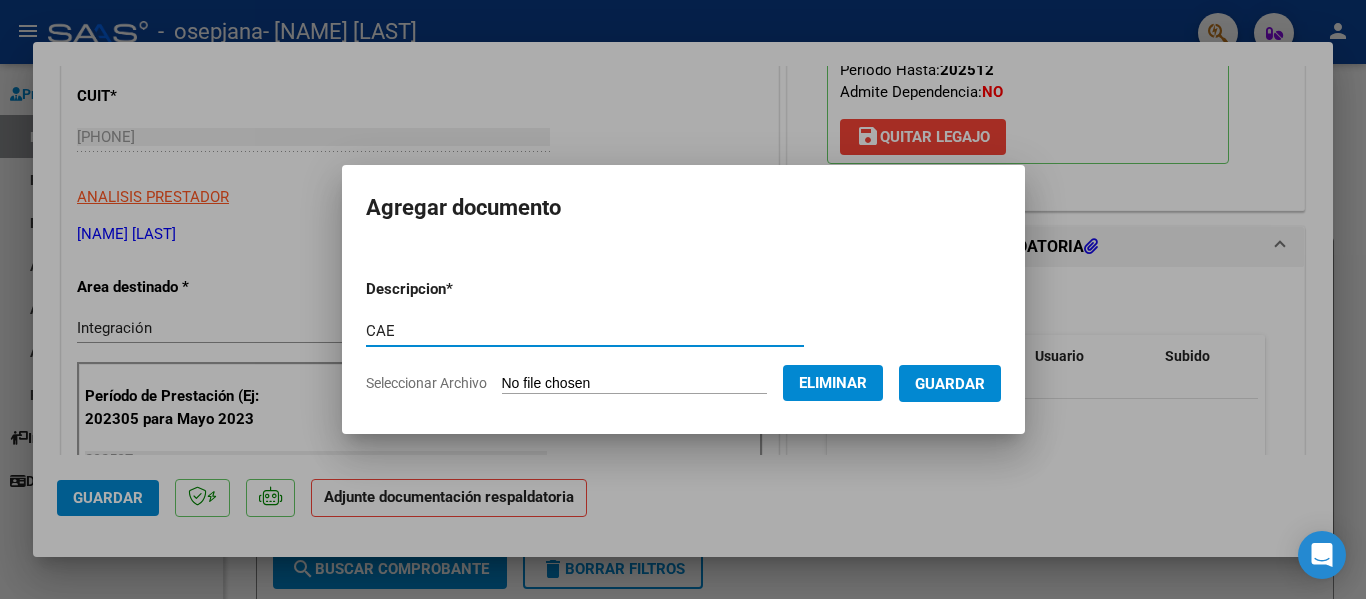 type on "CAE" 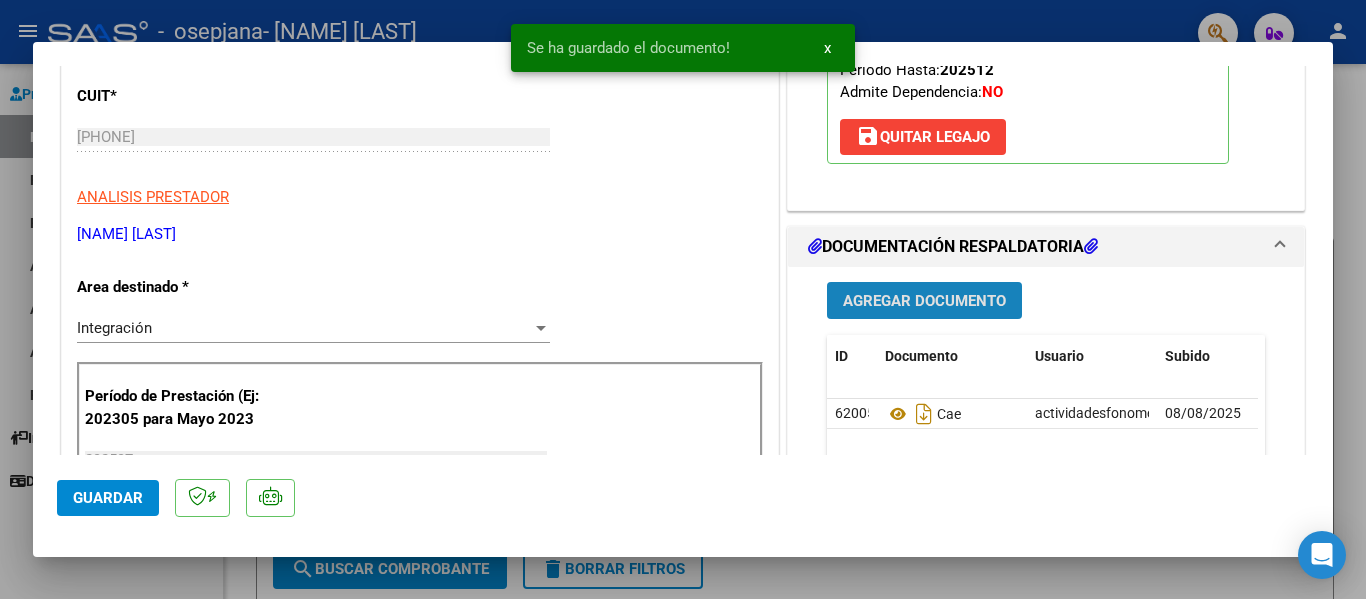 click on "Agregar Documento" at bounding box center [924, 300] 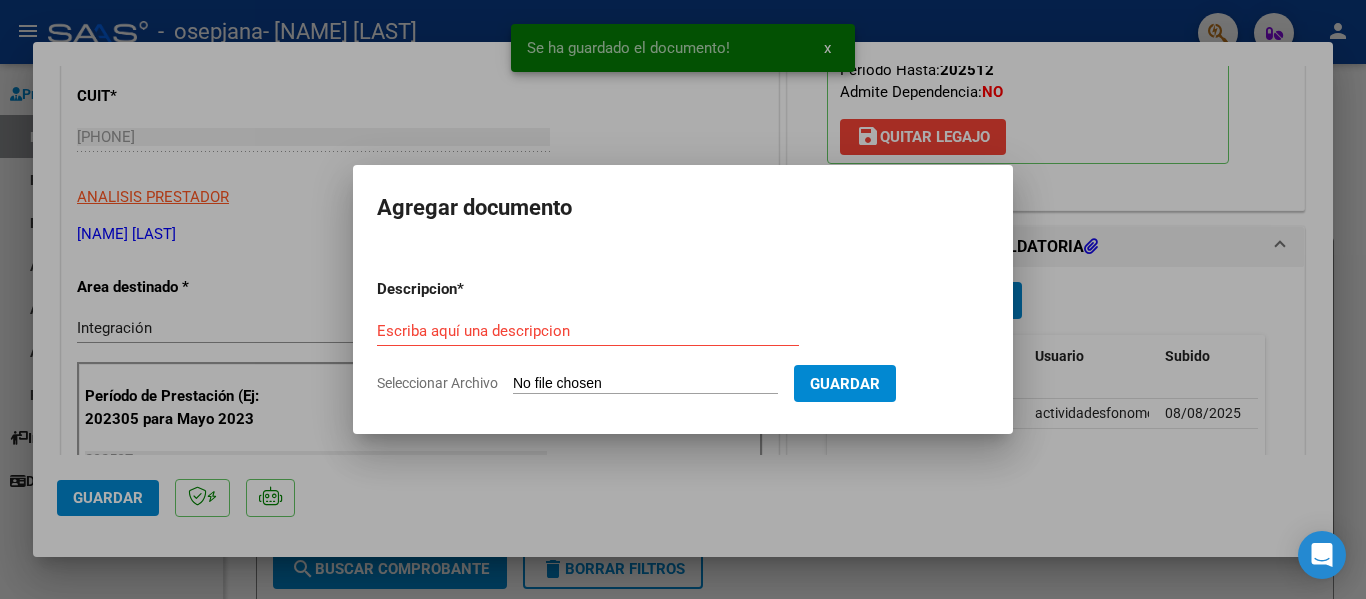 click on "Seleccionar Archivo" 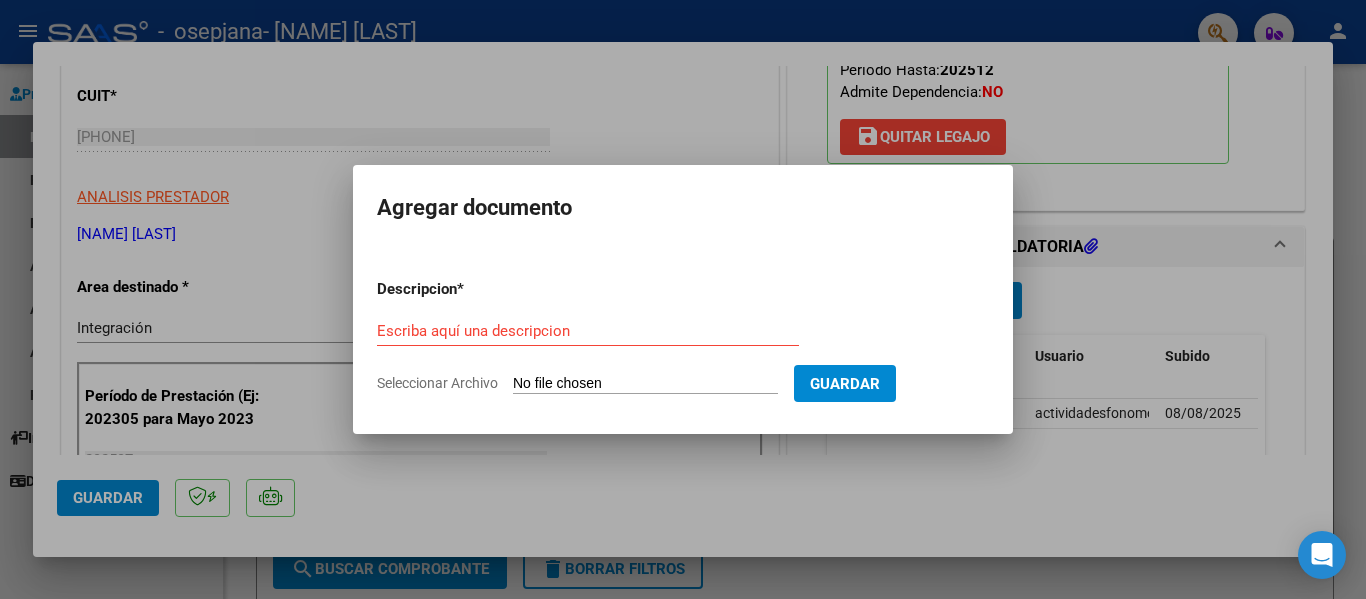 type on "C:\fakepath\INFORME JUL [YEAR].pdf" 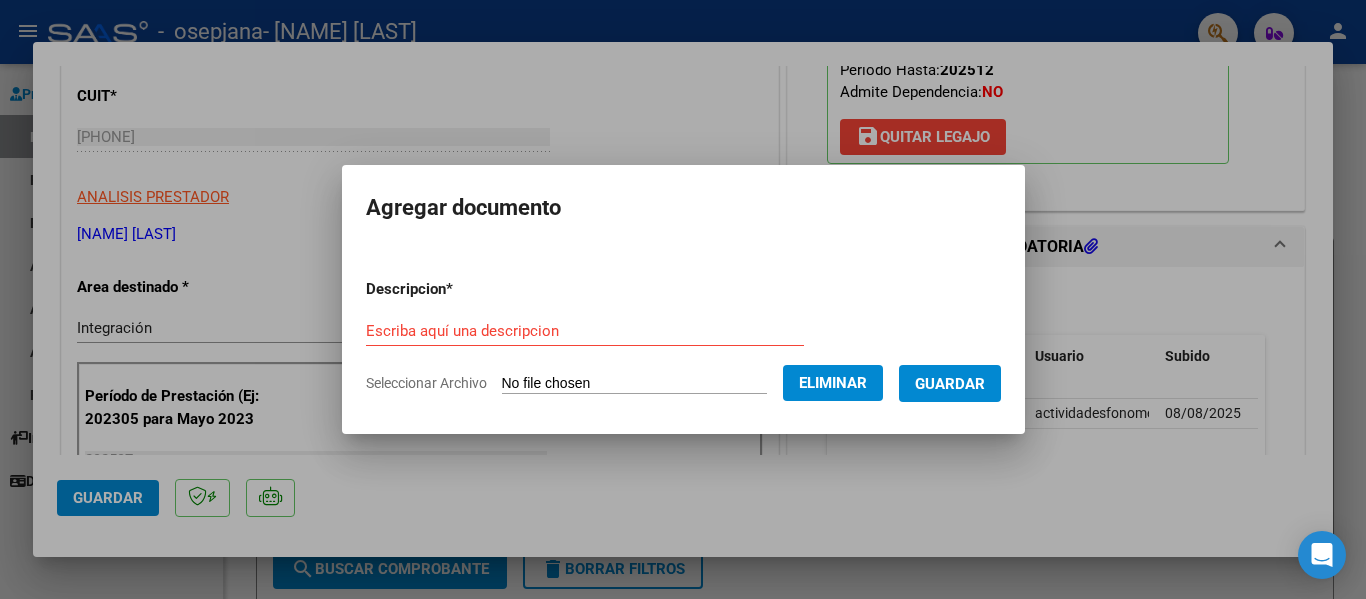 click on "Escriba aquí una descripcion" at bounding box center (585, 331) 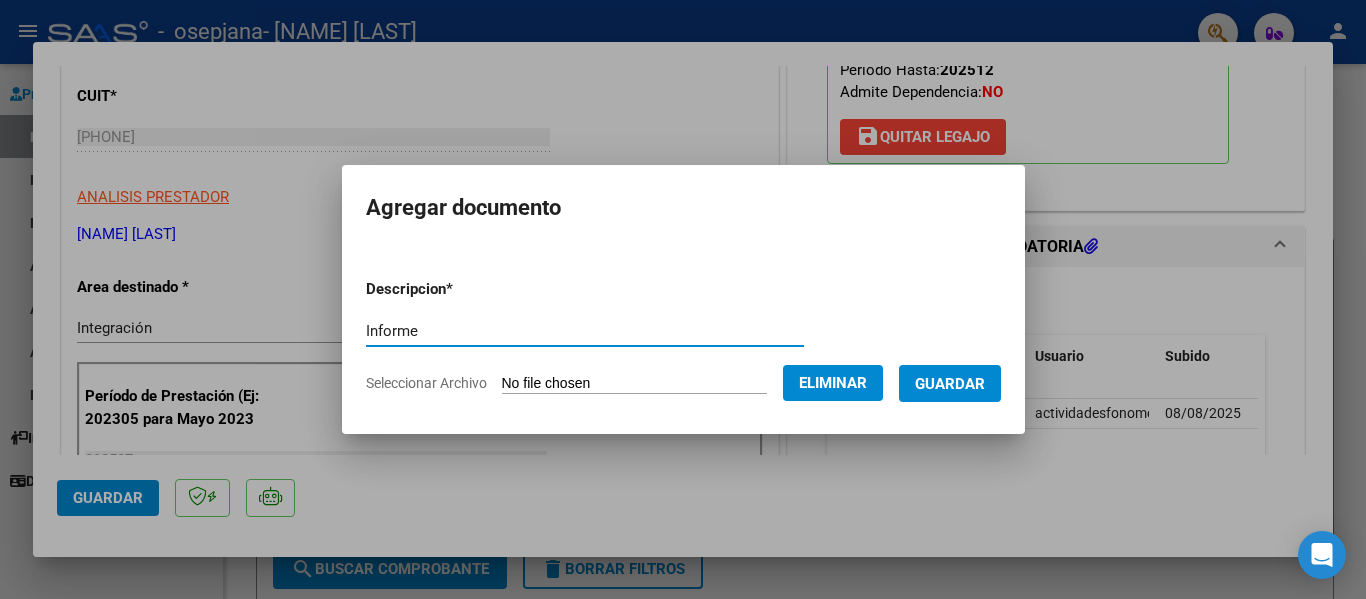 type on "Informe" 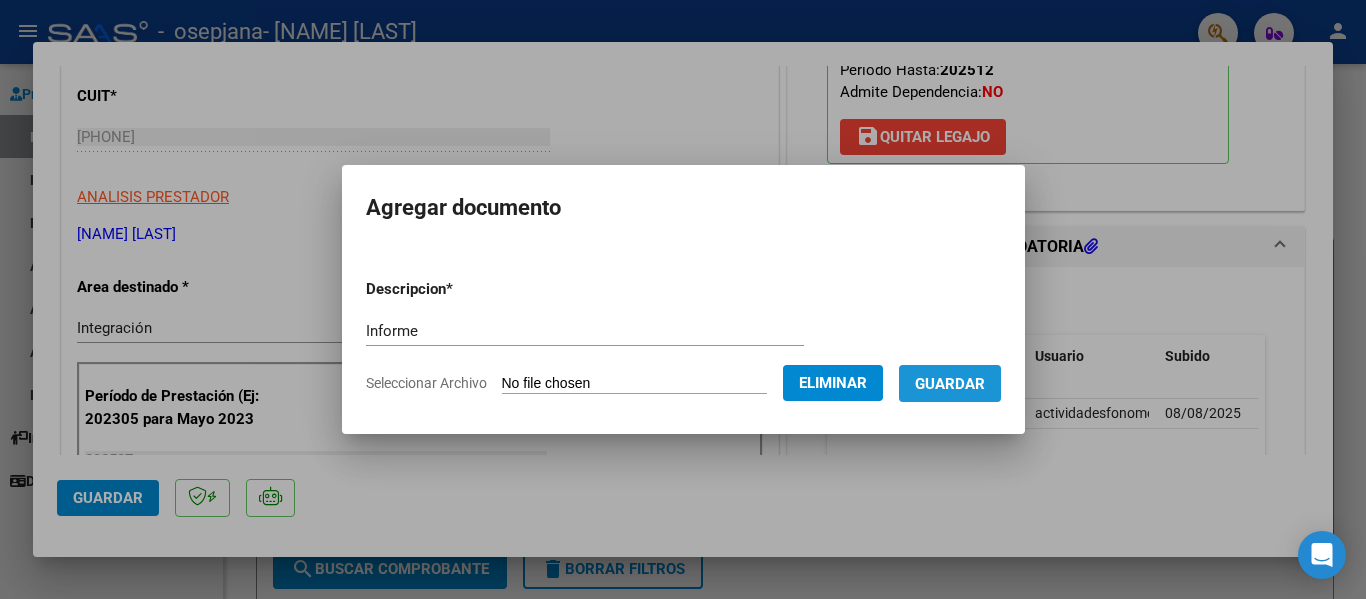 click on "Guardar" at bounding box center [950, 383] 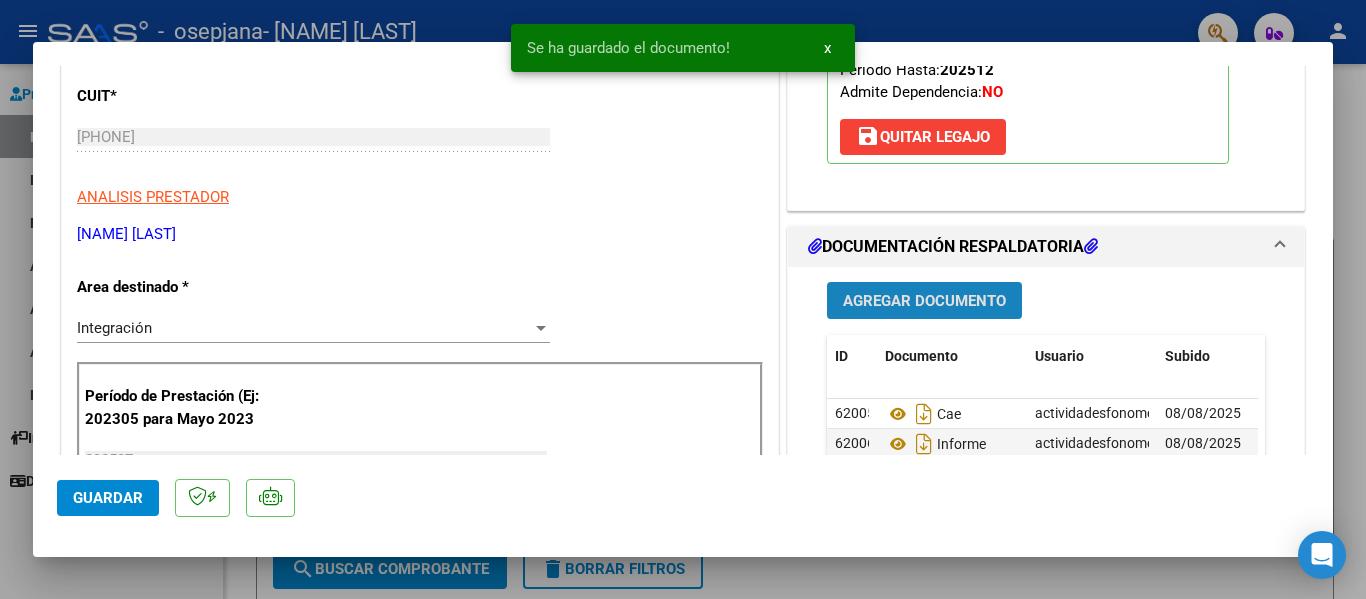 click on "Agregar Documento" at bounding box center [924, 301] 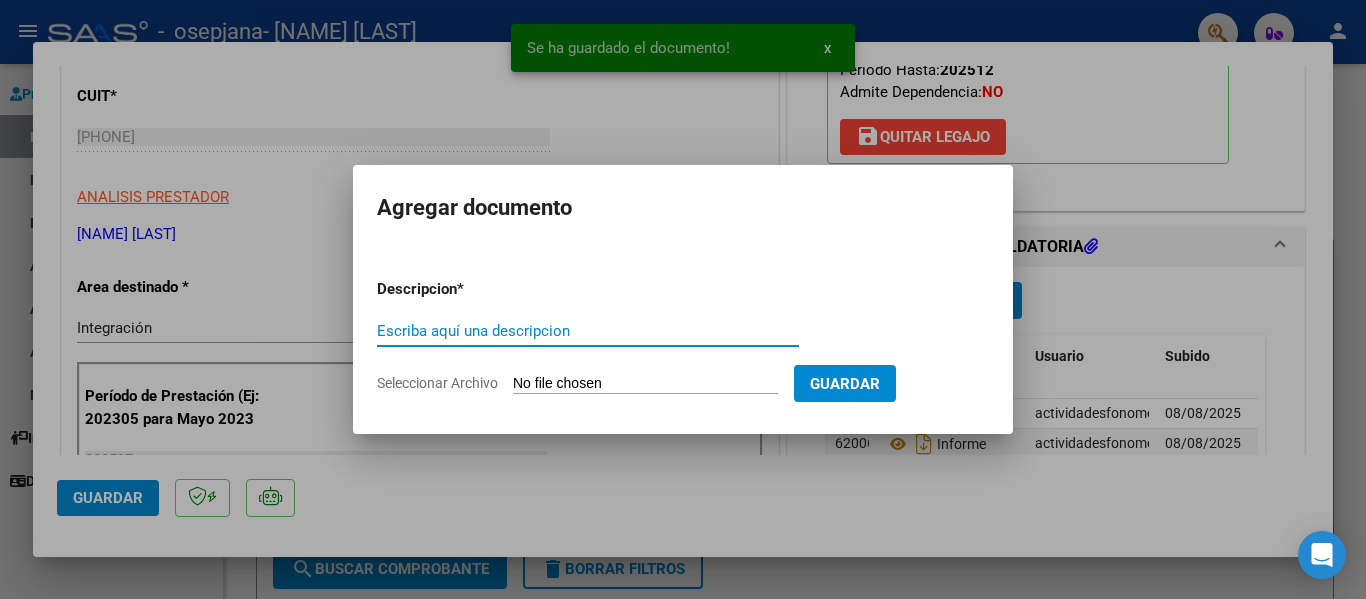 click on "Seleccionar Archivo" 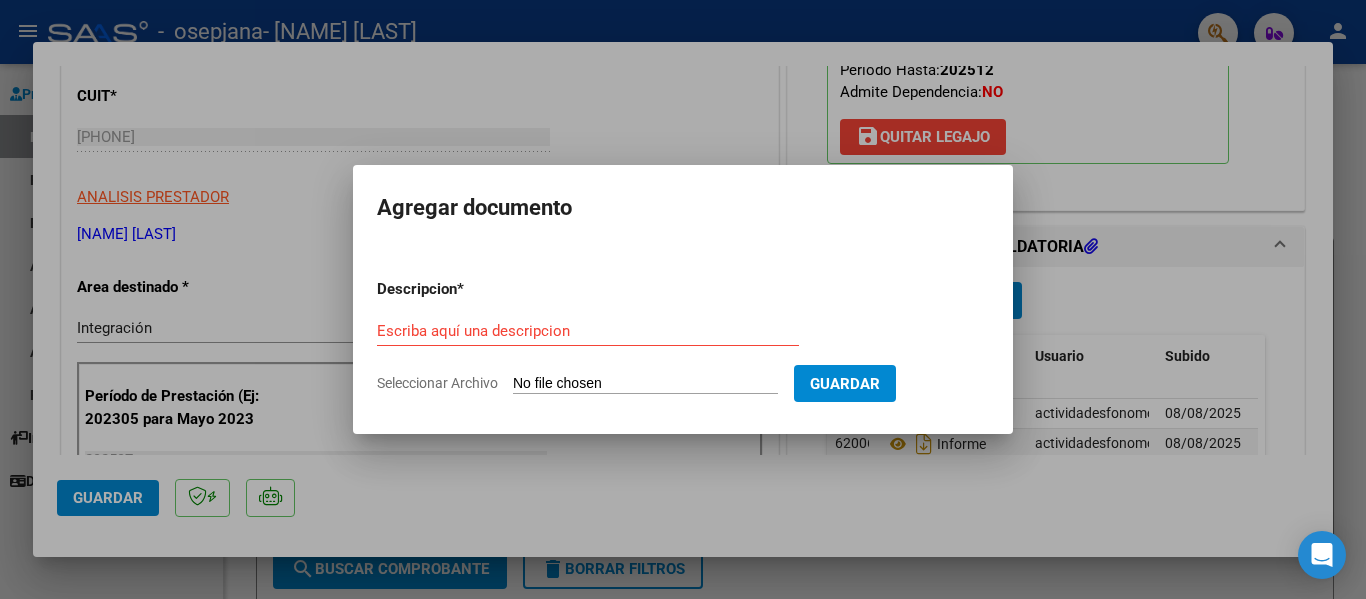 type on "C:\fakepath\[LAST] [NAME].pdf" 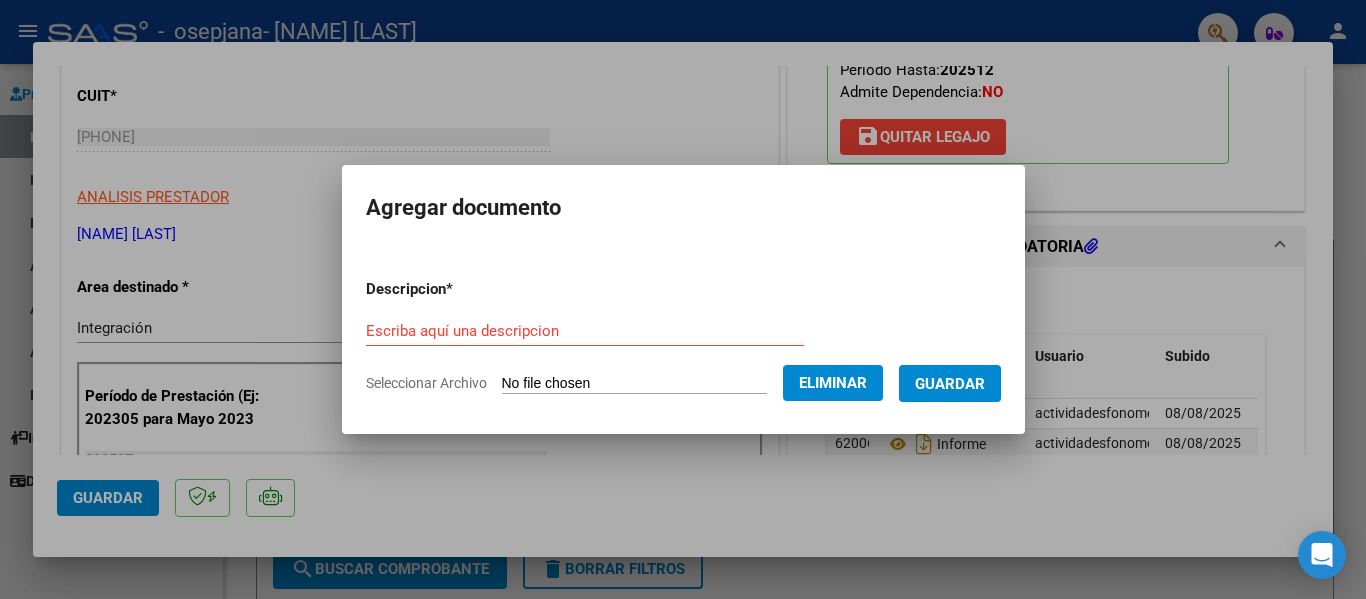 click on "Escriba aquí una descripcion" at bounding box center [585, 331] 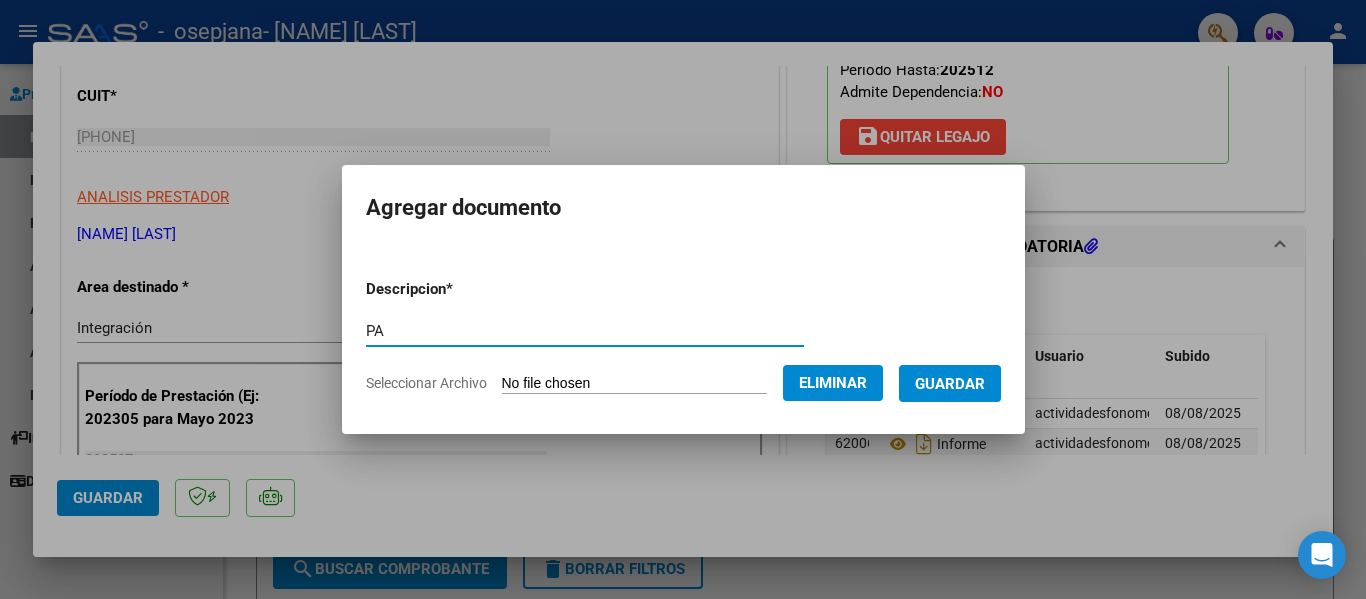 type on "PA" 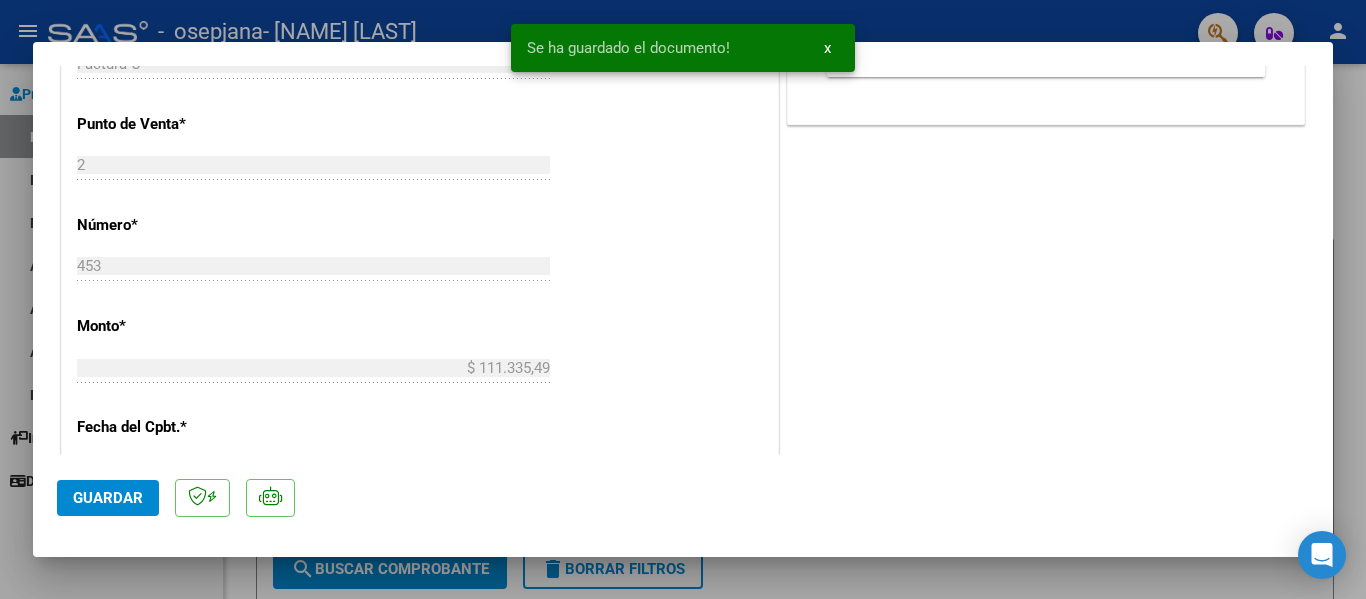 scroll, scrollTop: 900, scrollLeft: 0, axis: vertical 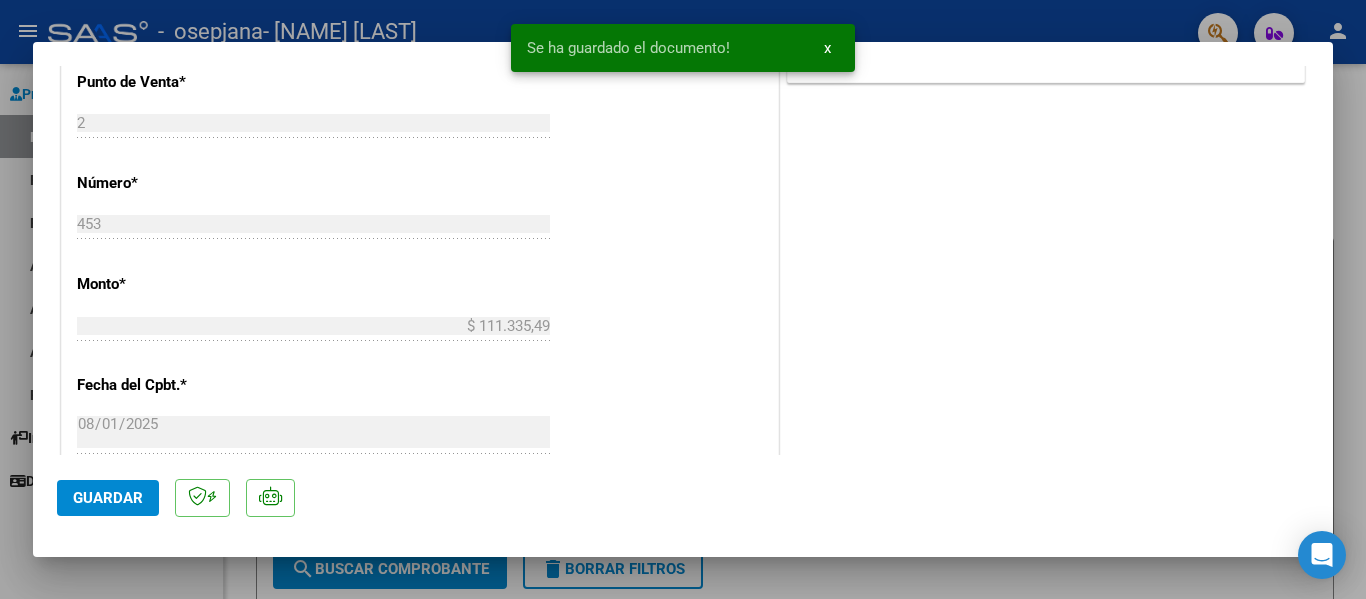 click on "Guardar" 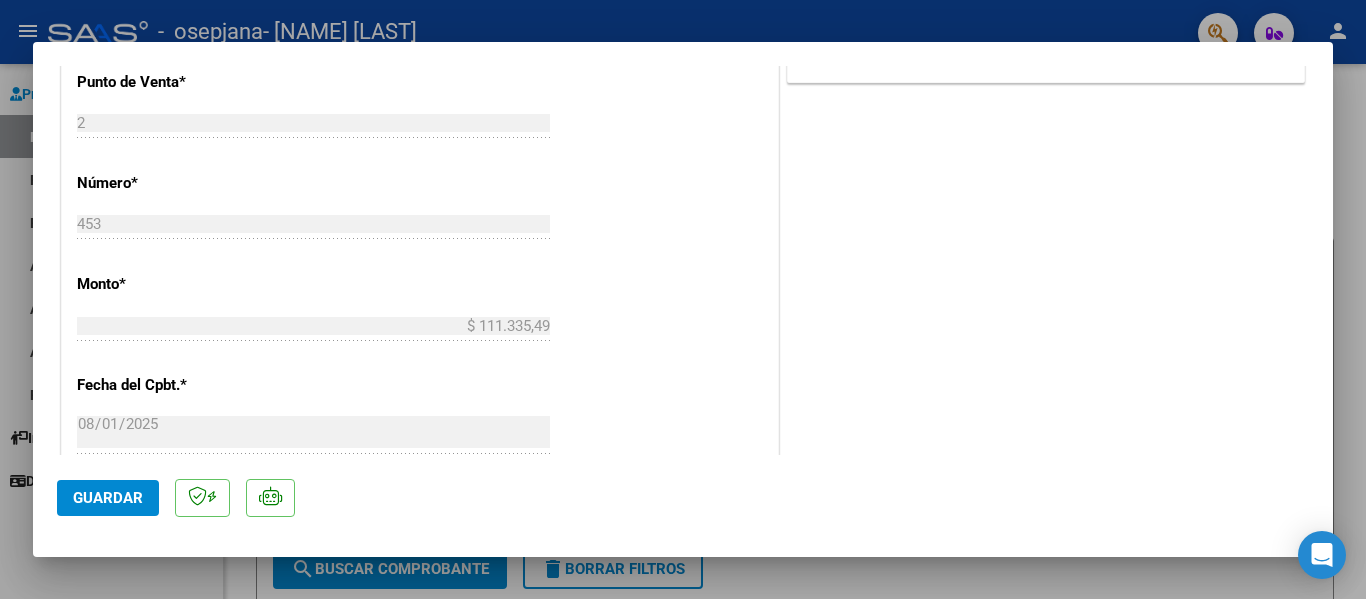 click at bounding box center [683, 299] 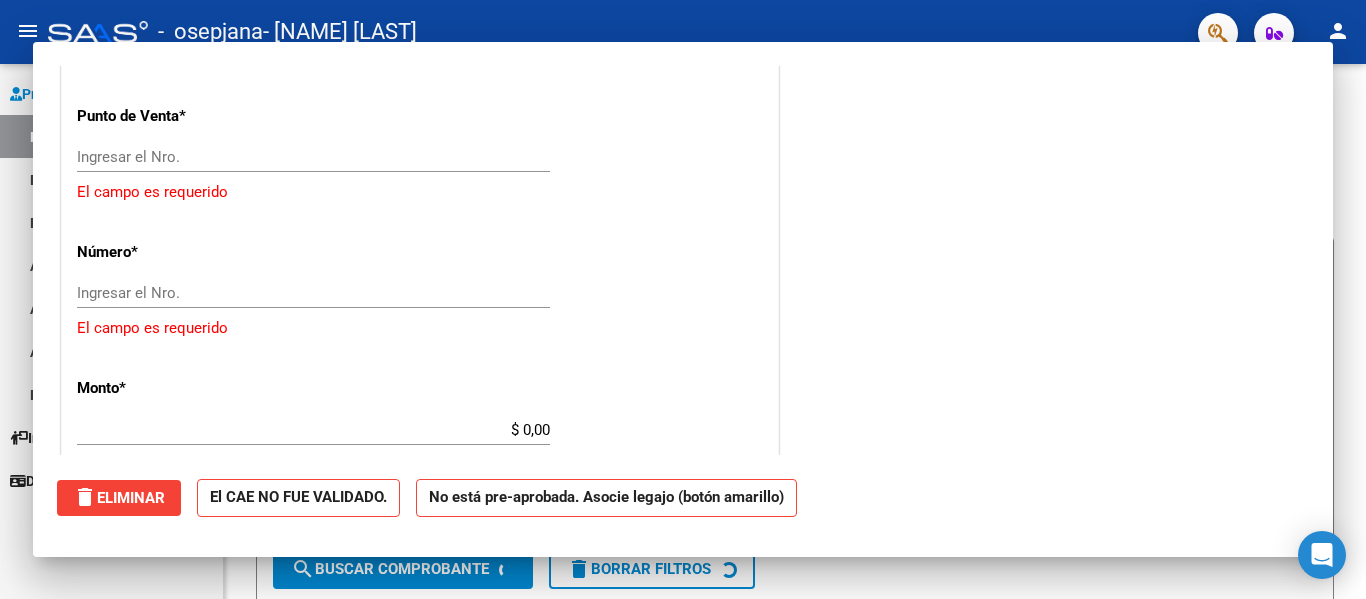 scroll, scrollTop: 934, scrollLeft: 0, axis: vertical 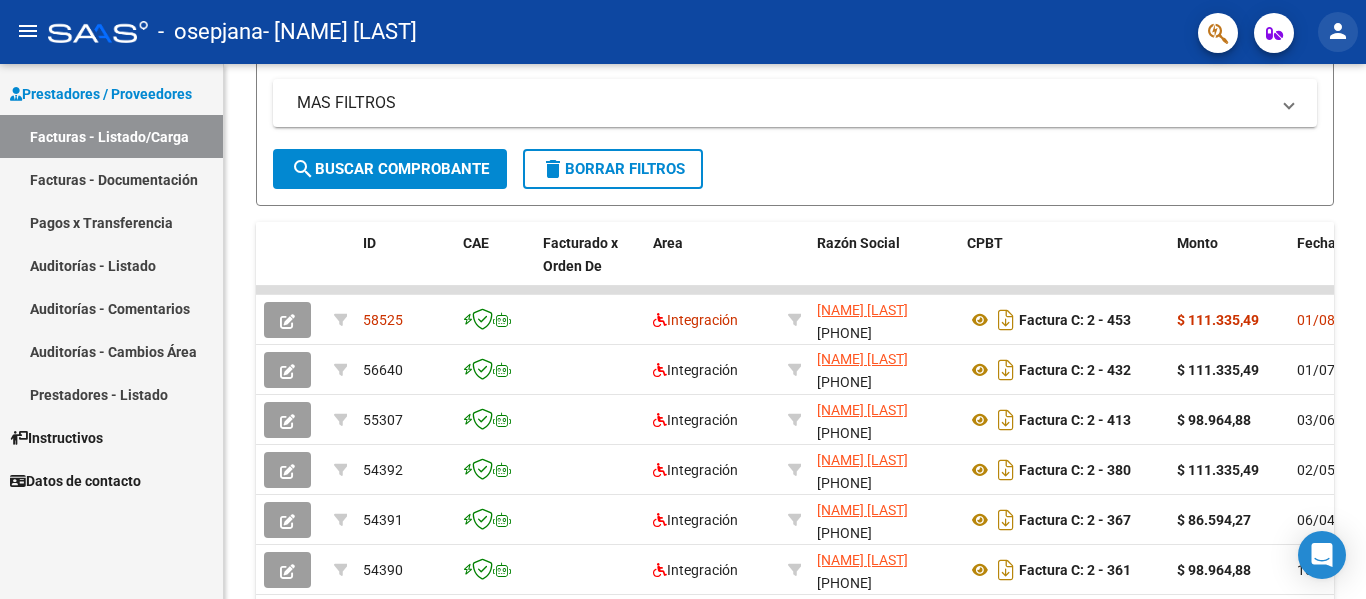 click on "person" 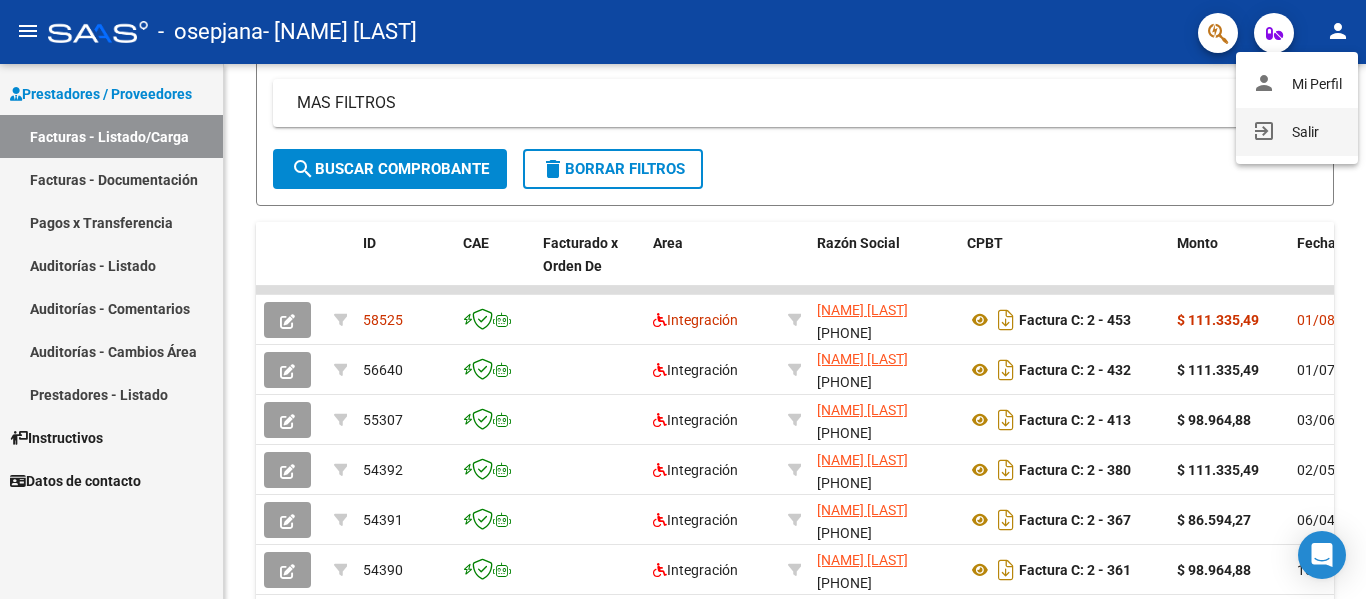 click on "exit_to_app  Salir" at bounding box center (1297, 132) 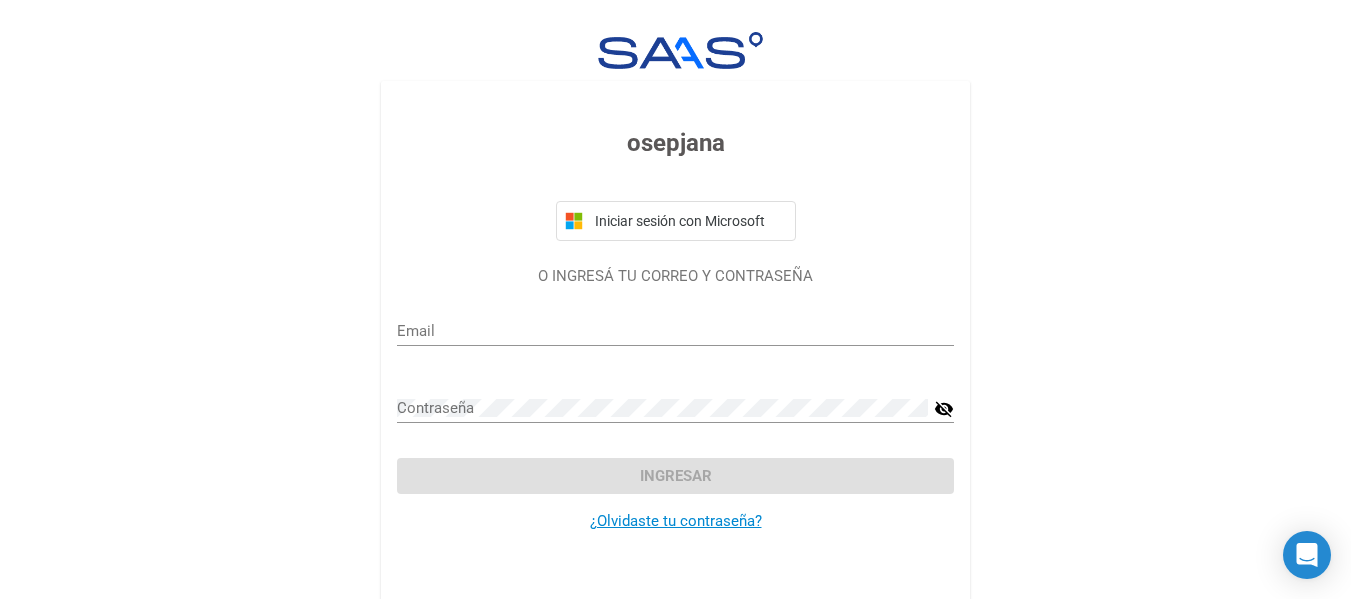 type on "actividadesfonomental@example.com" 